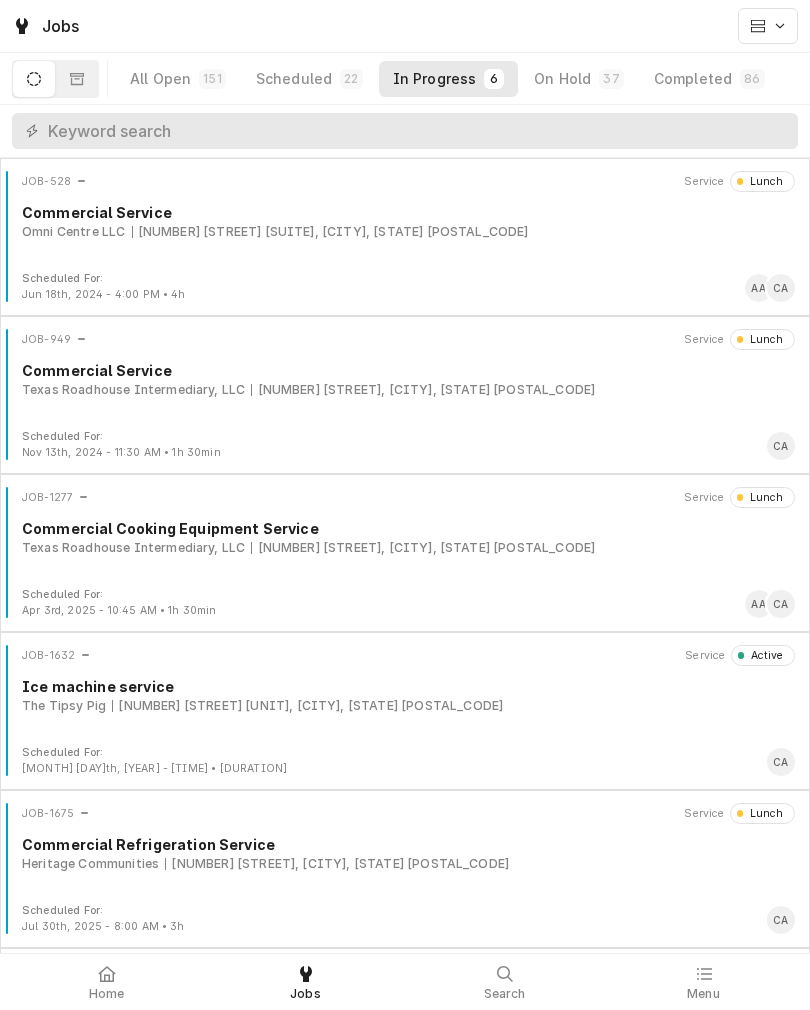 scroll, scrollTop: 0, scrollLeft: 0, axis: both 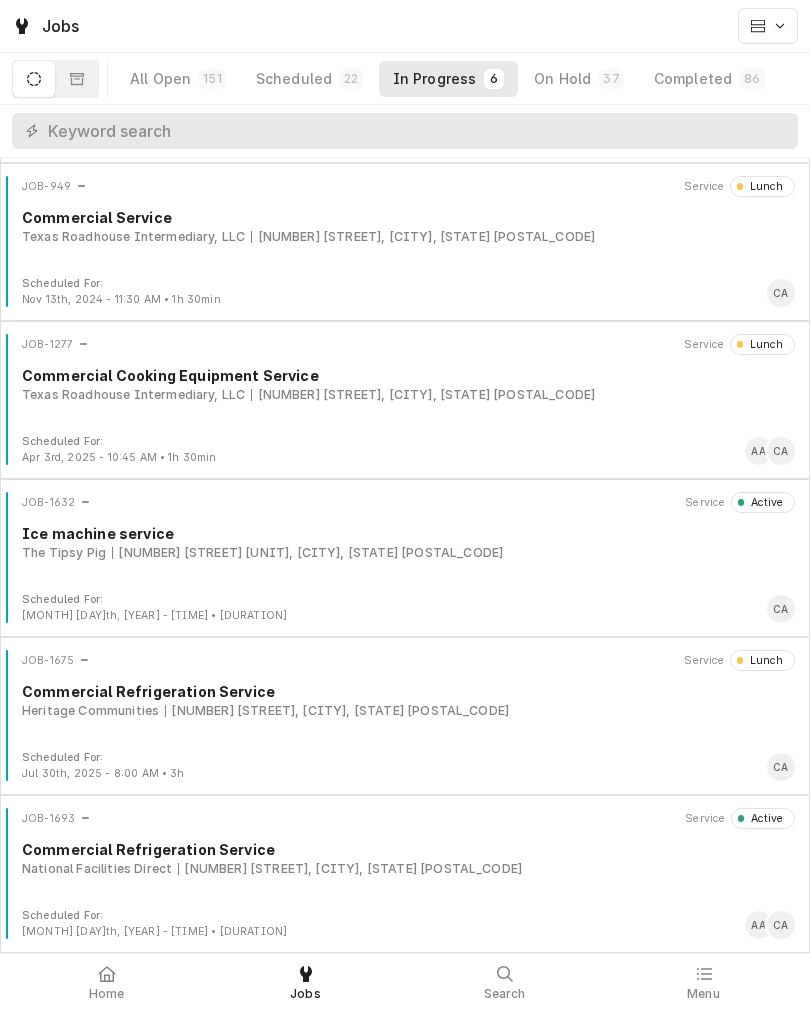 click on "[NUMBER] [STREET], [CITY], [STATE] [POSTAL_CODE]" at bounding box center (405, 858) 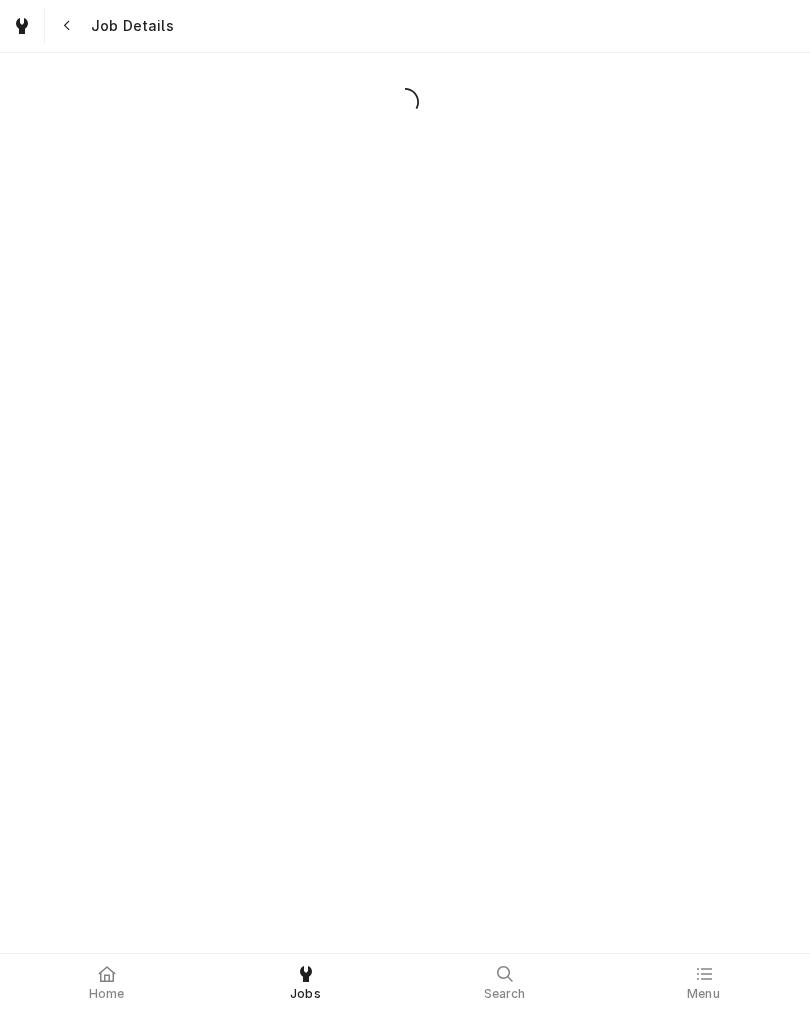 scroll, scrollTop: 0, scrollLeft: 0, axis: both 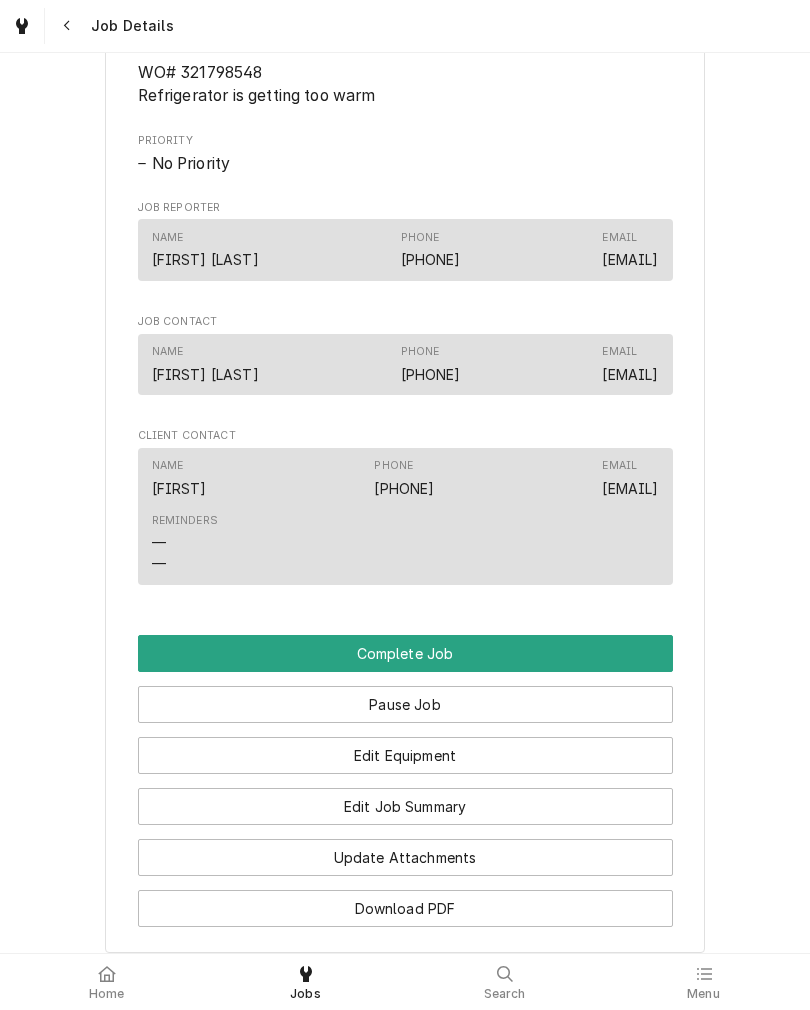 click on "Edit Job Summary" at bounding box center (405, 806) 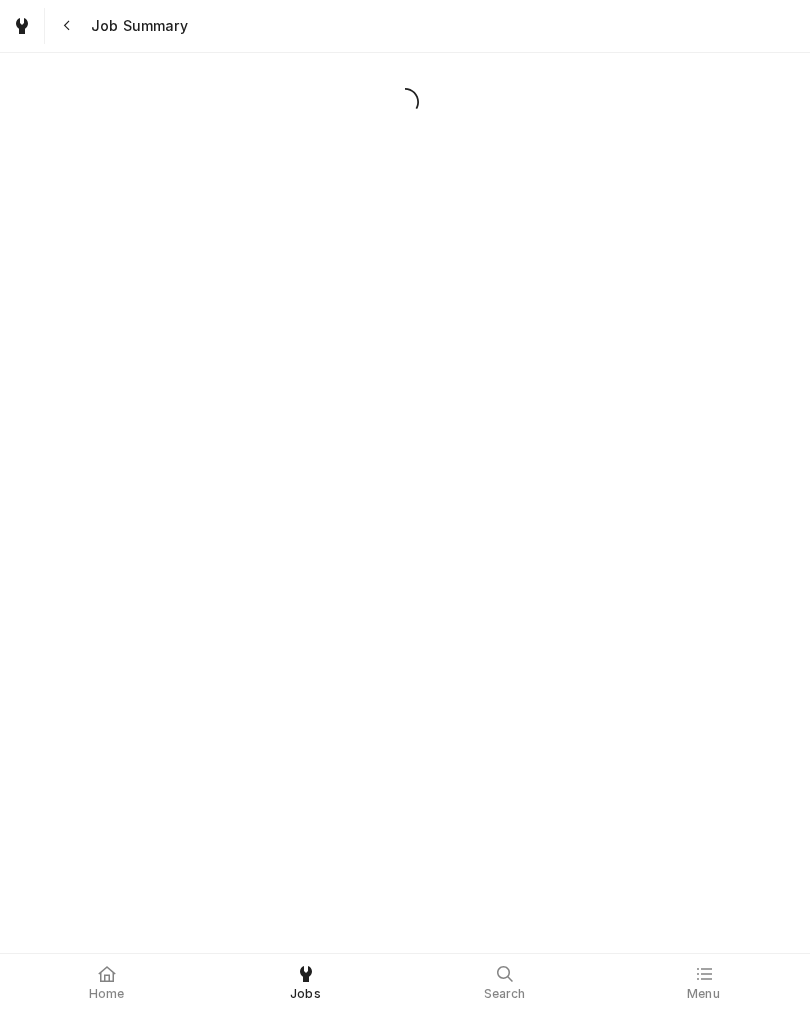 scroll, scrollTop: 0, scrollLeft: 0, axis: both 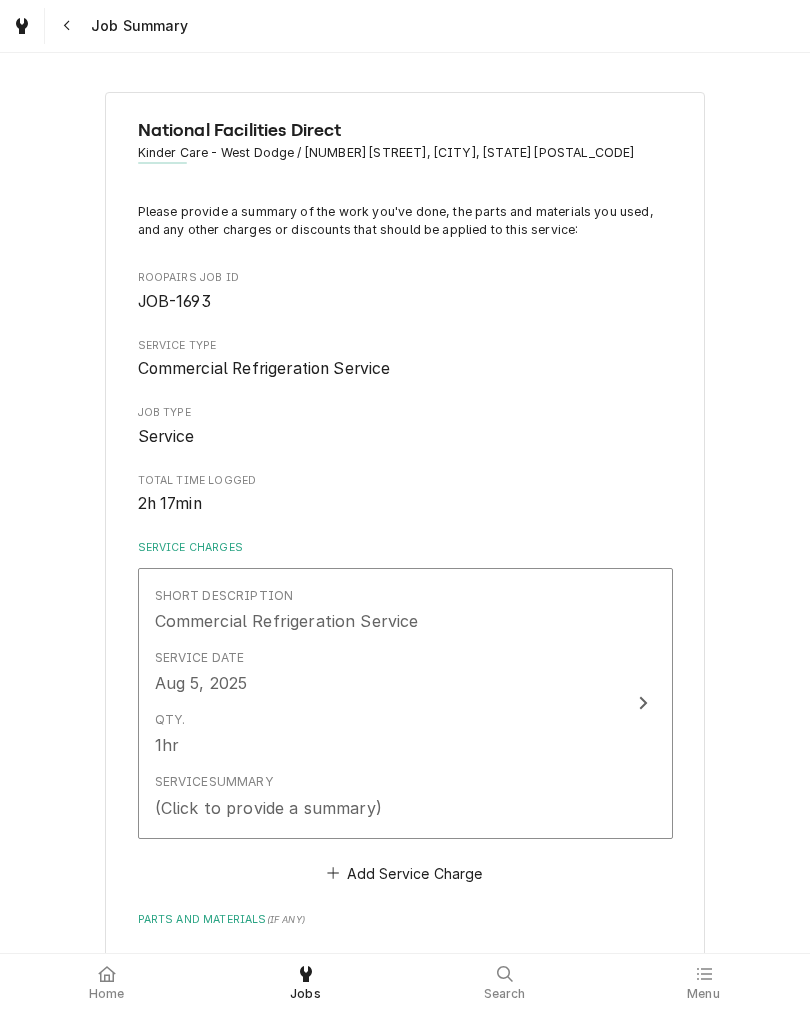 click on "Qty. 1hr" at bounding box center (384, 734) 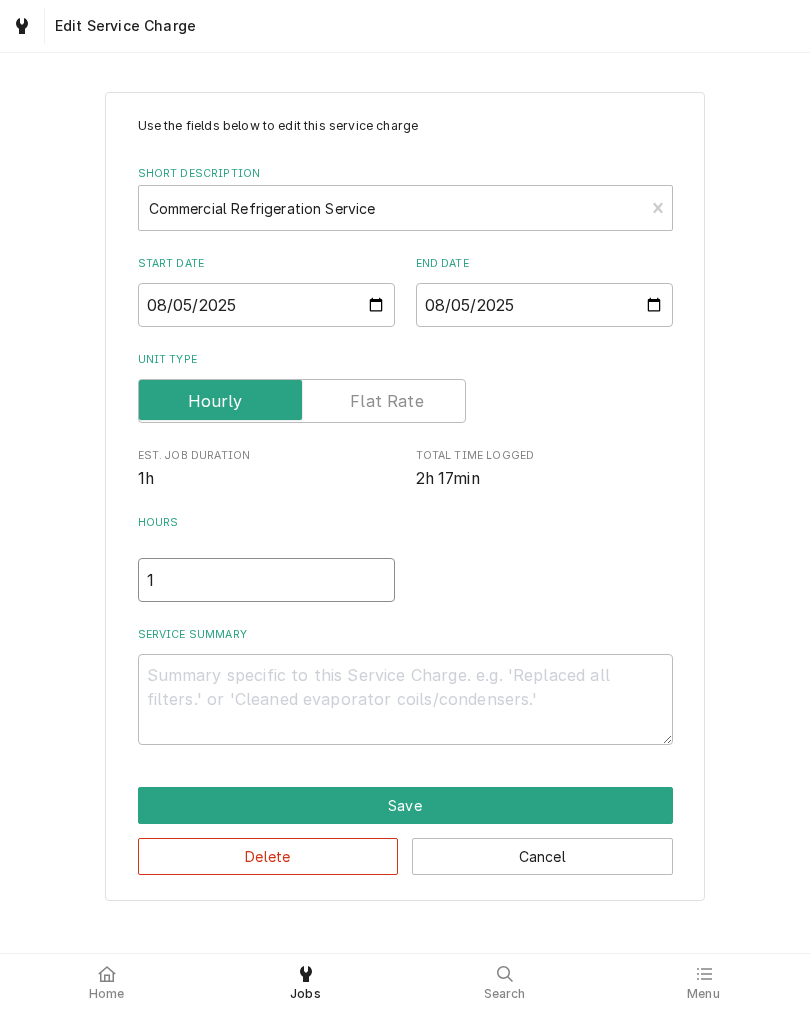 click on "1" at bounding box center [266, 580] 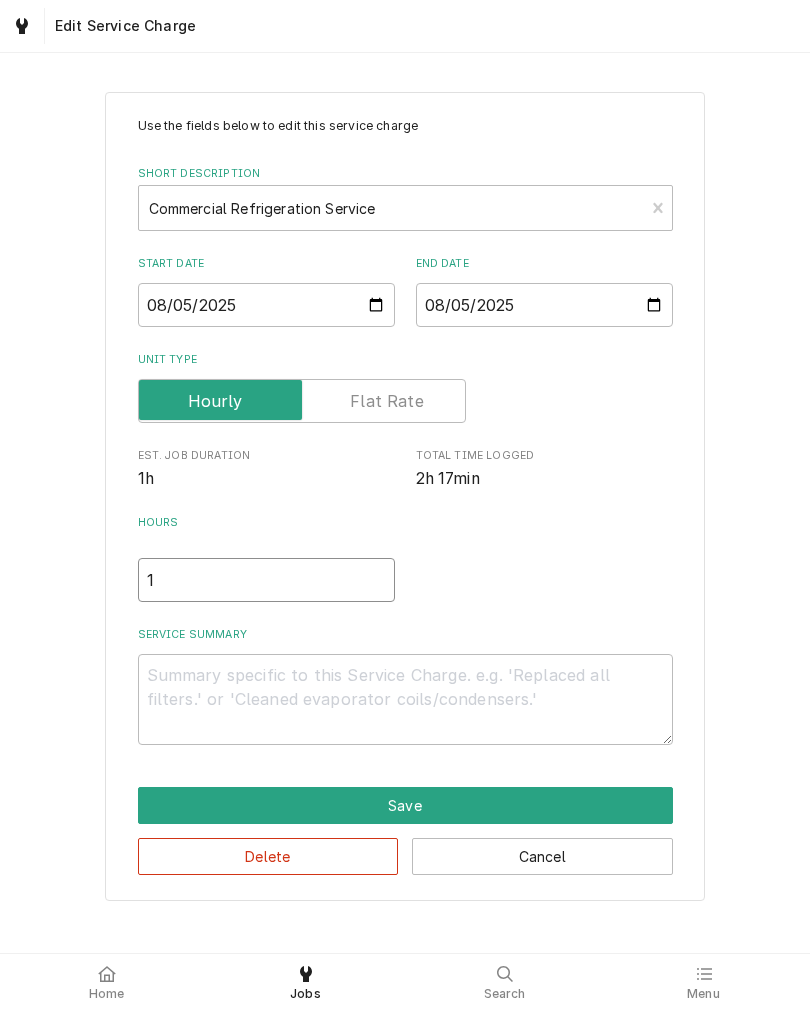 type on "x" 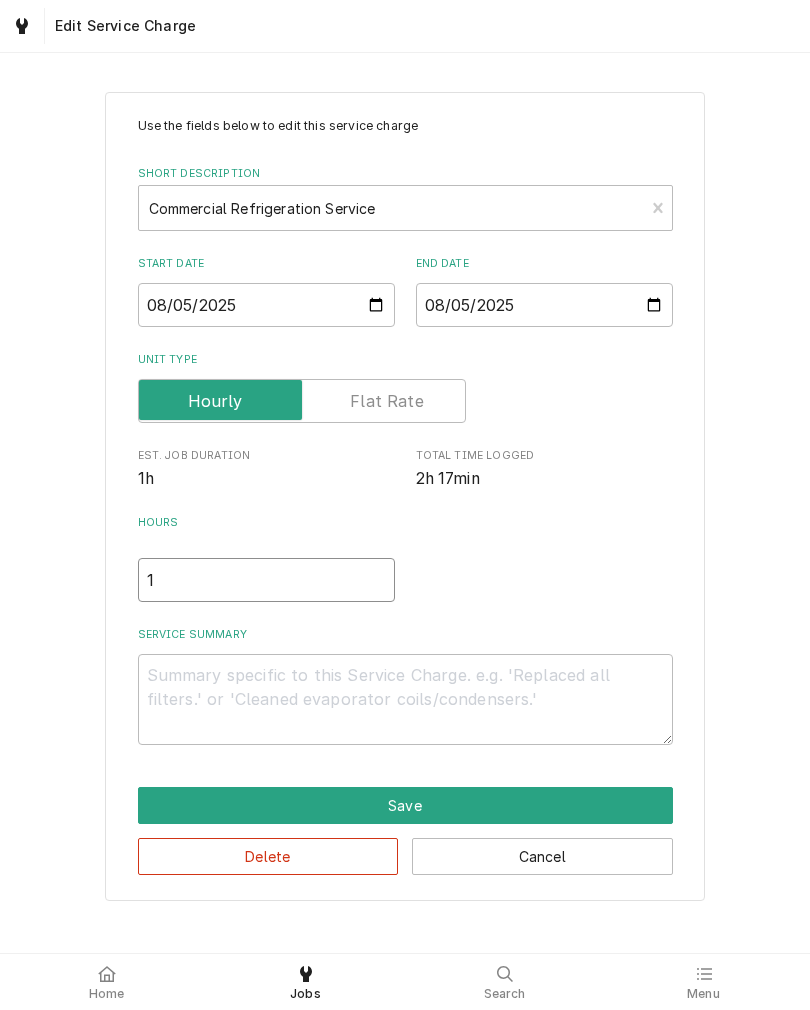 type 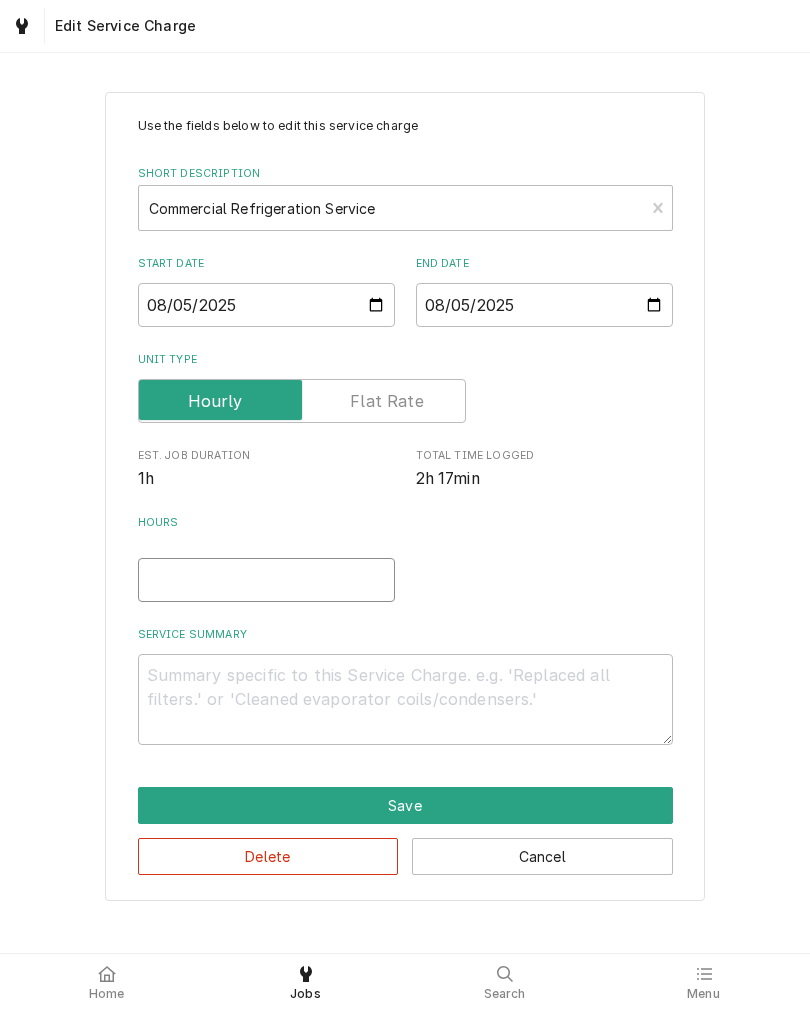 type on "x" 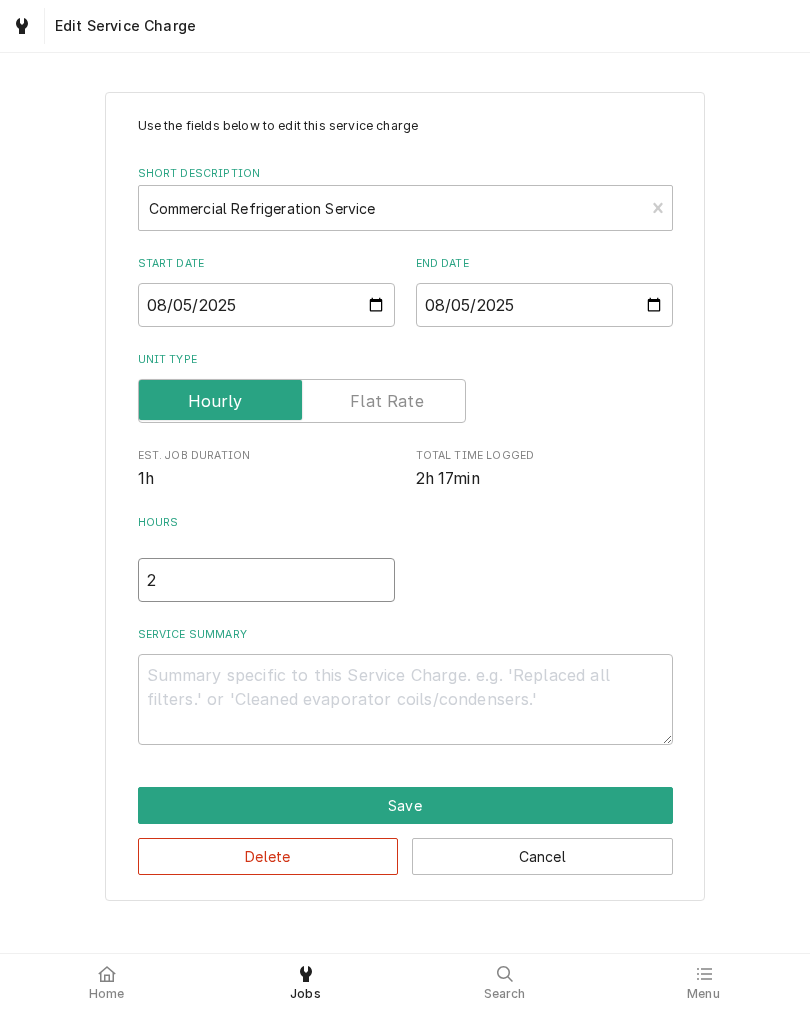 type on "x" 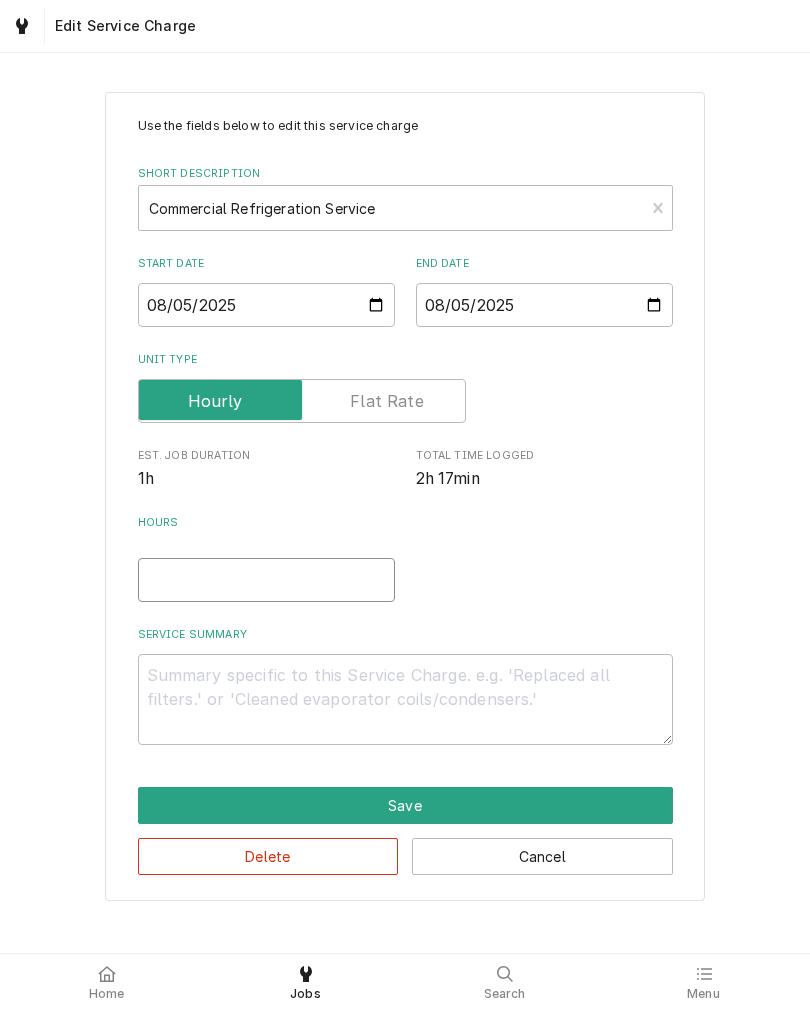 type on "x" 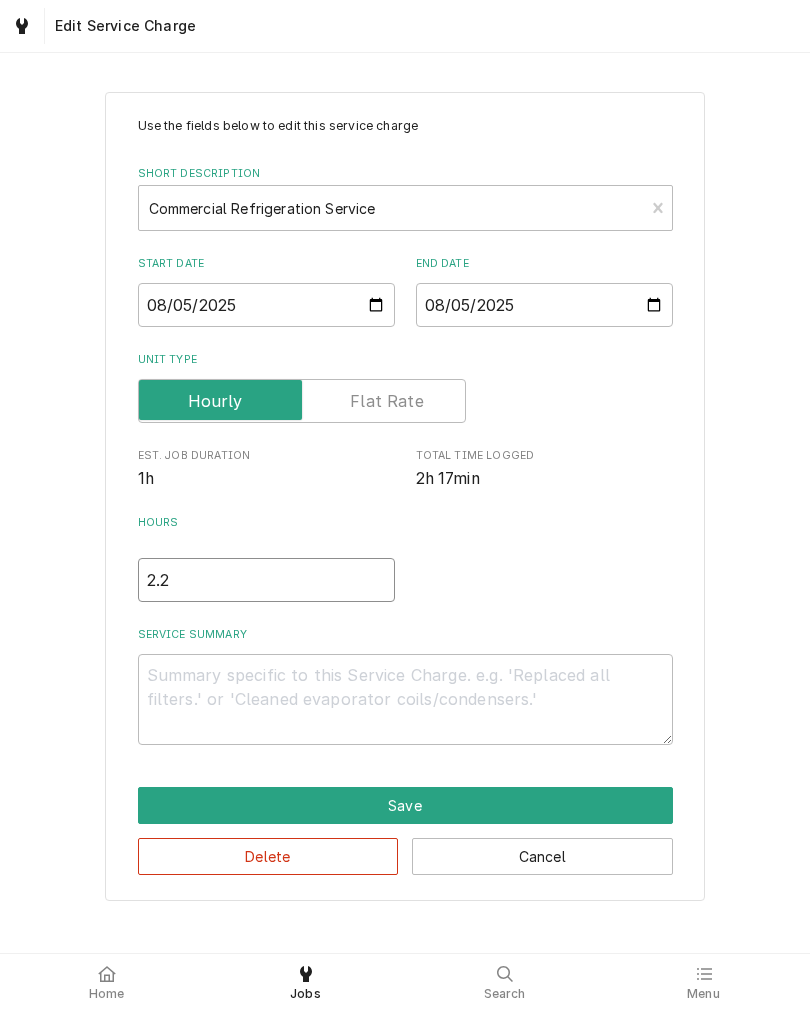 type on "x" 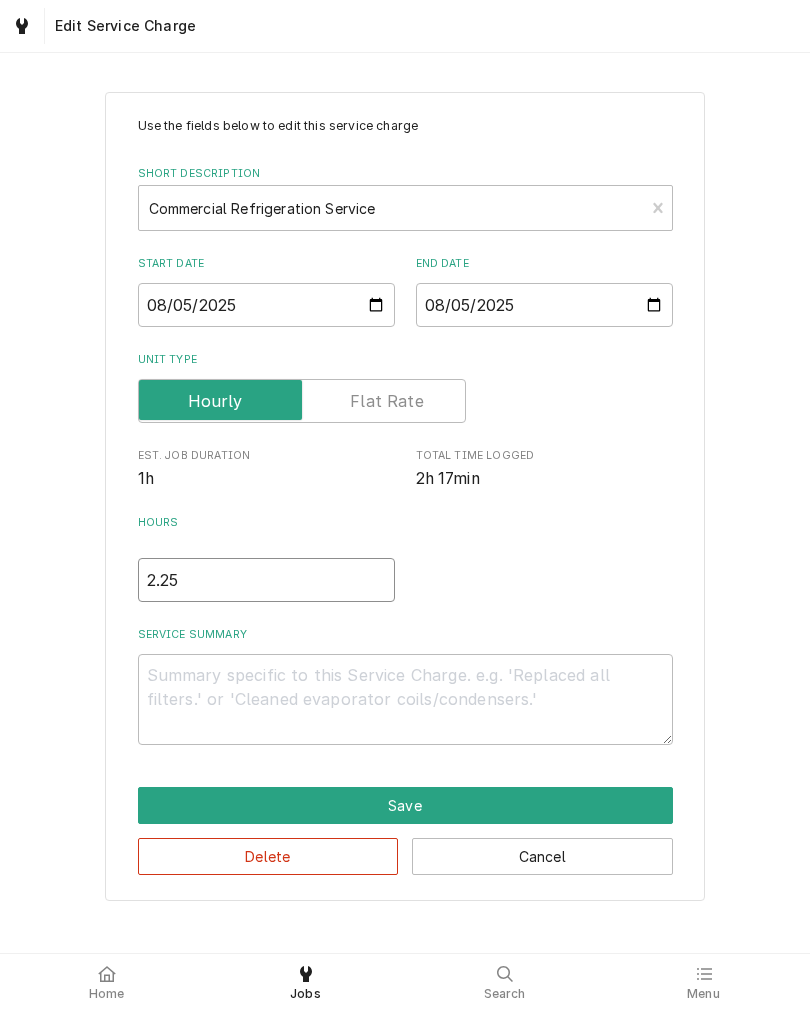 type on "2.25" 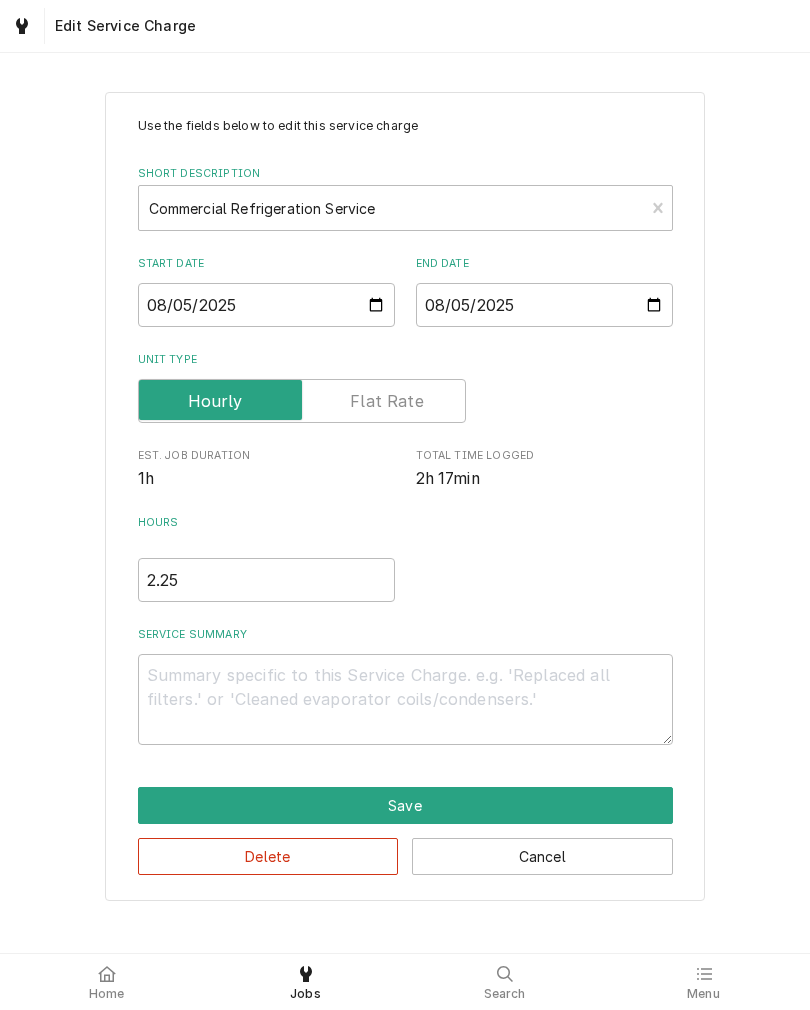 click on "Use the fields below to edit this service charge Short Description Commercial Refrigeration Service Start Date 2025-08-05 End Date 2025-08-05 Unit Type Est. Job Duration 1h Total Time Logged 2h 17min Hours 2.25 Service Summary Save Delete Cancel" at bounding box center [405, 496] 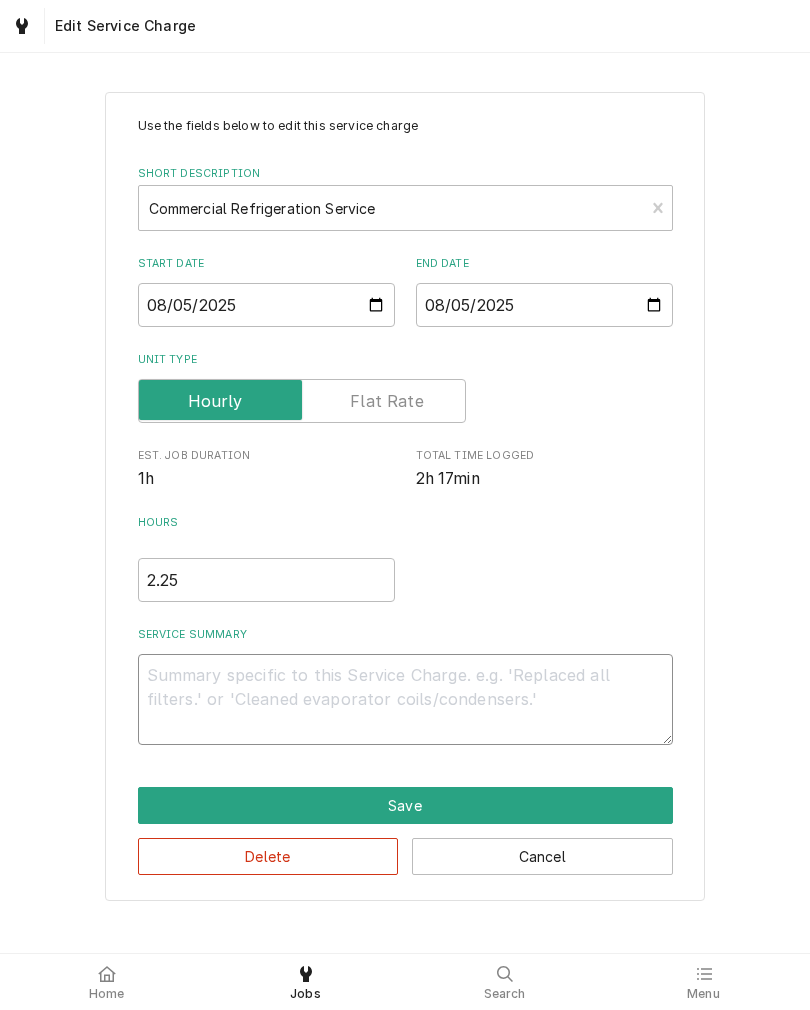 click on "Service Summary" at bounding box center (405, 699) 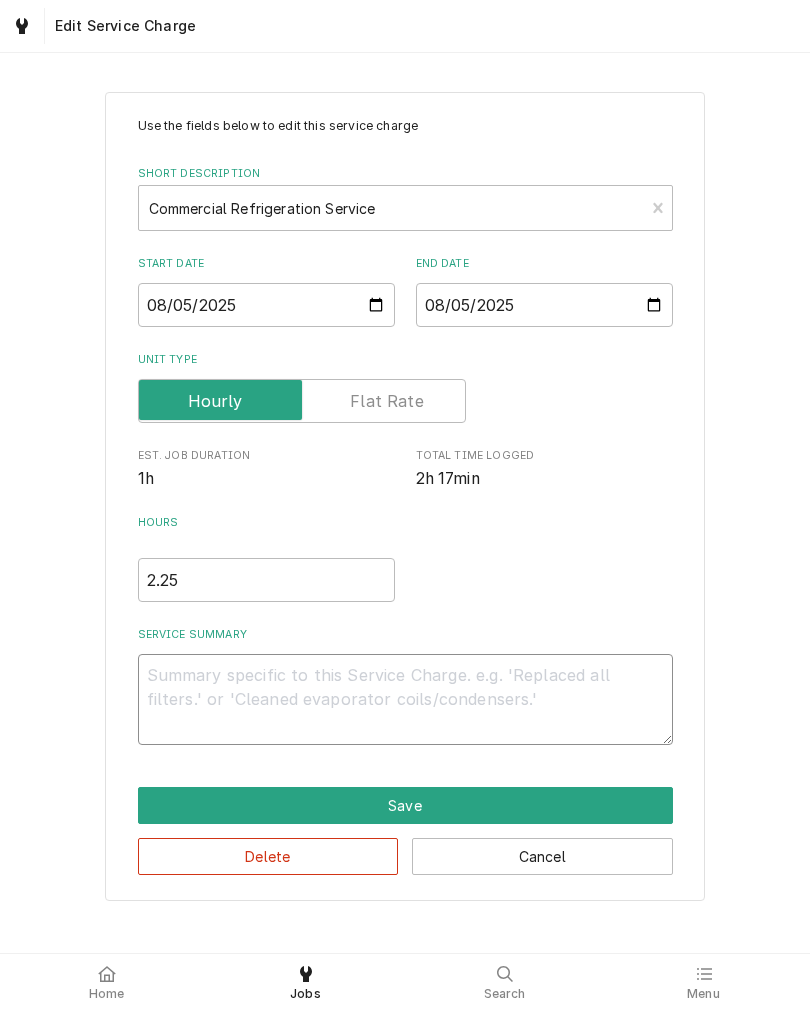 type on "x" 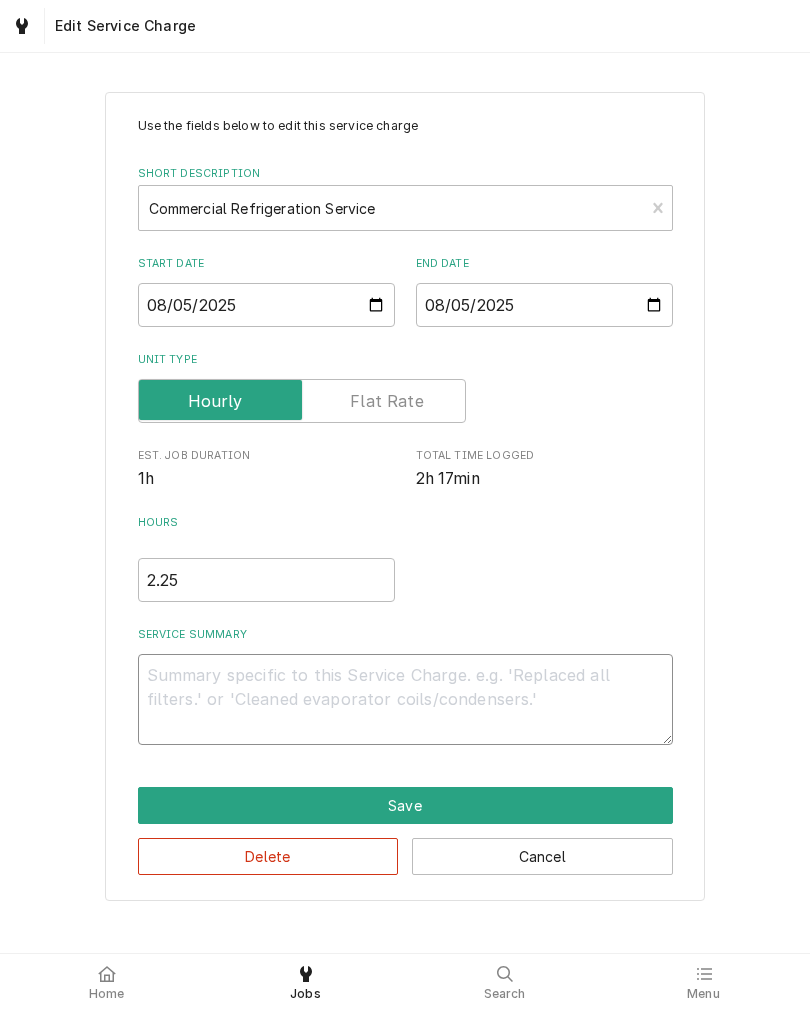 type on "C" 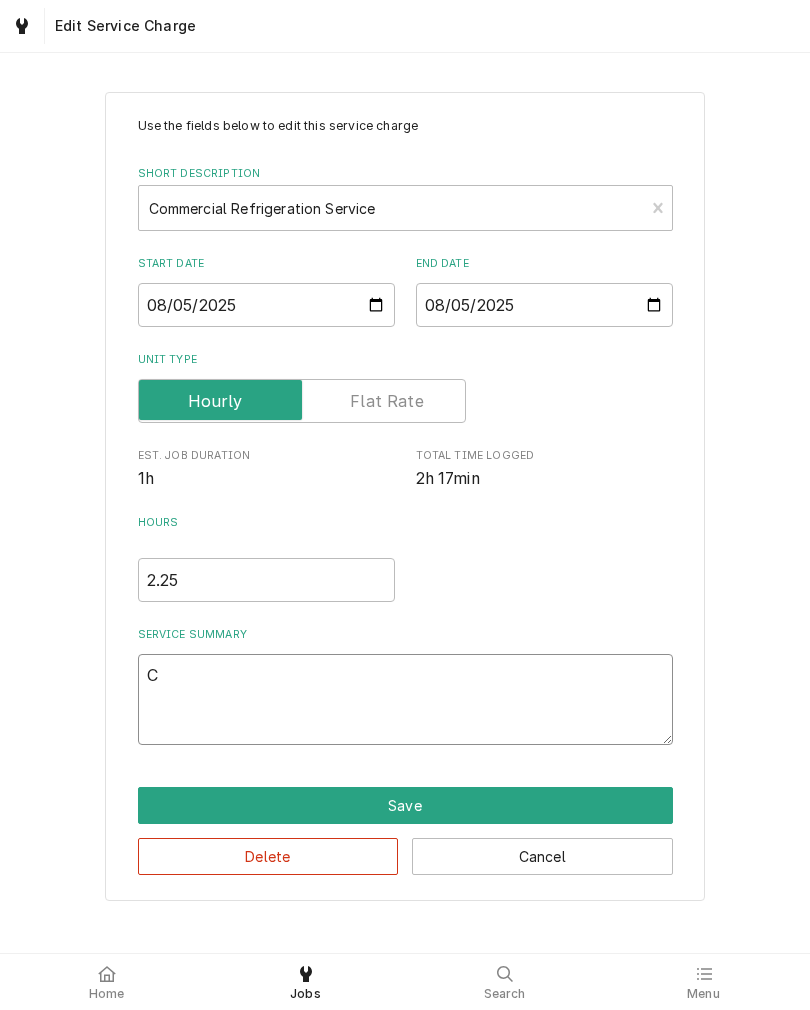 type on "x" 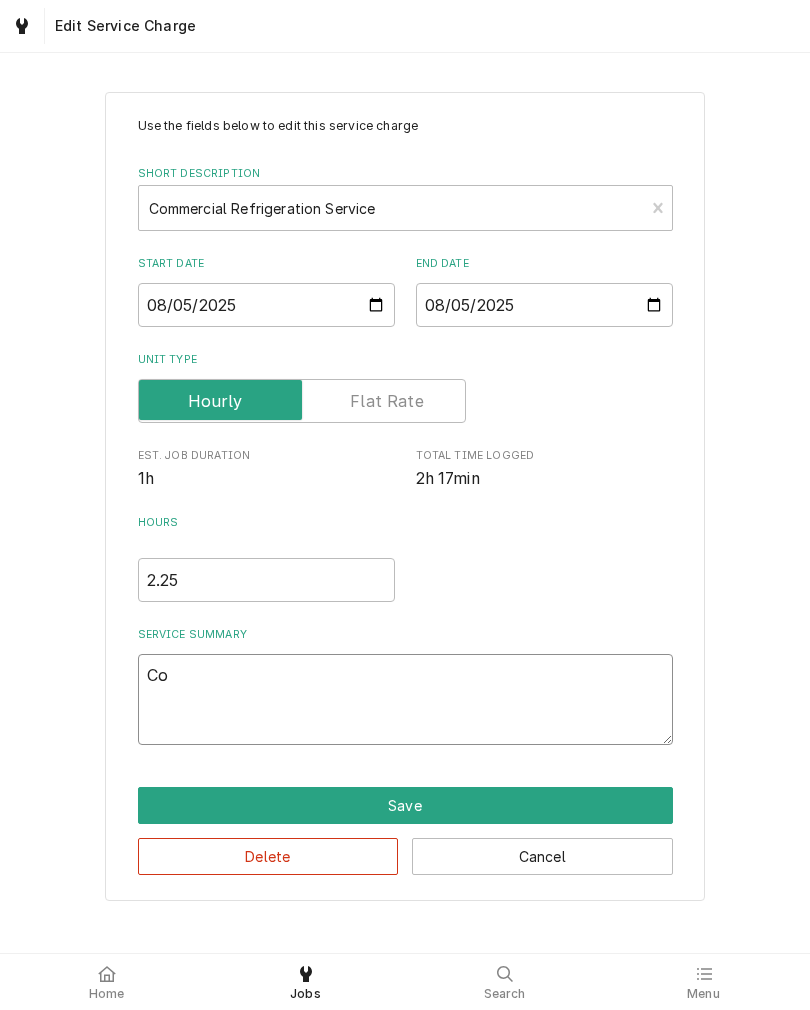 type on "x" 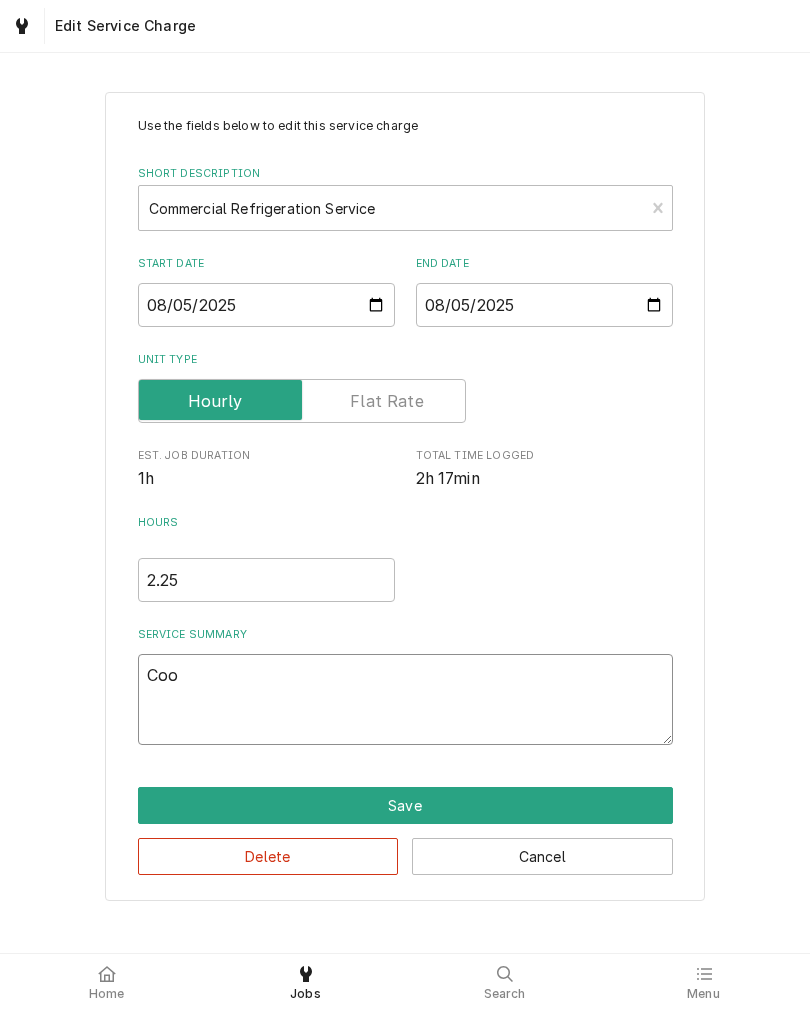 type on "x" 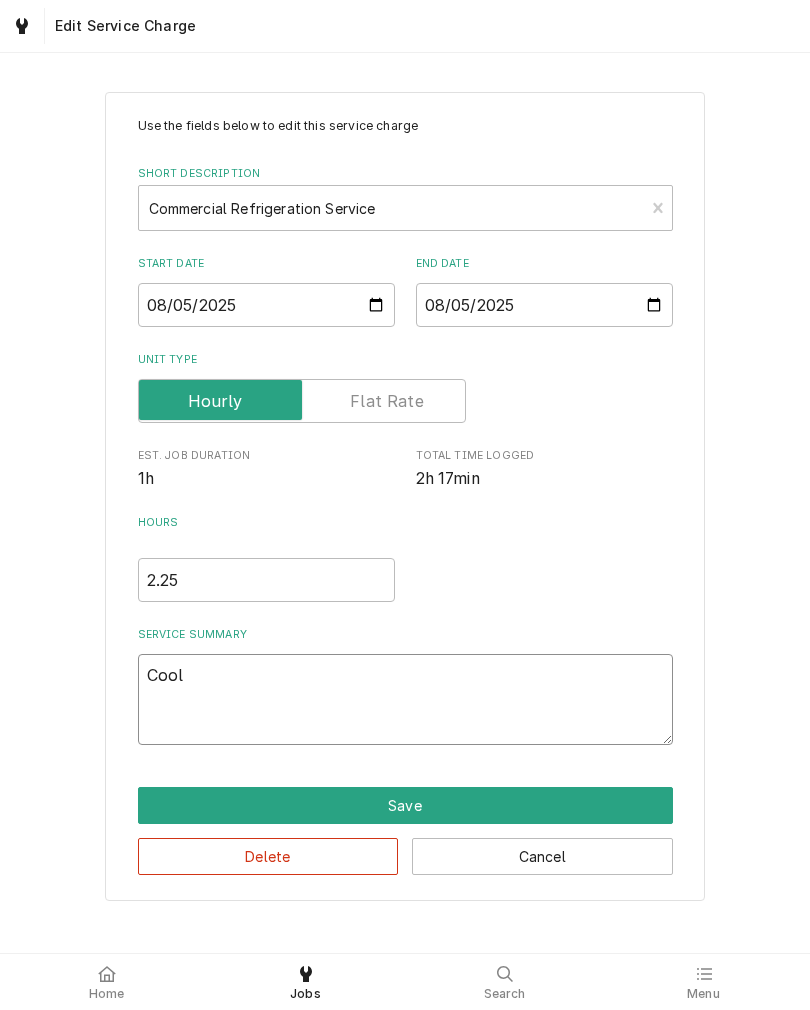 type on "x" 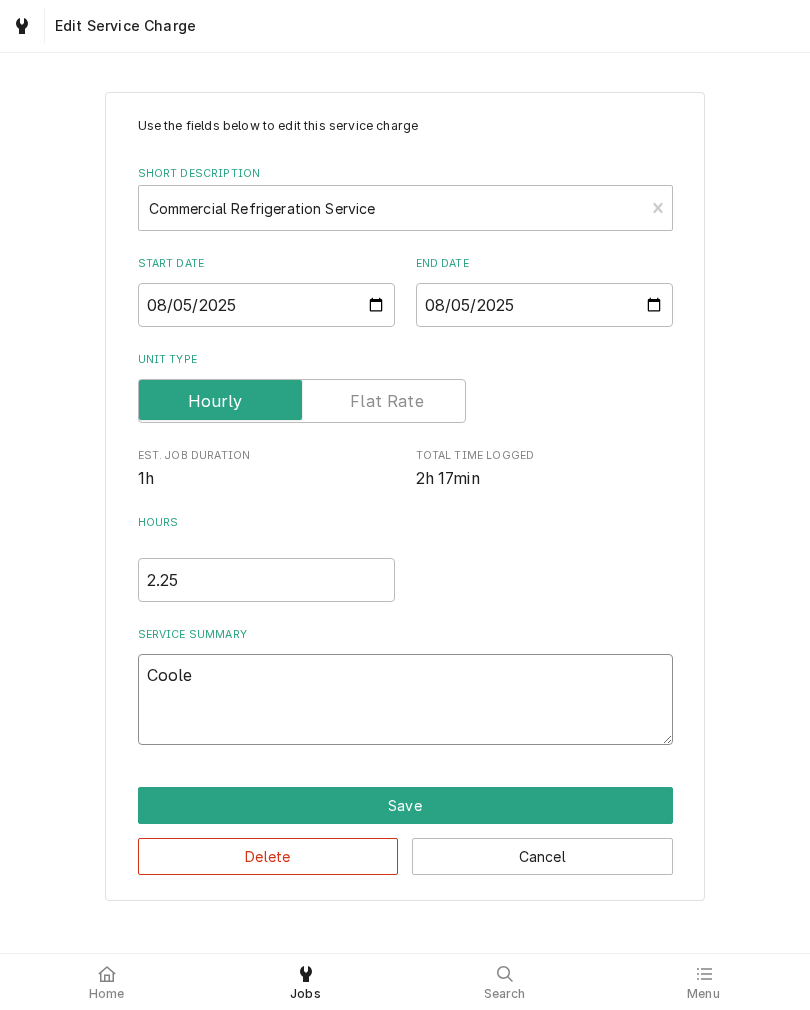 type on "x" 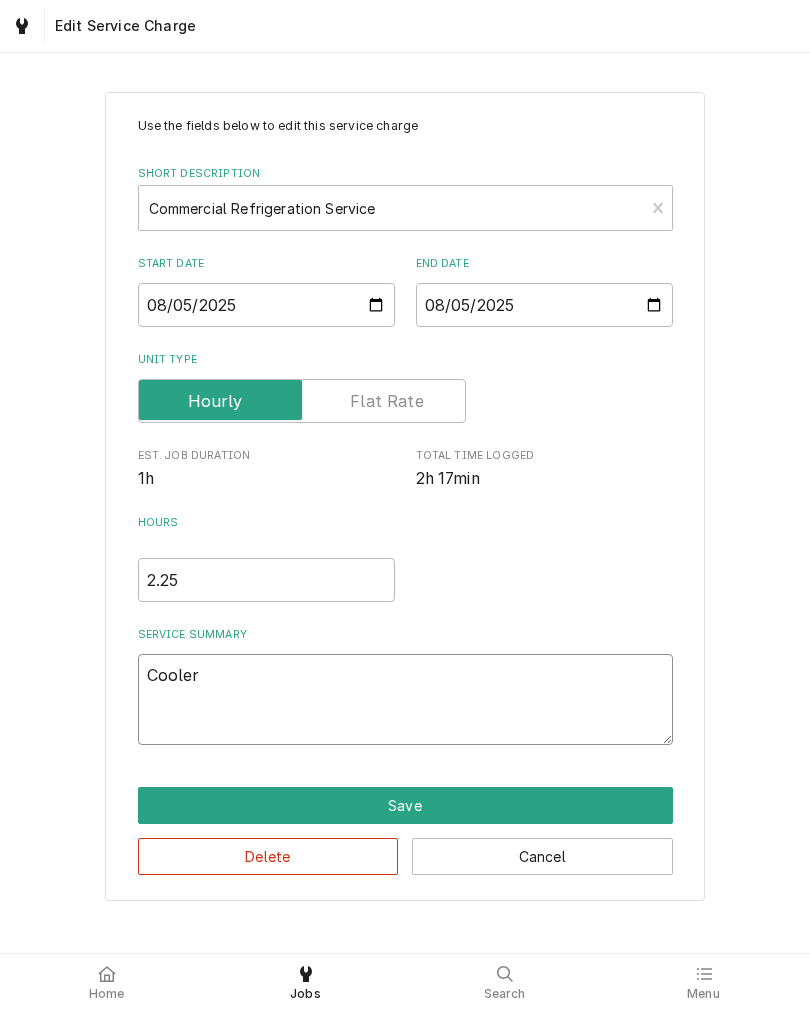 type on "x" 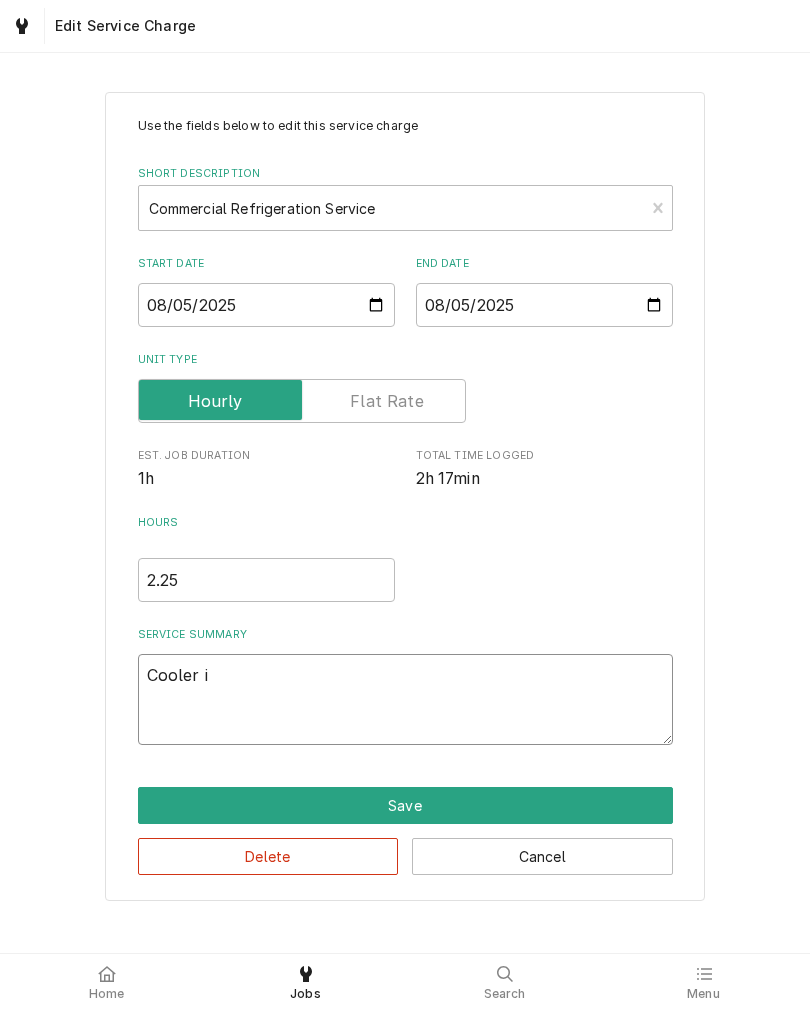 type on "x" 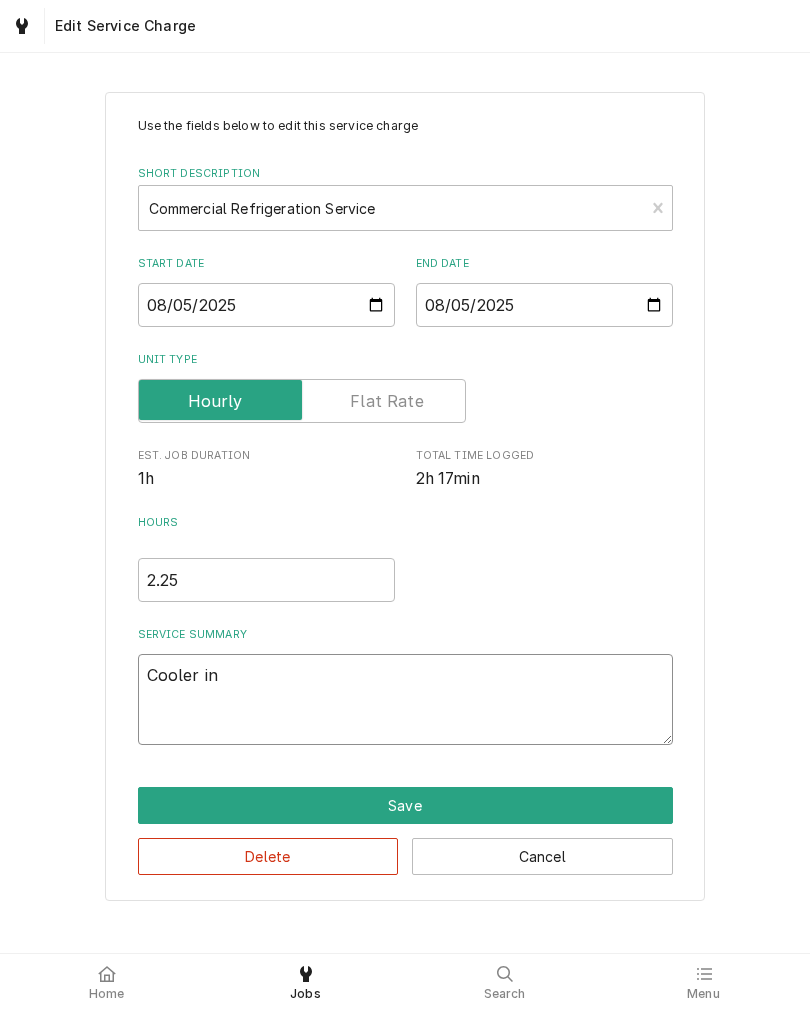 type on "x" 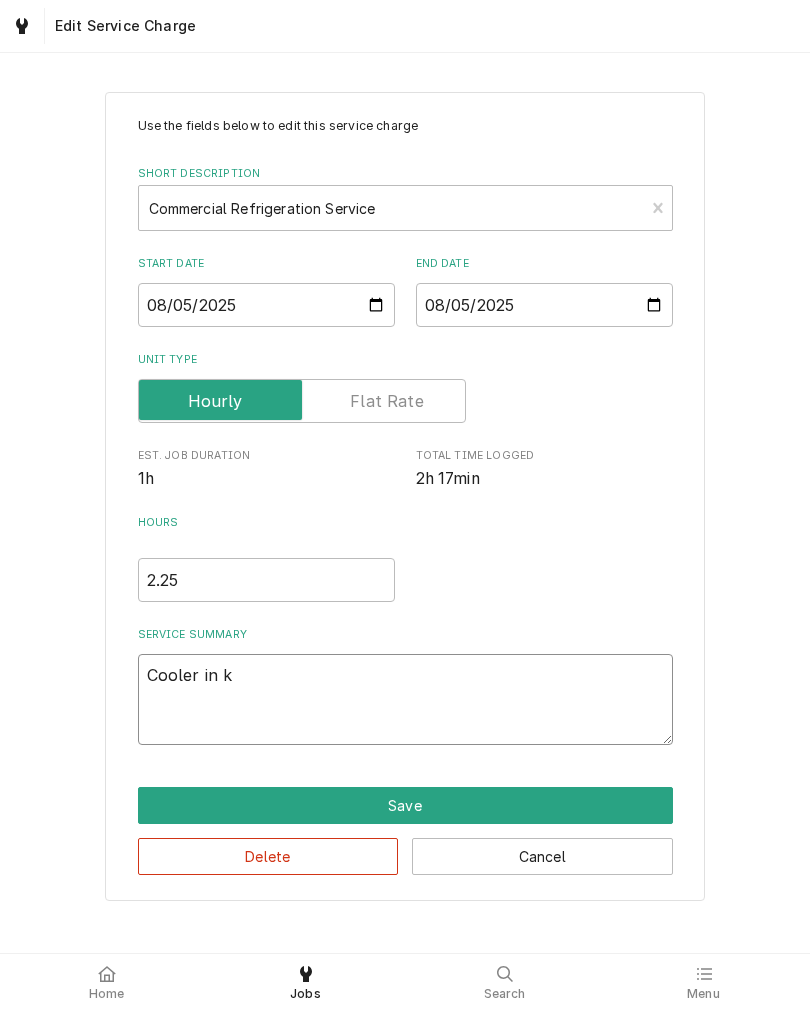 type on "x" 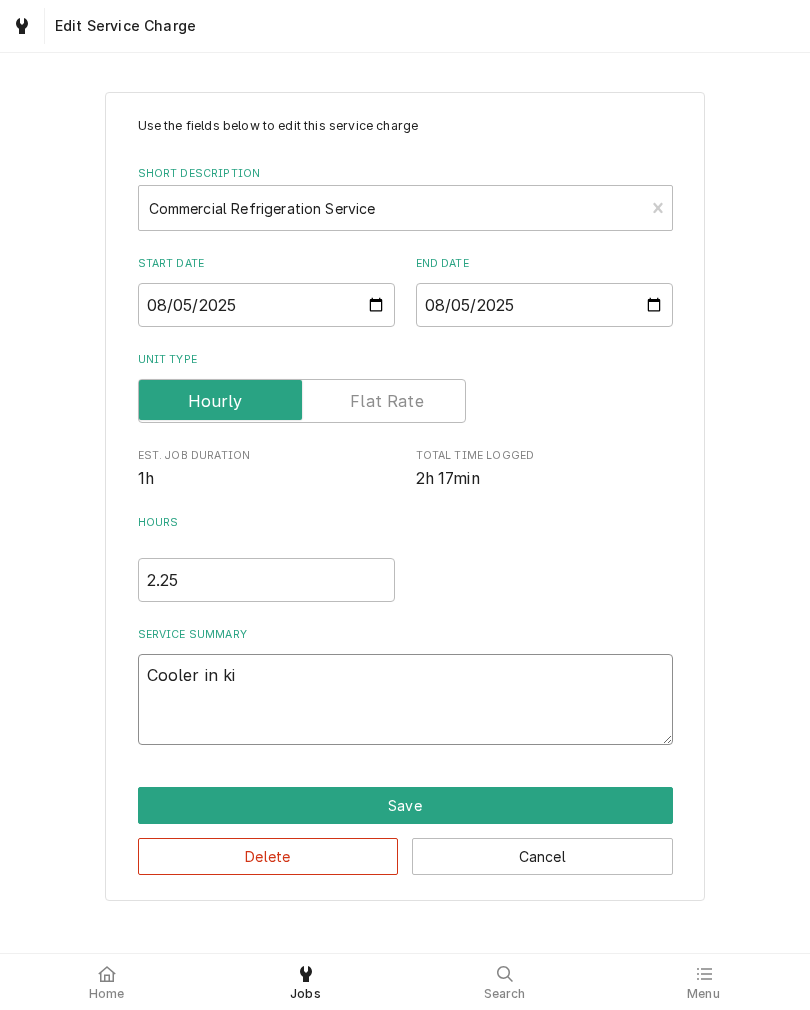 type on "x" 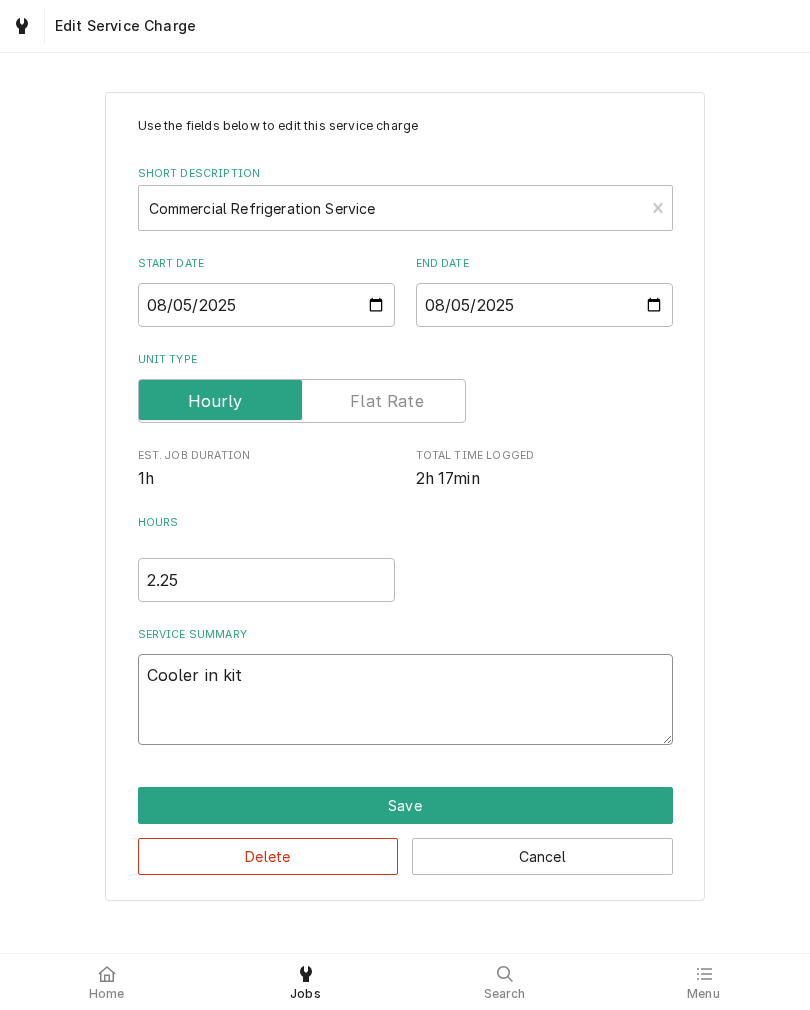 type on "x" 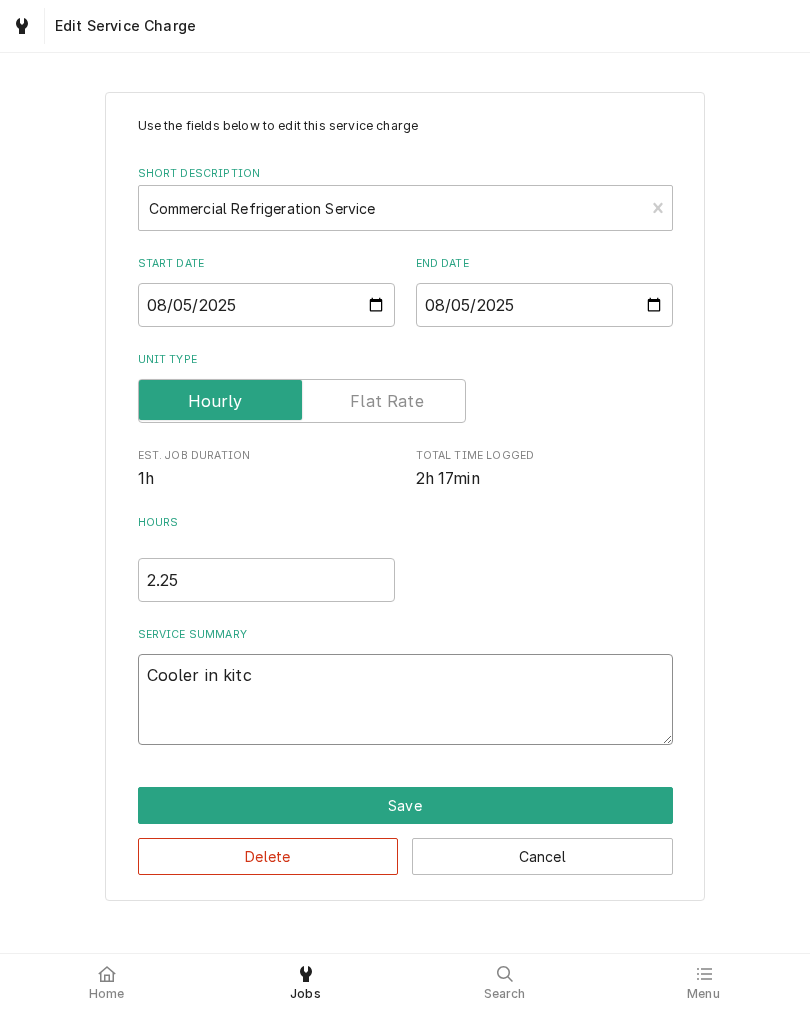 type on "x" 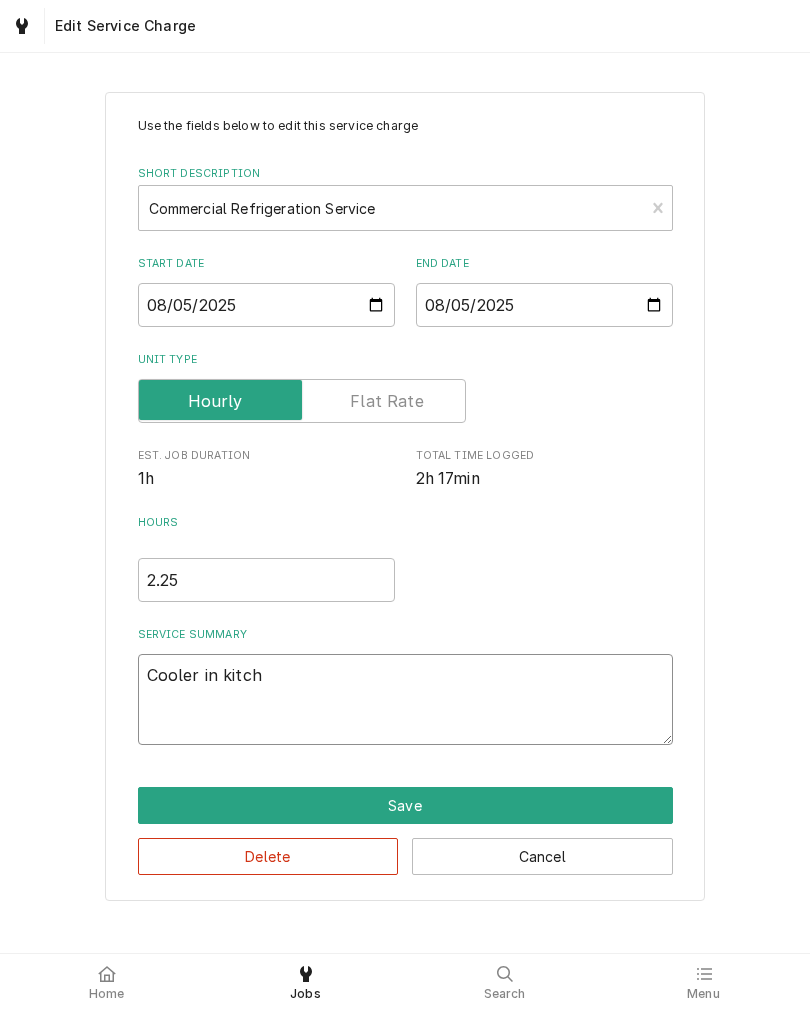 type on "x" 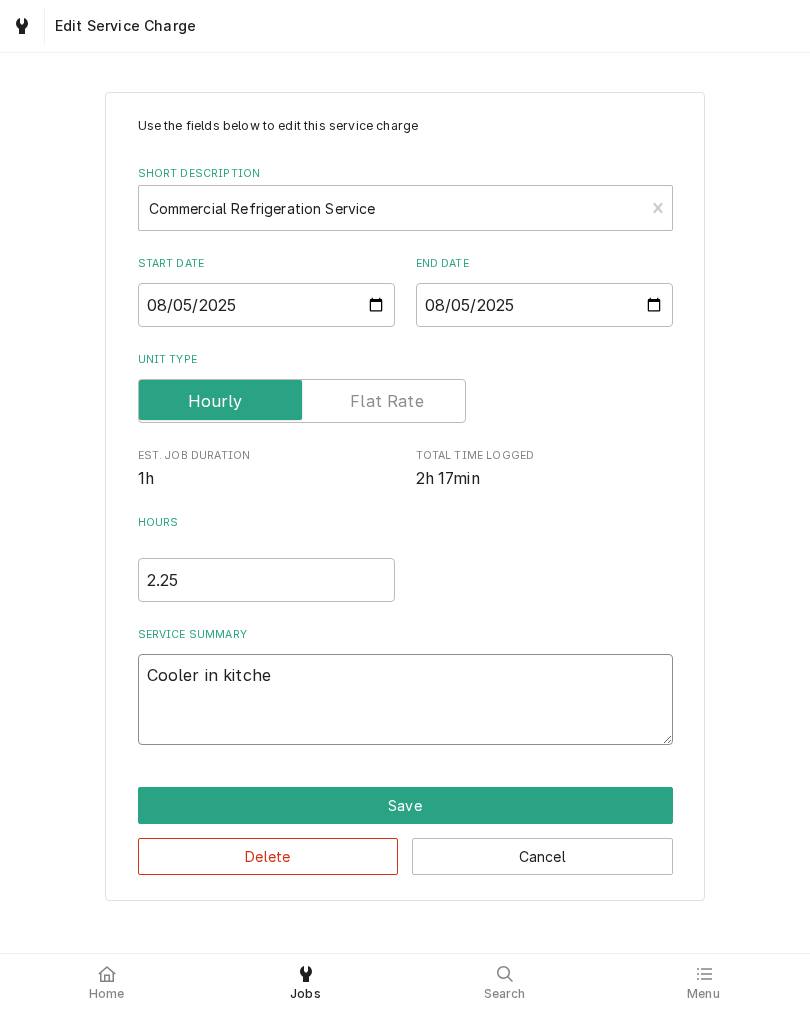 type on "x" 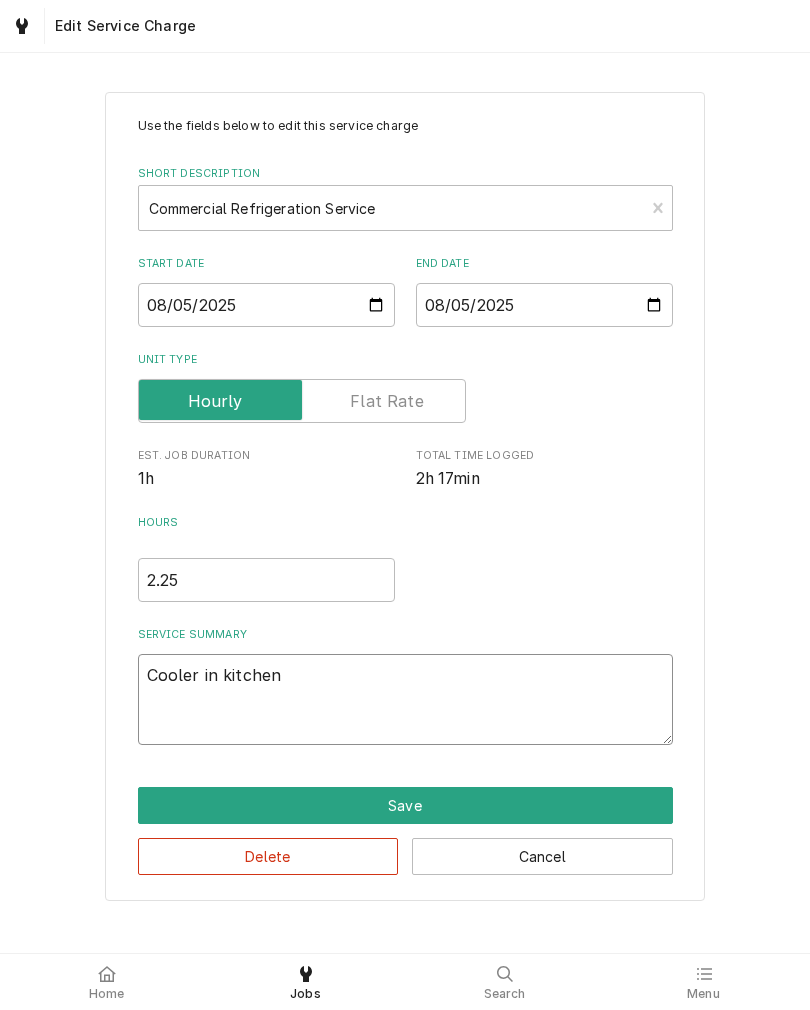 type on "x" 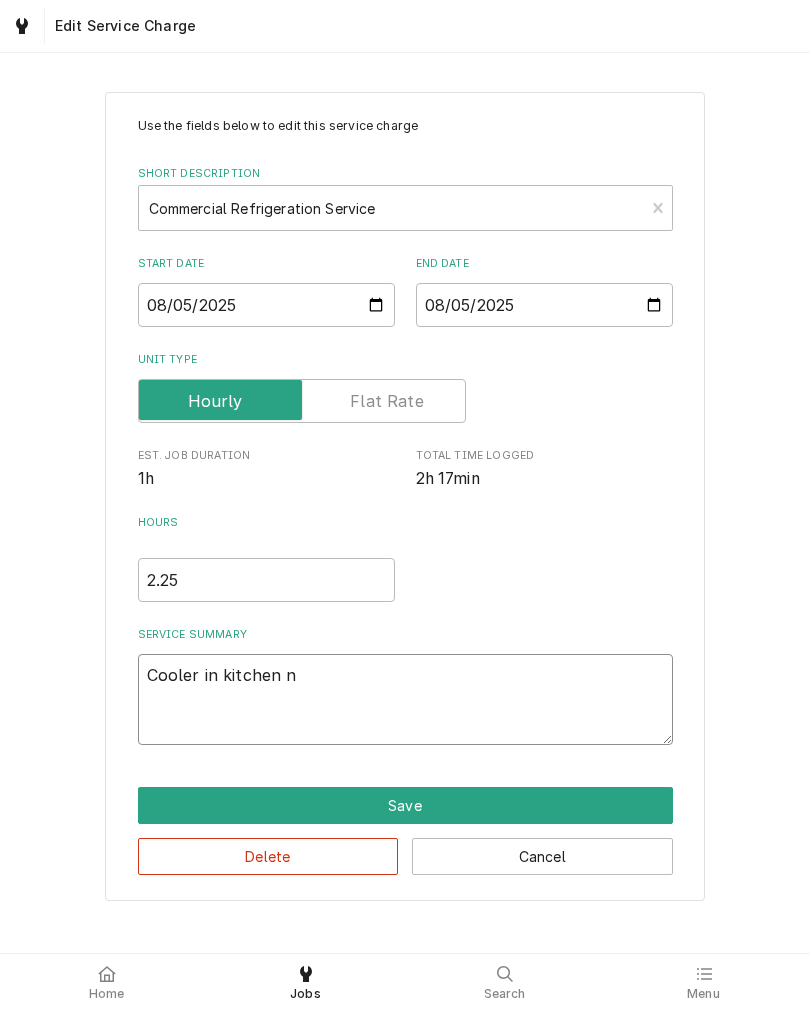 type on "x" 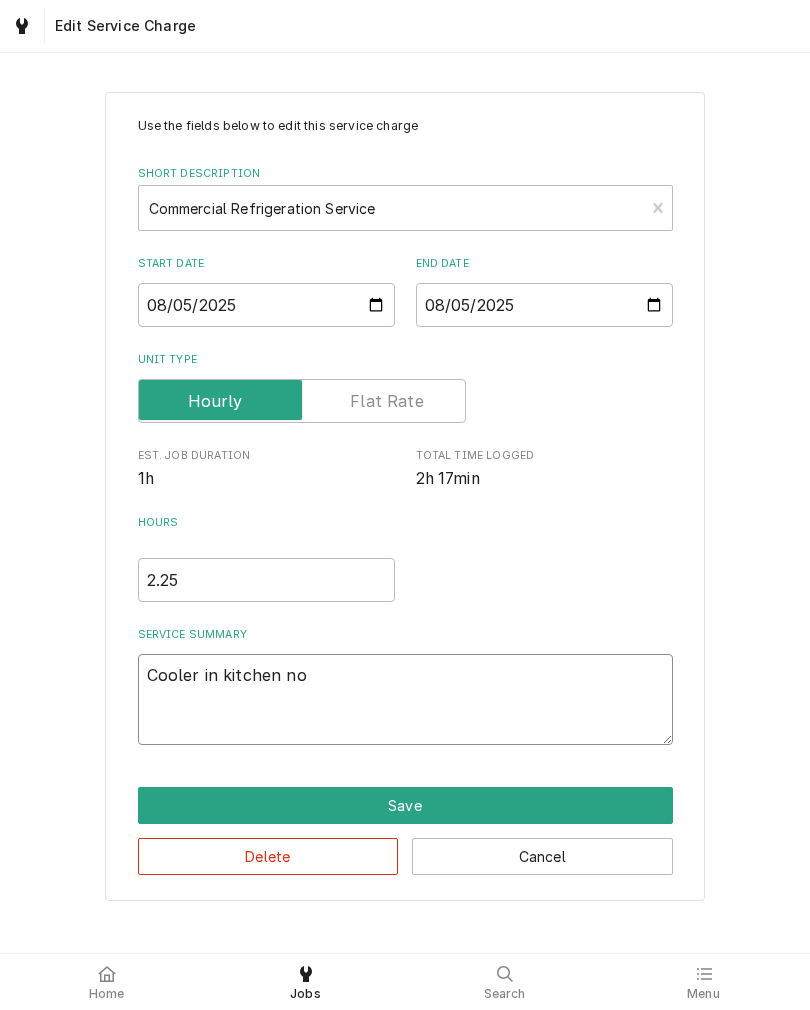type on "x" 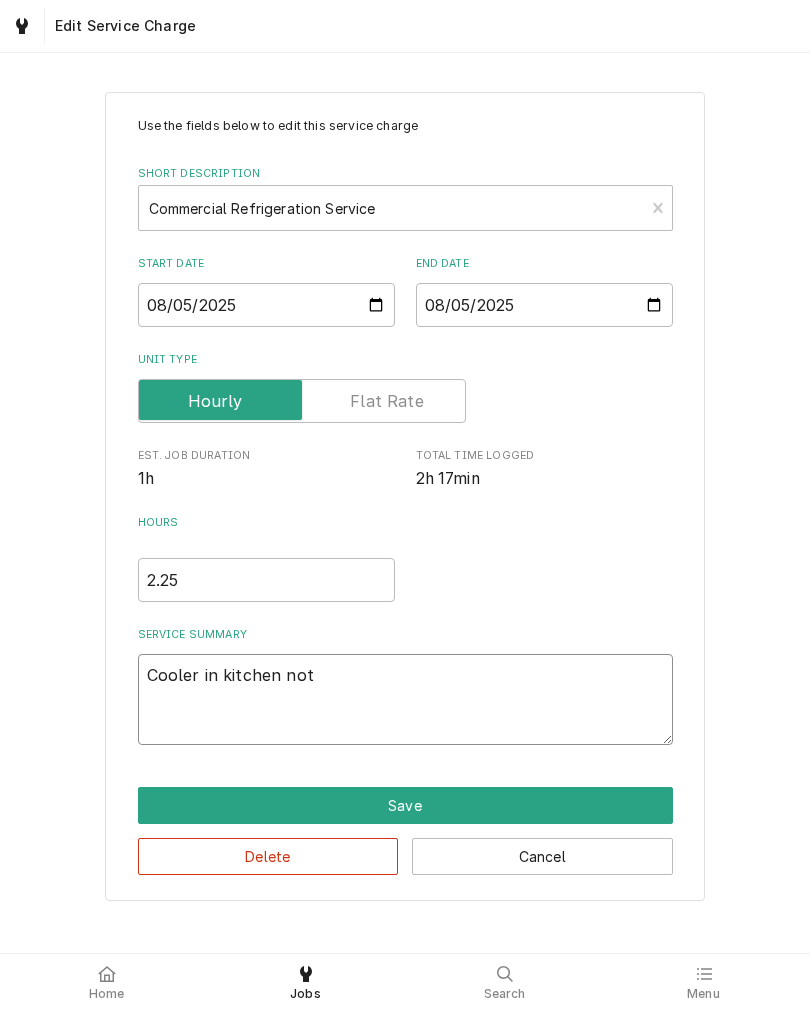type on "x" 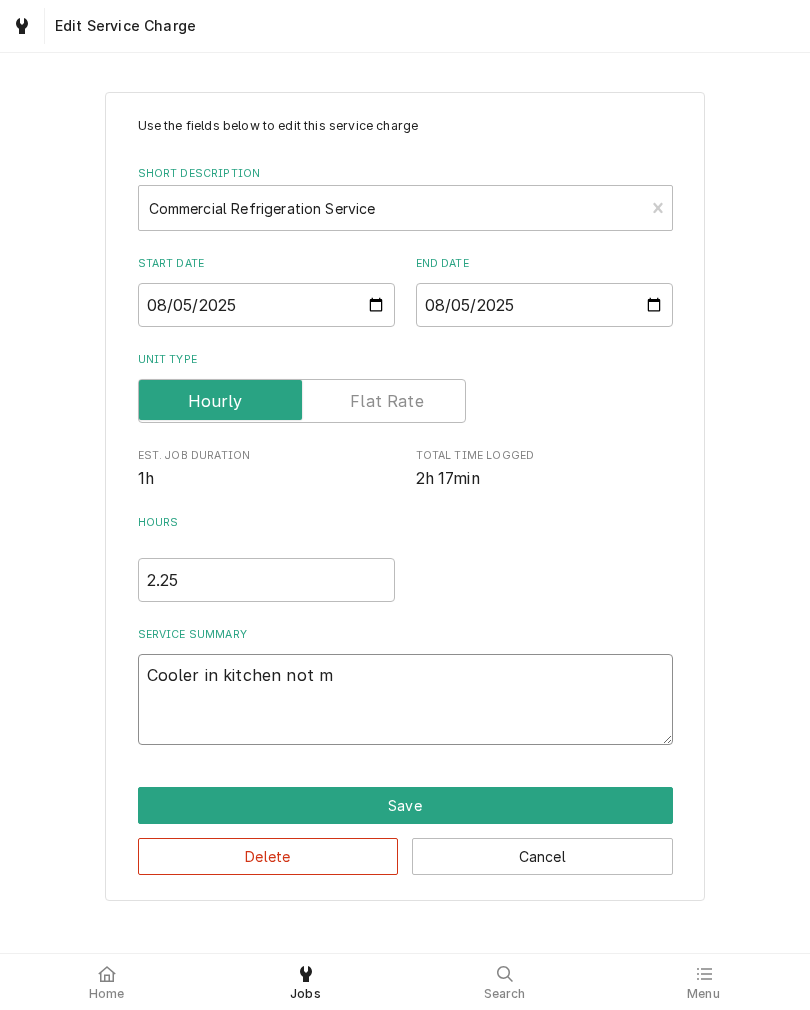 type on "x" 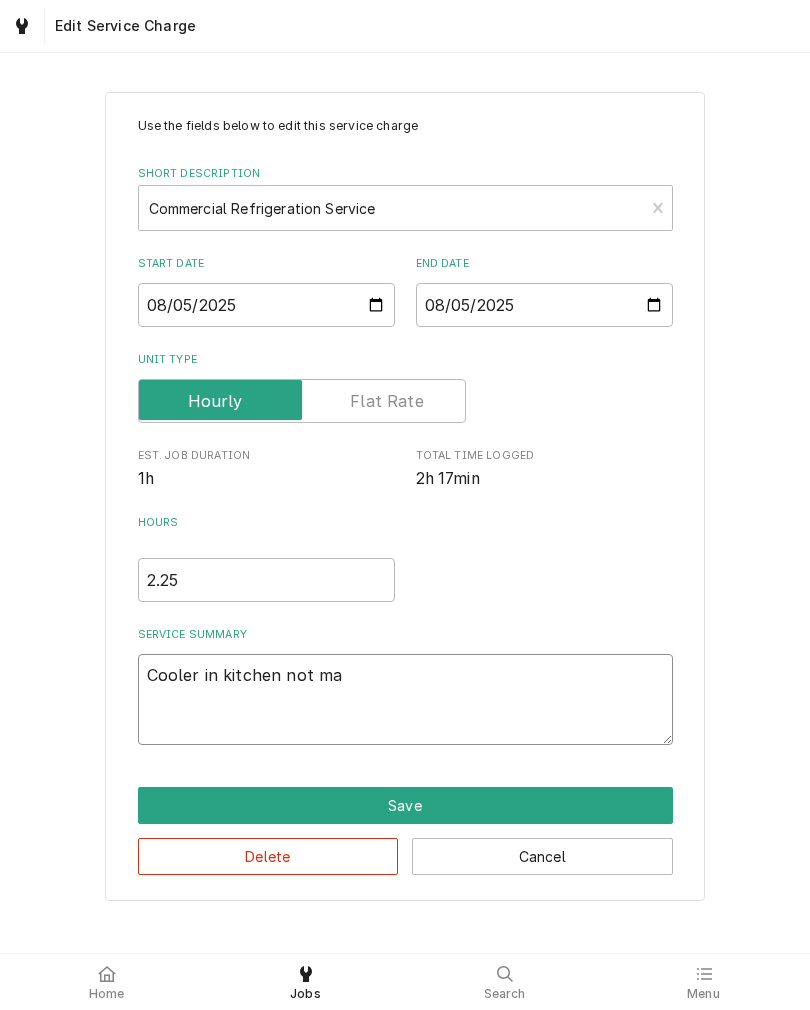 type on "x" 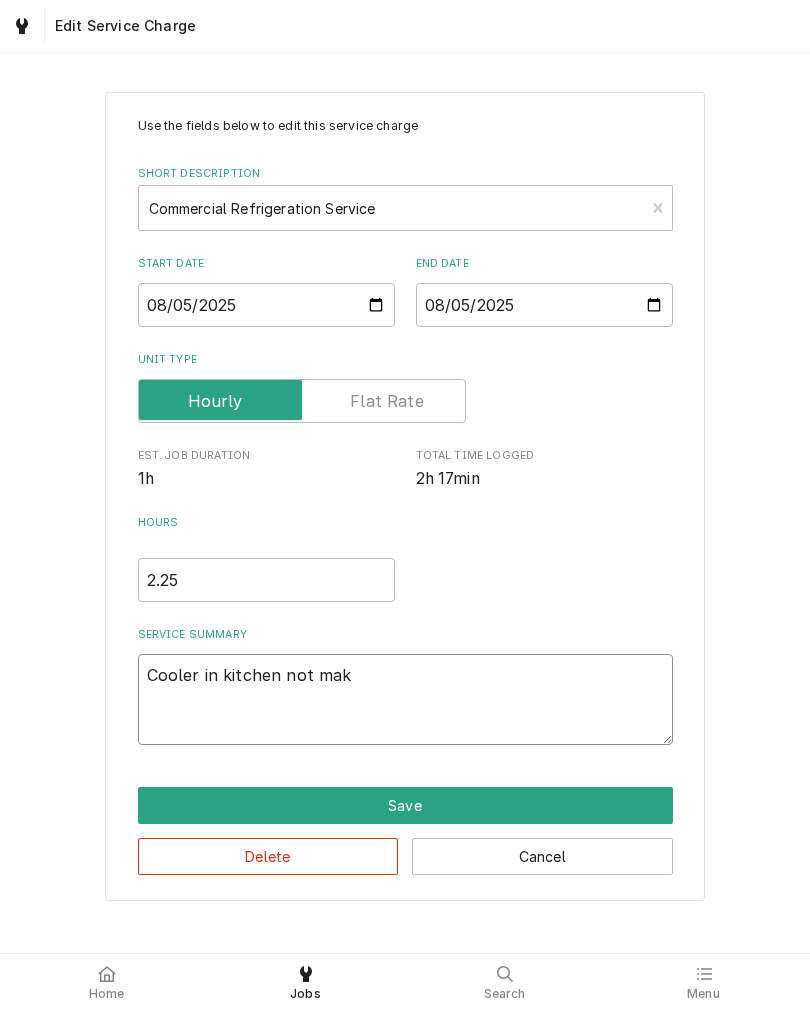 type on "x" 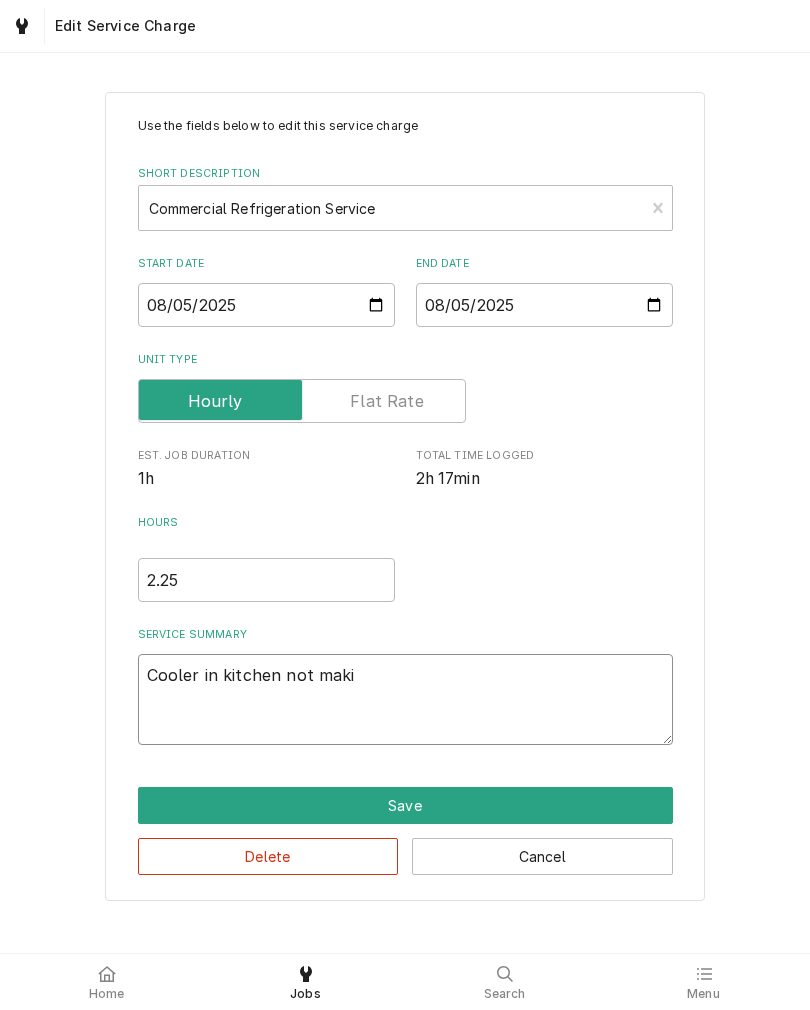 type on "x" 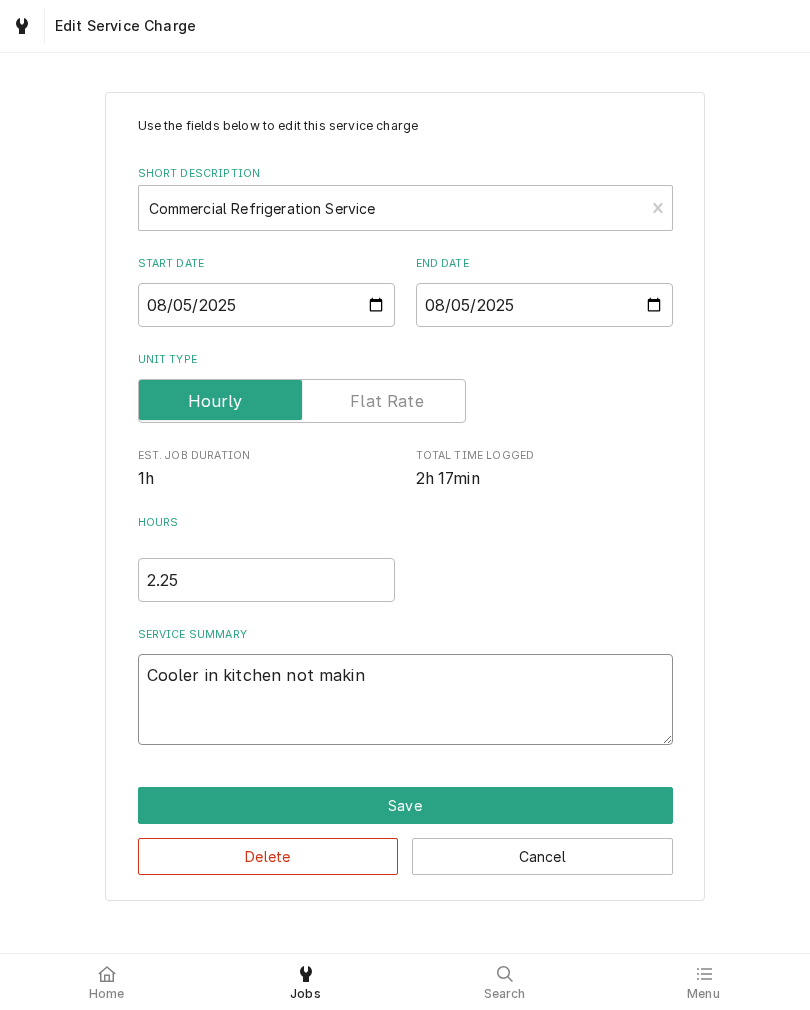 type on "x" 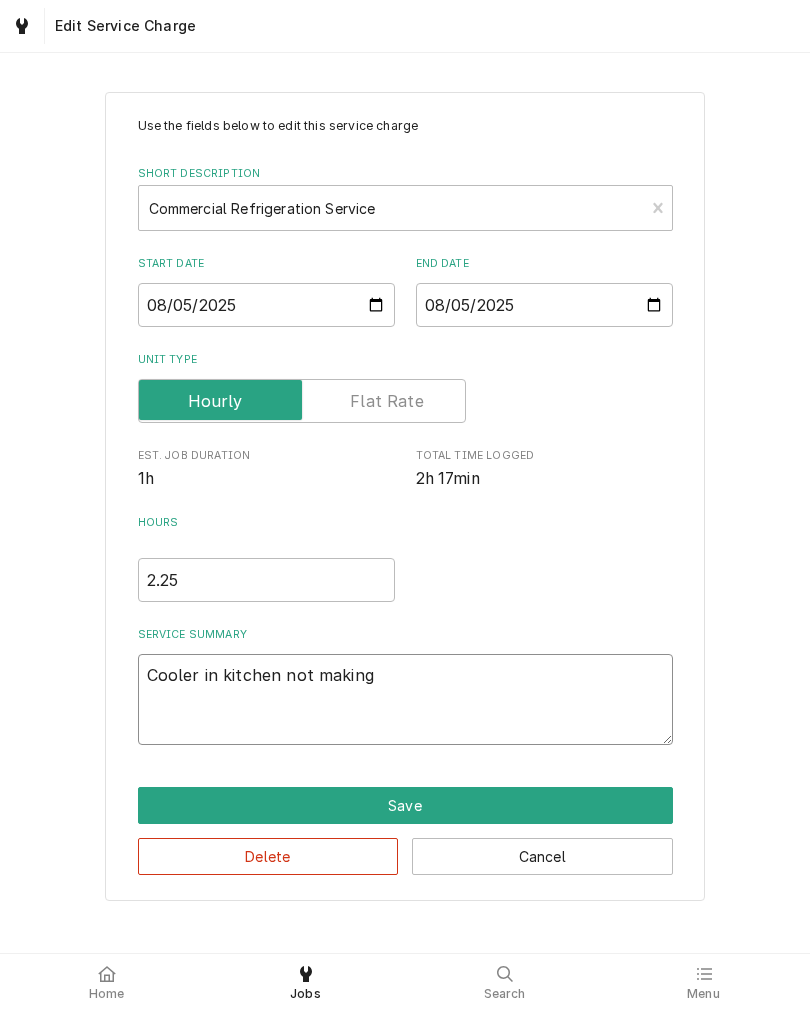 type on "x" 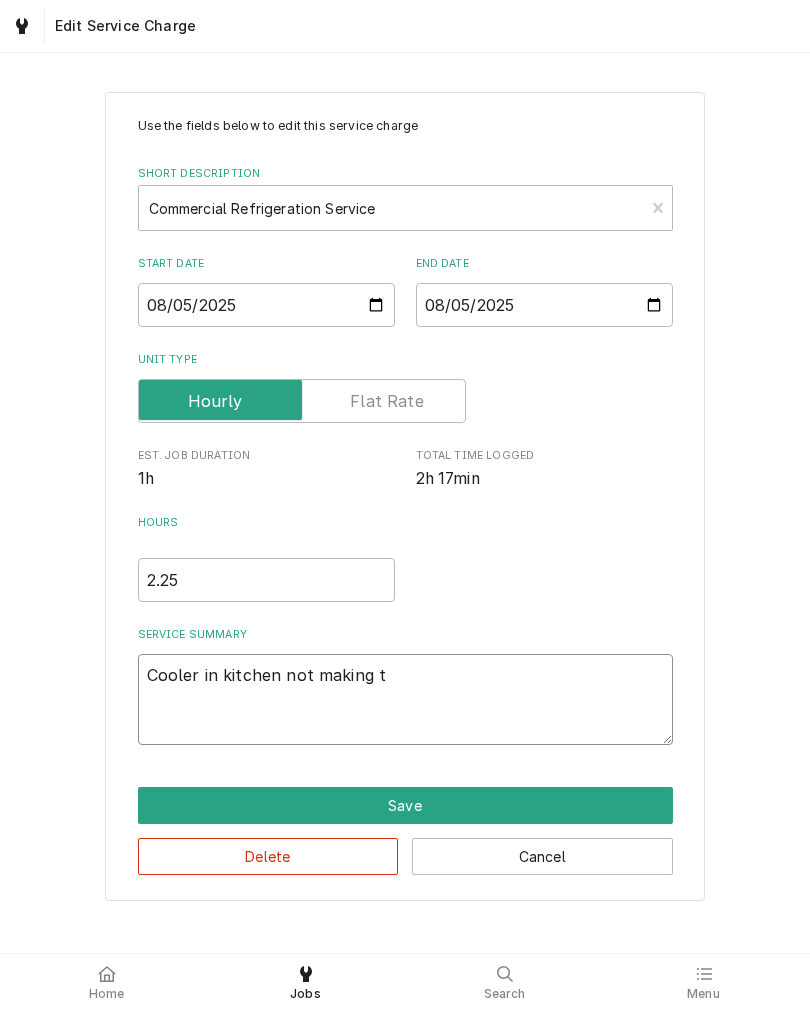 type on "x" 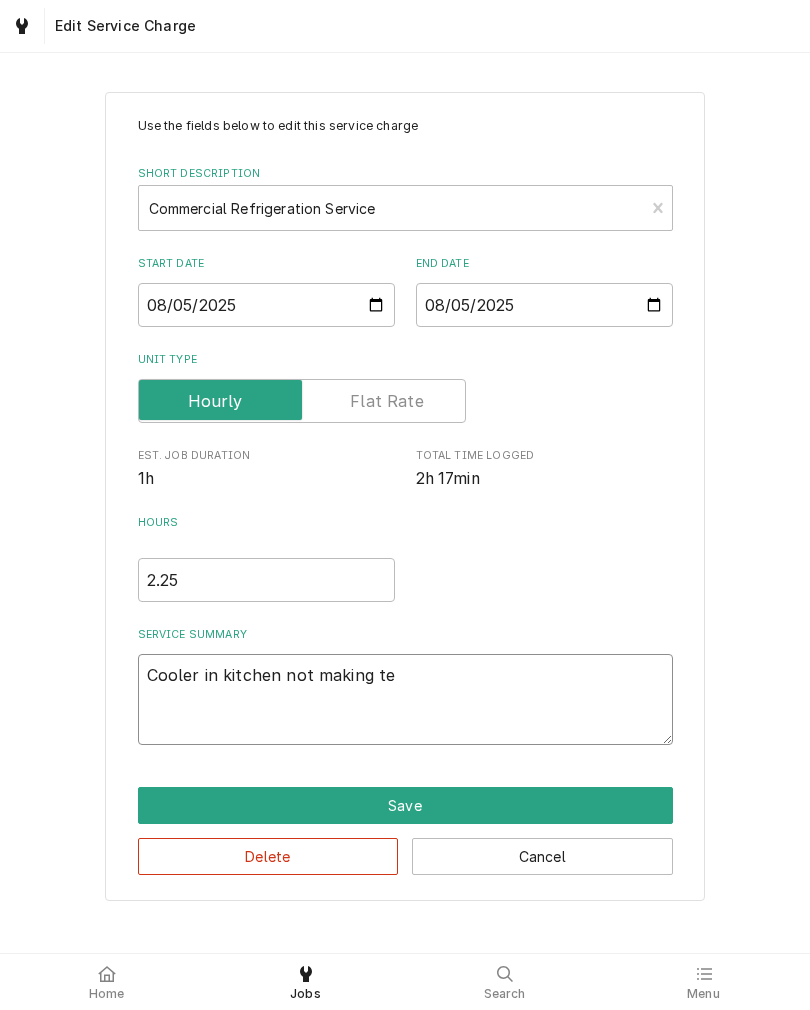 type on "x" 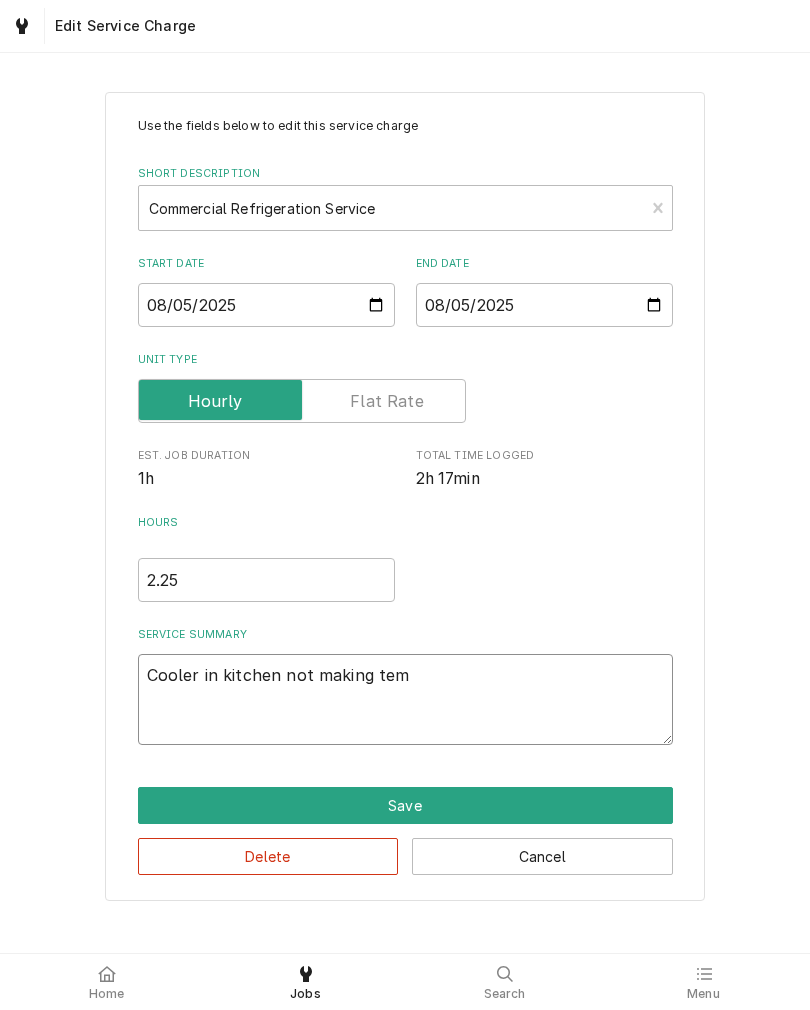 type on "x" 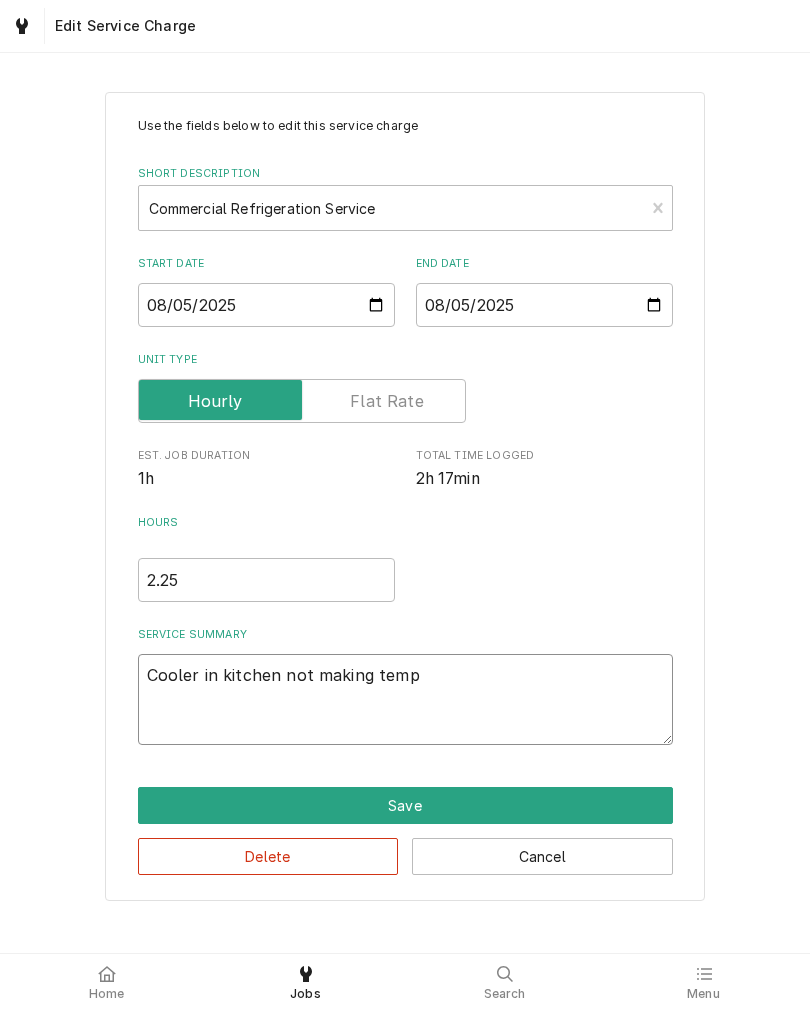type on "x" 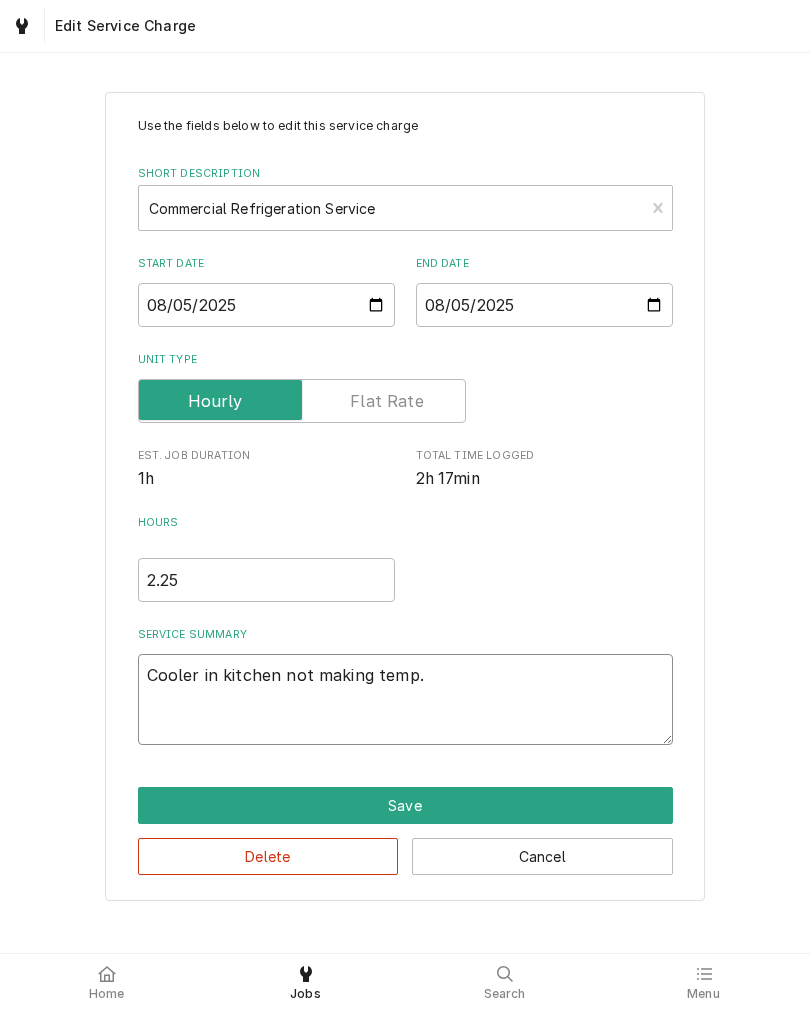 type on "x" 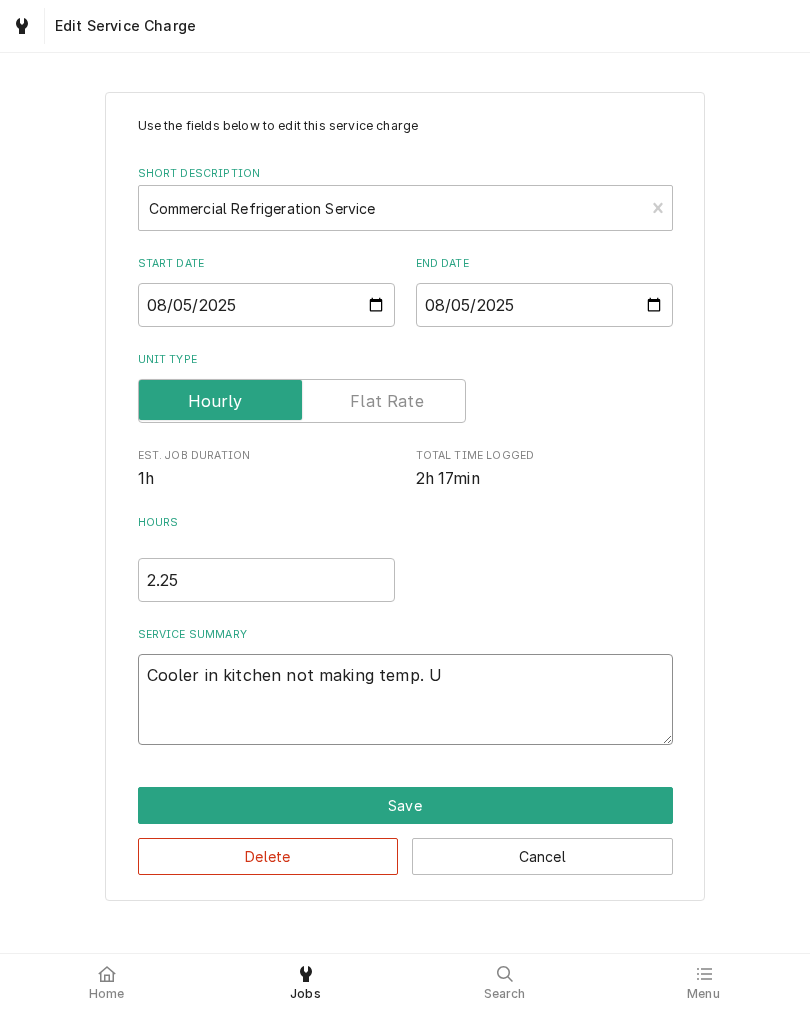type on "x" 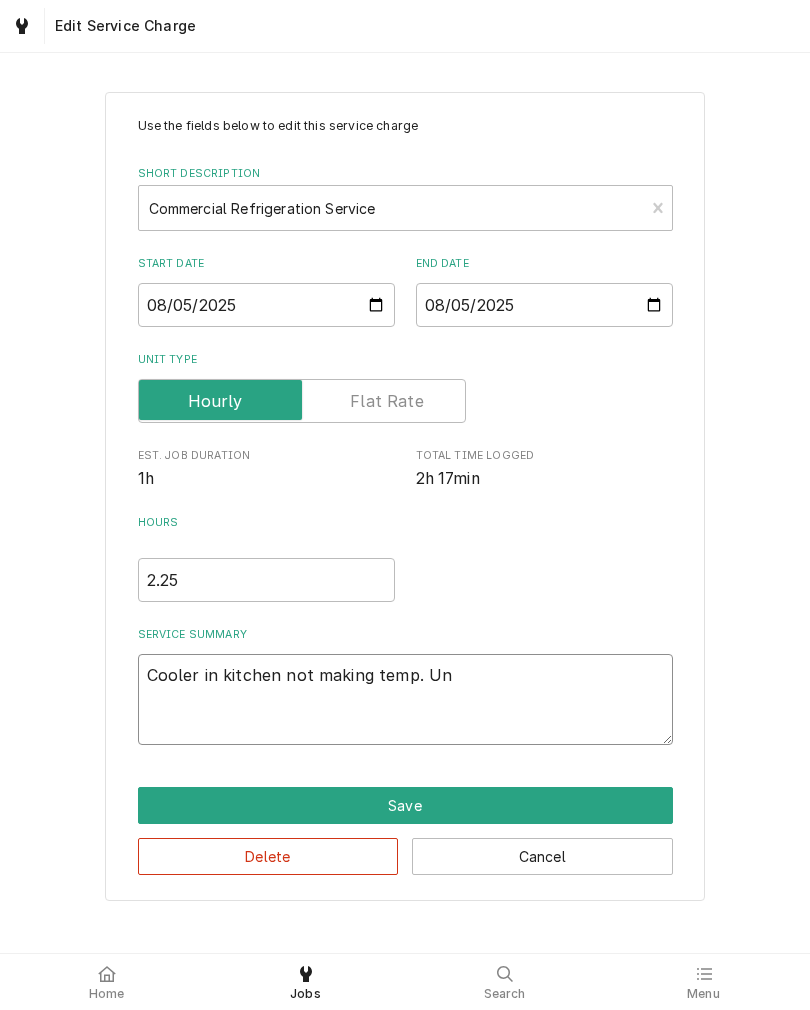 type on "x" 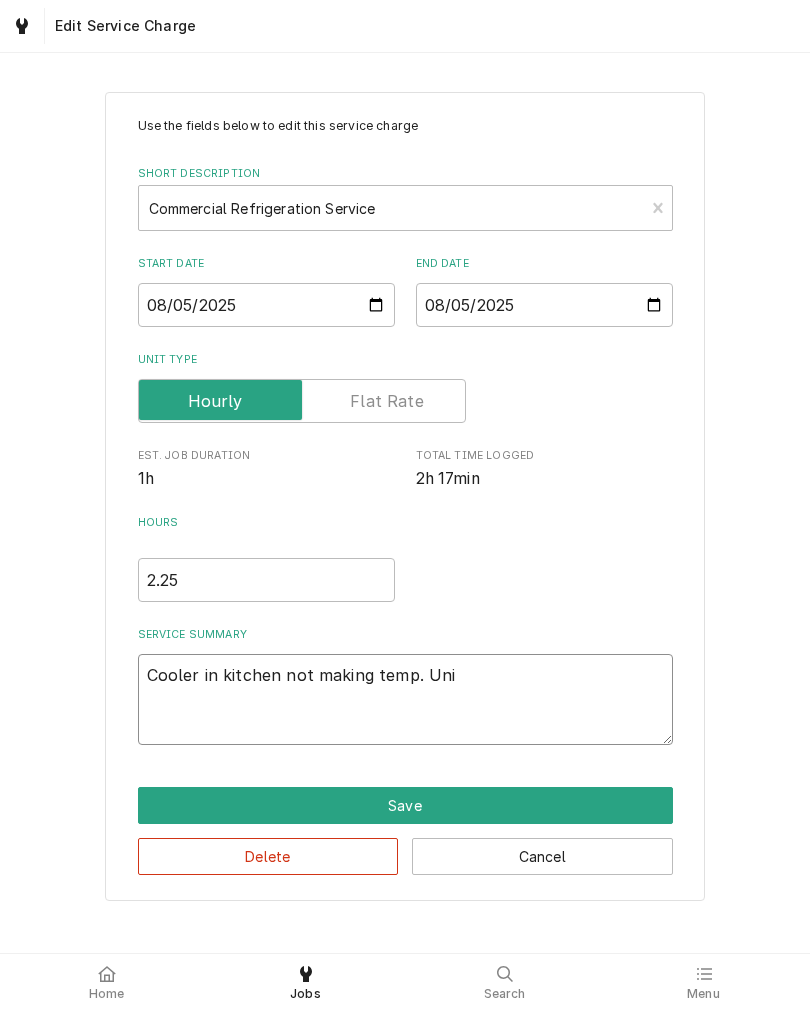 type on "x" 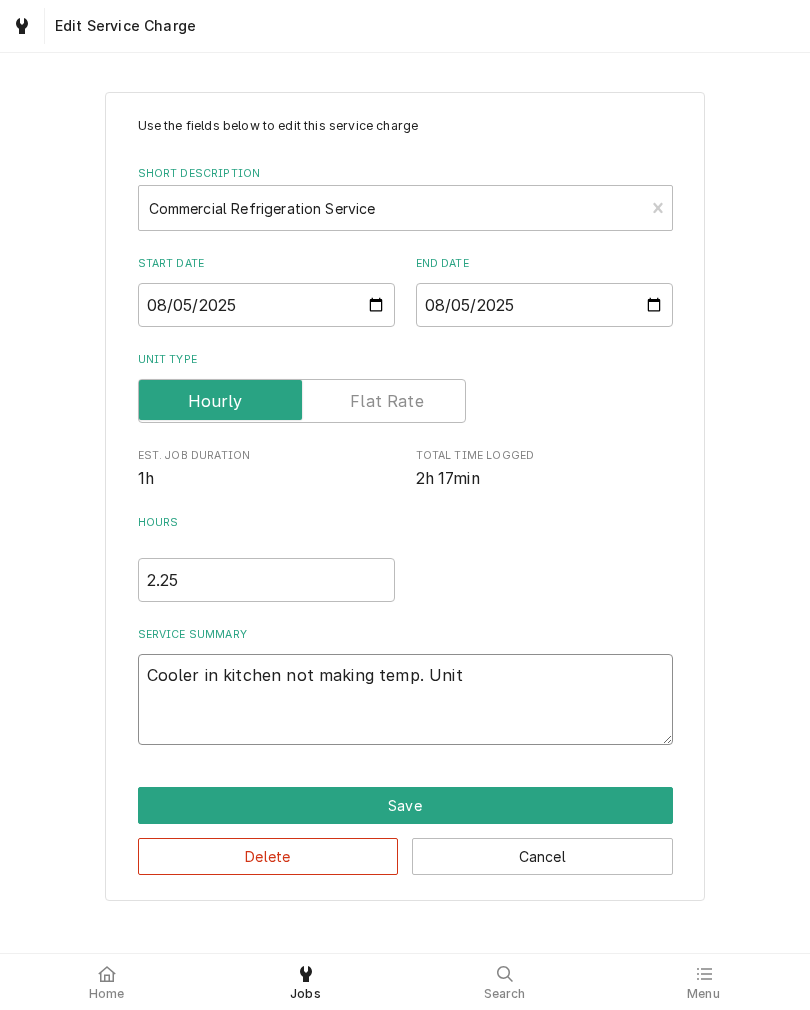 type on "x" 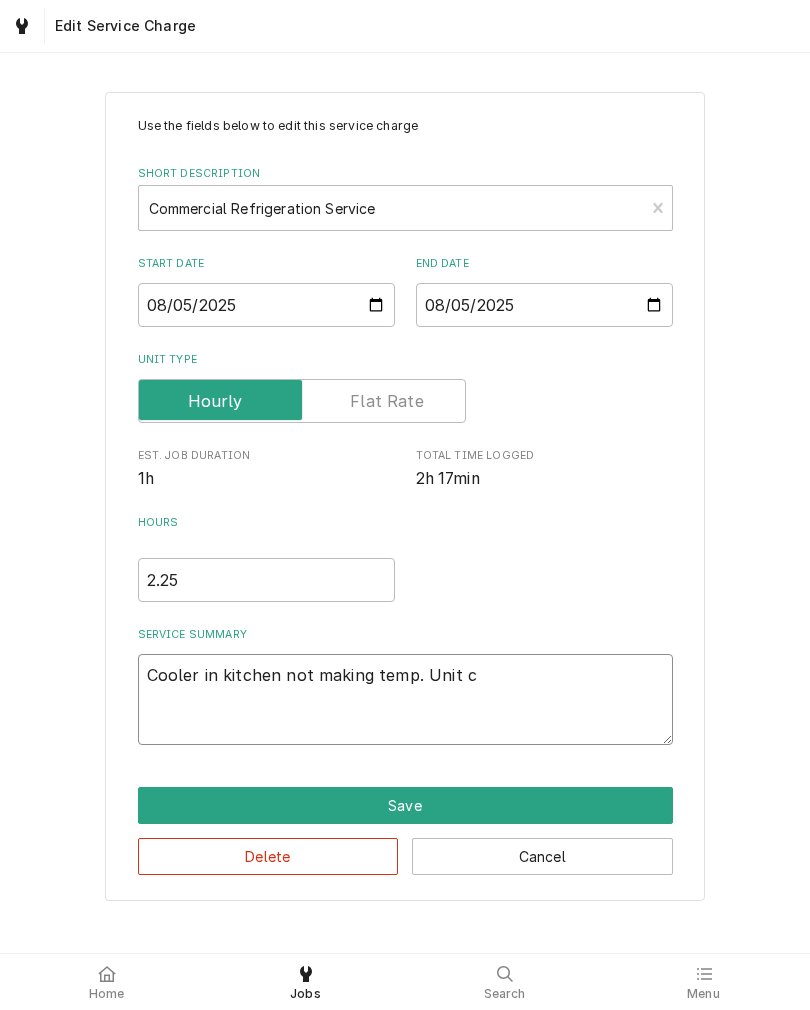 type on "x" 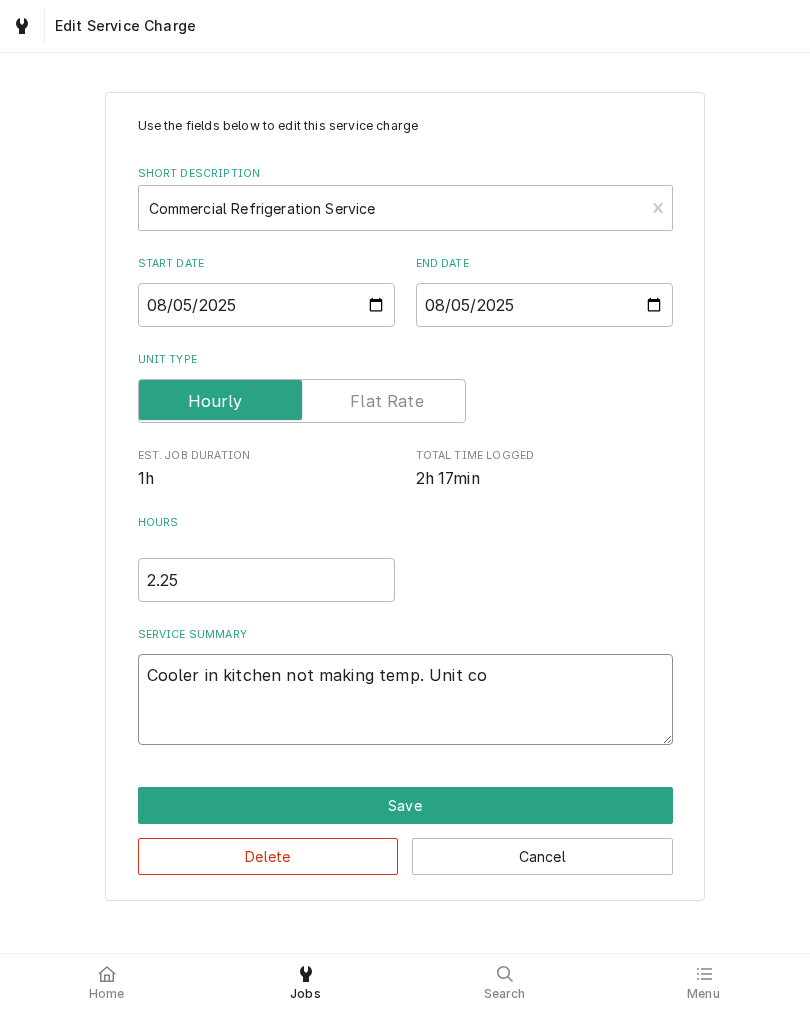 type on "x" 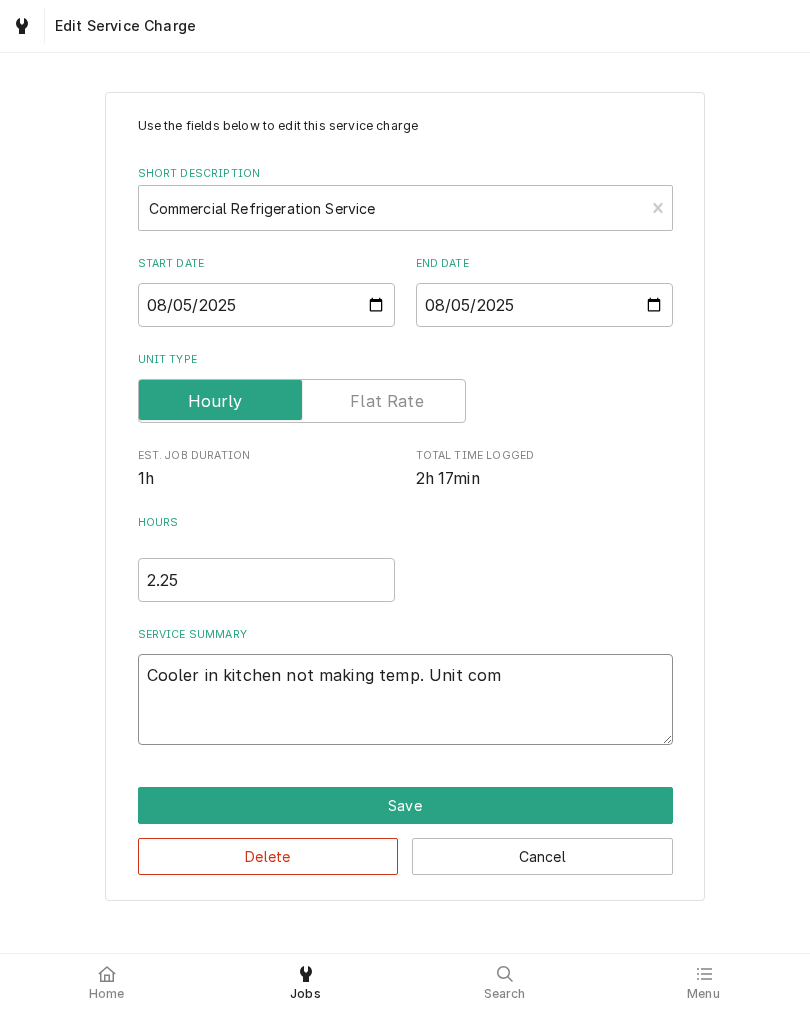 type on "x" 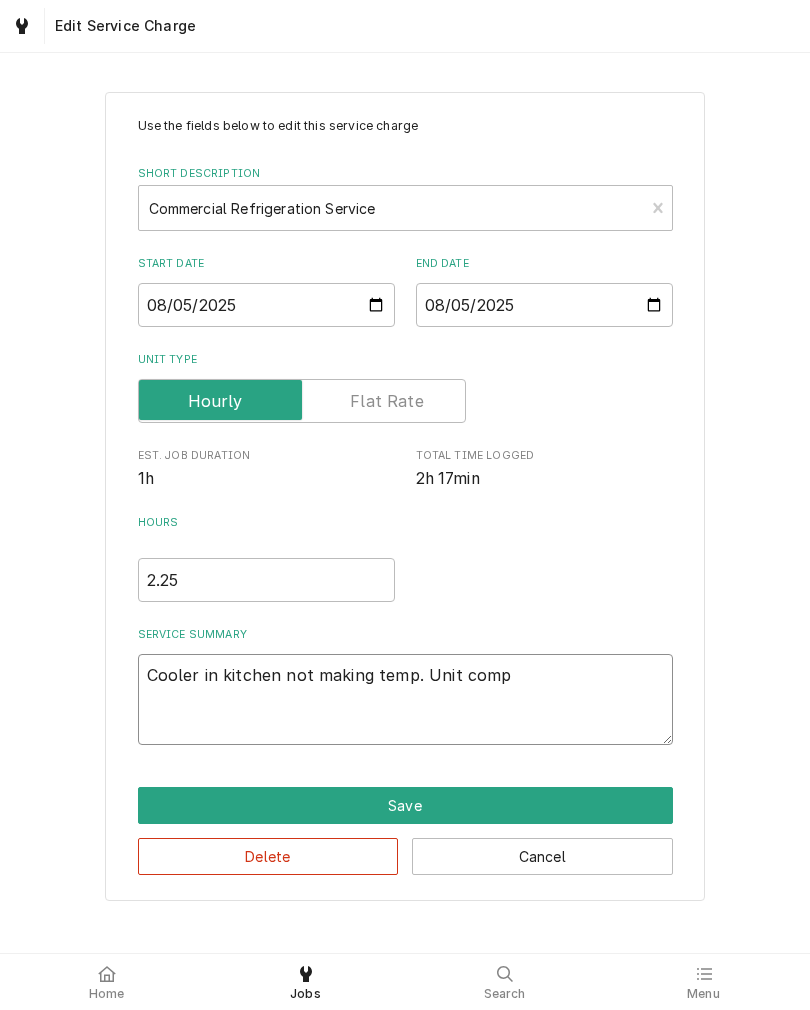 type on "x" 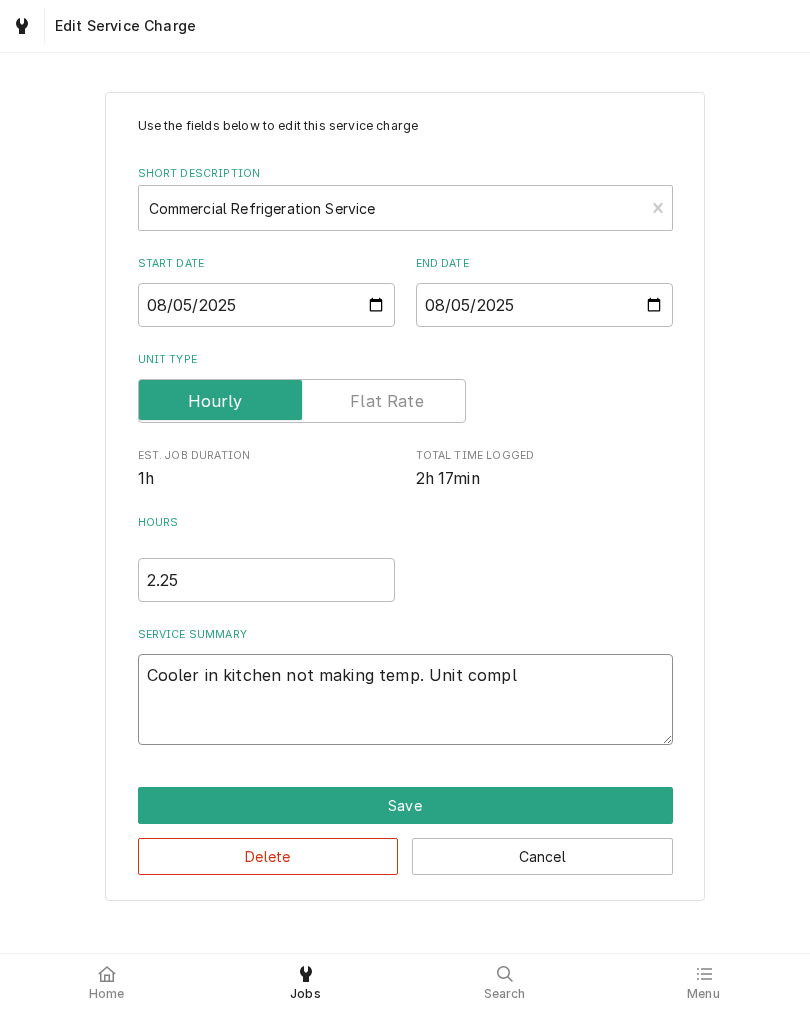 type on "x" 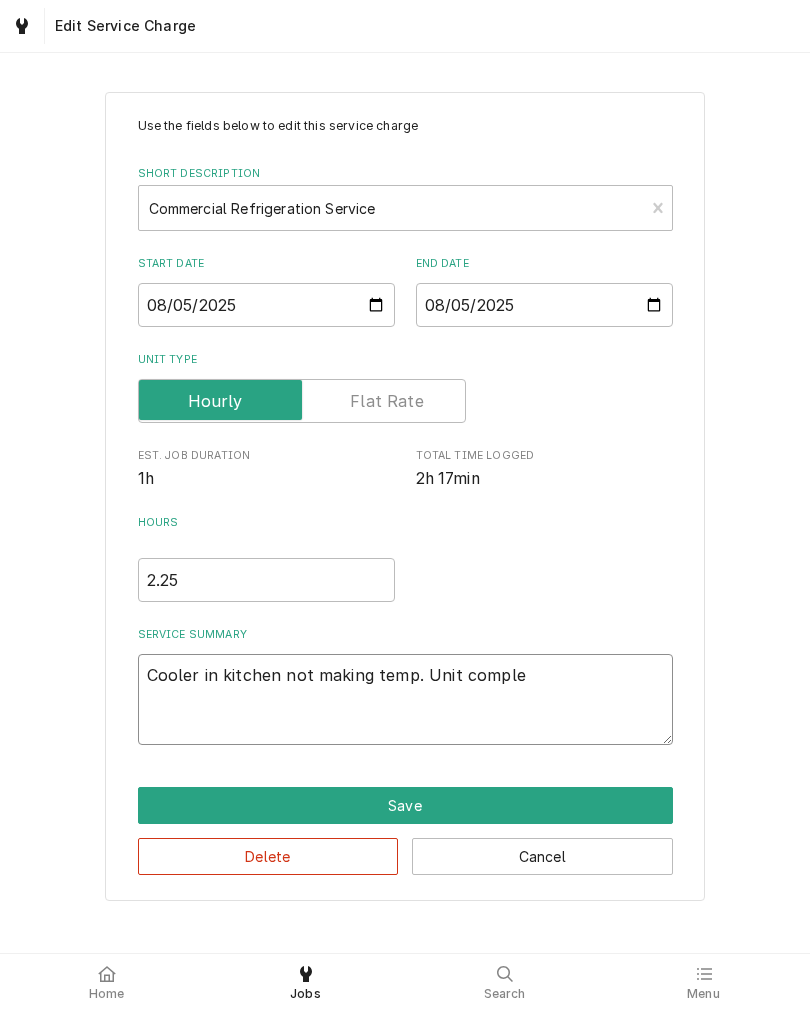 type on "x" 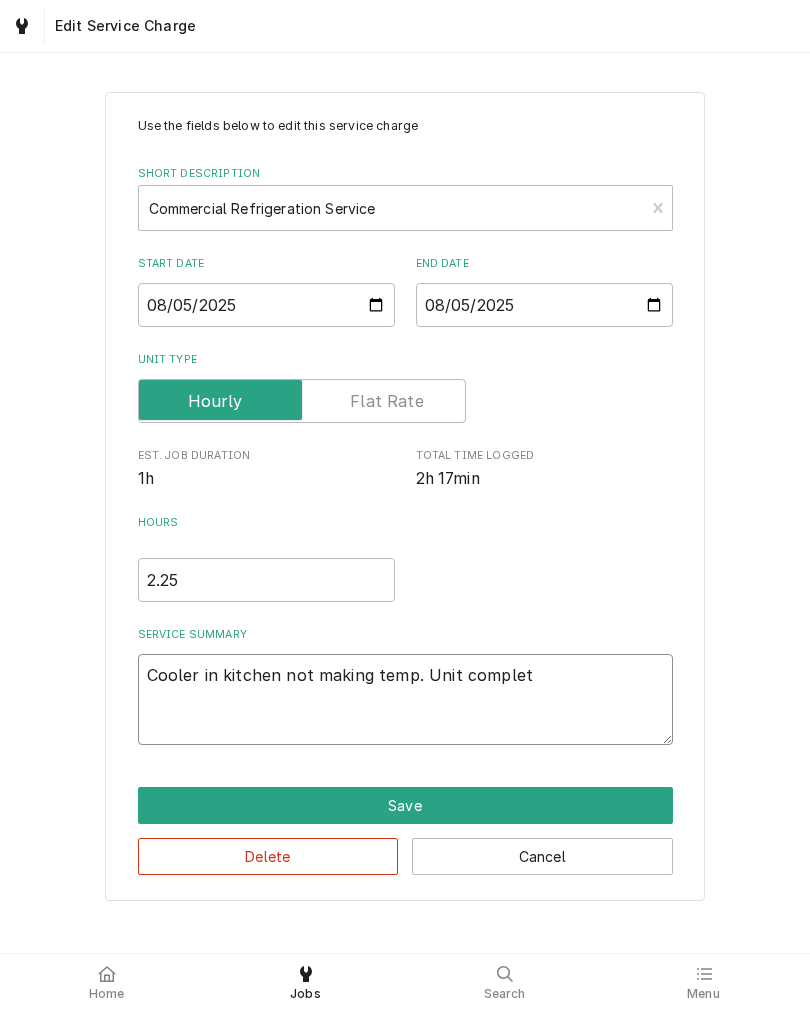 type on "x" 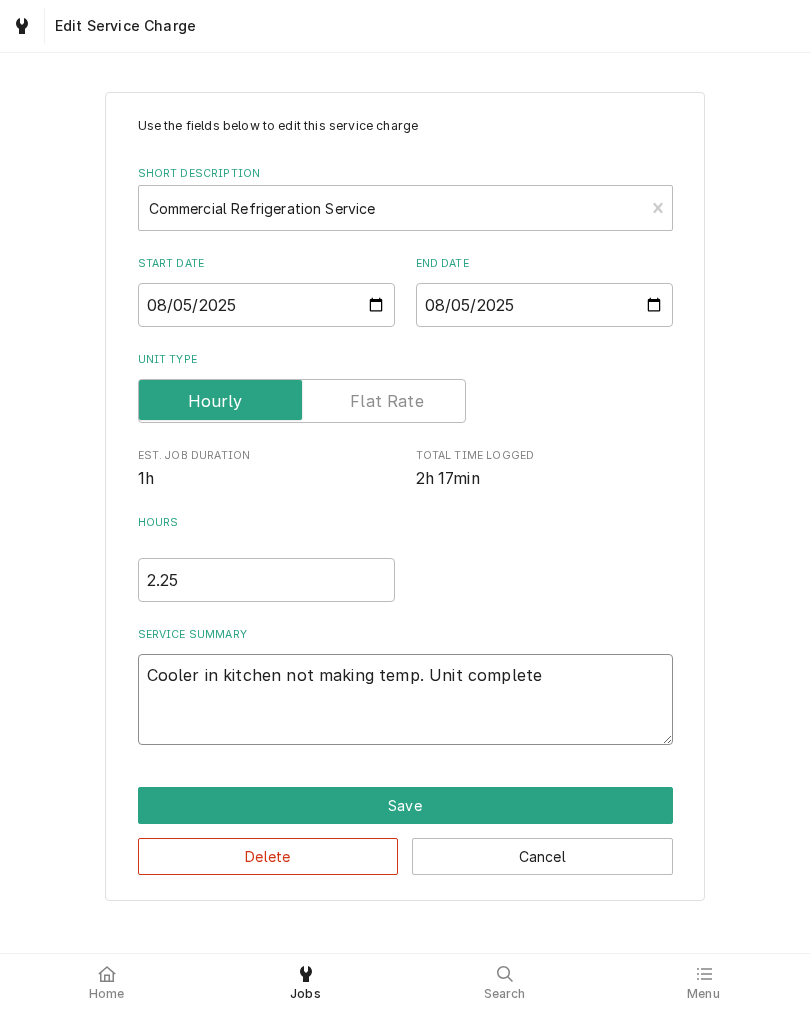 type on "x" 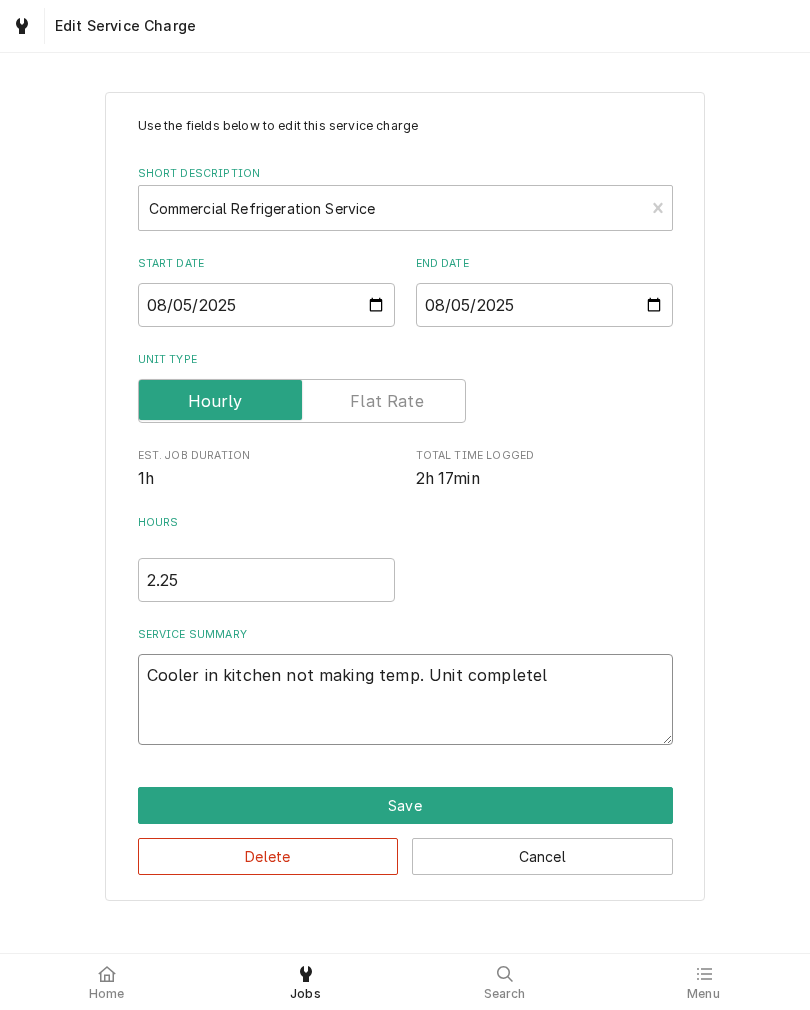 type on "x" 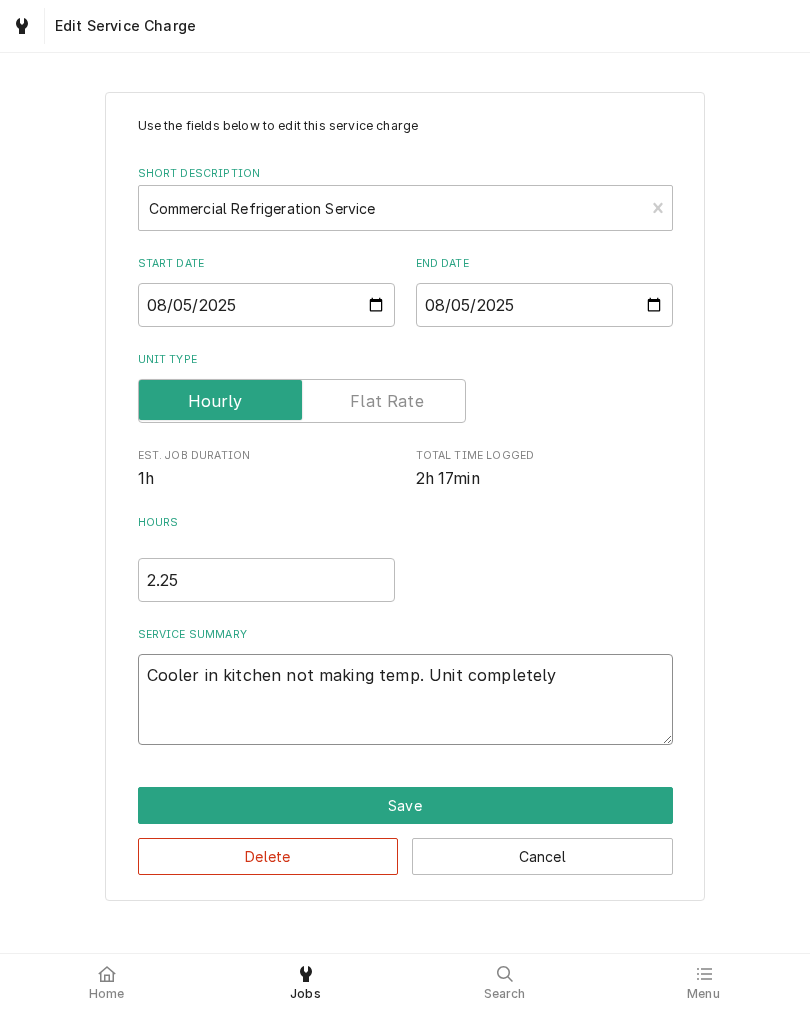 type on "x" 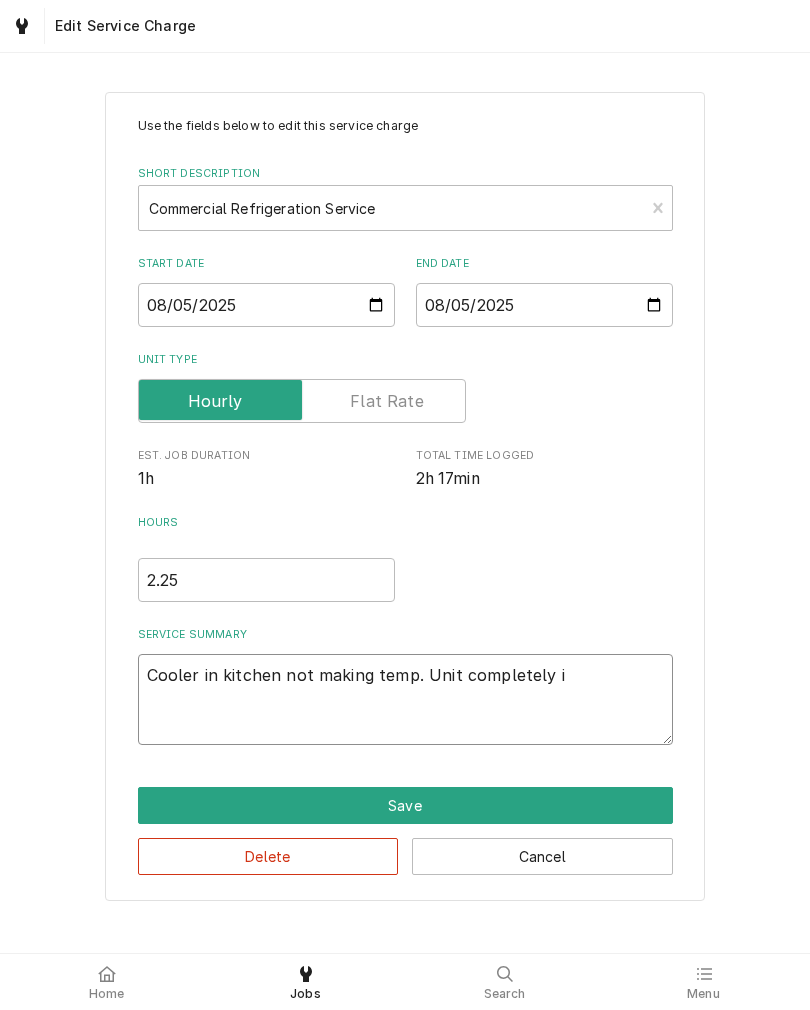type on "x" 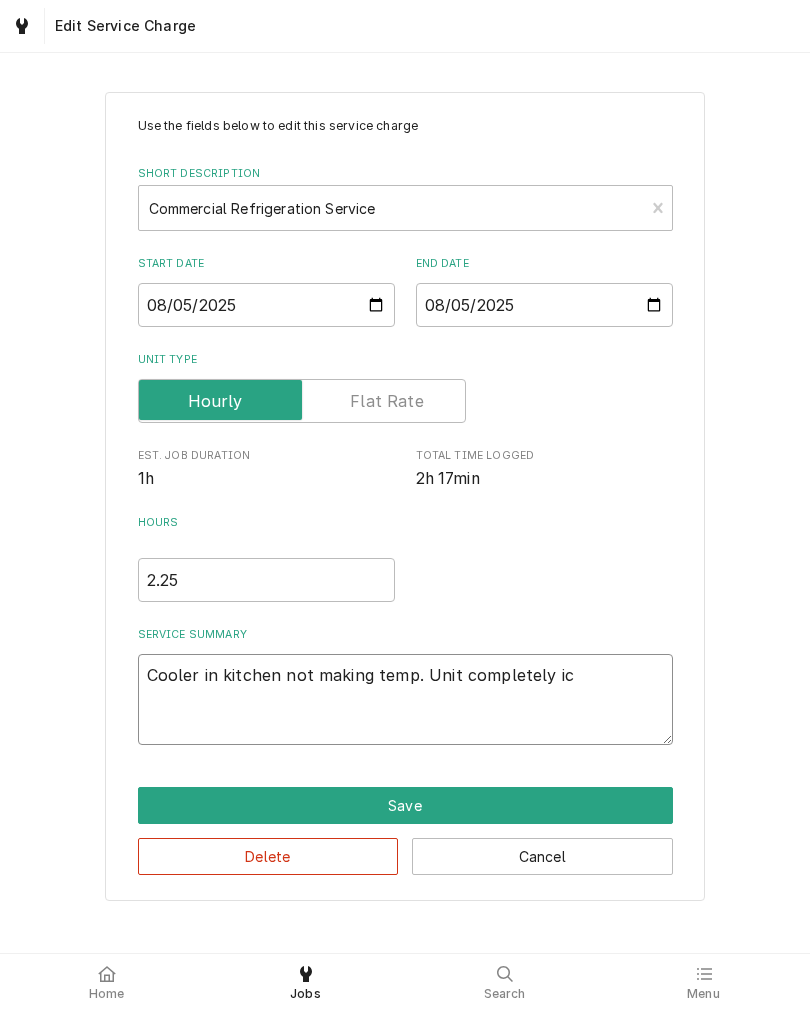 type on "x" 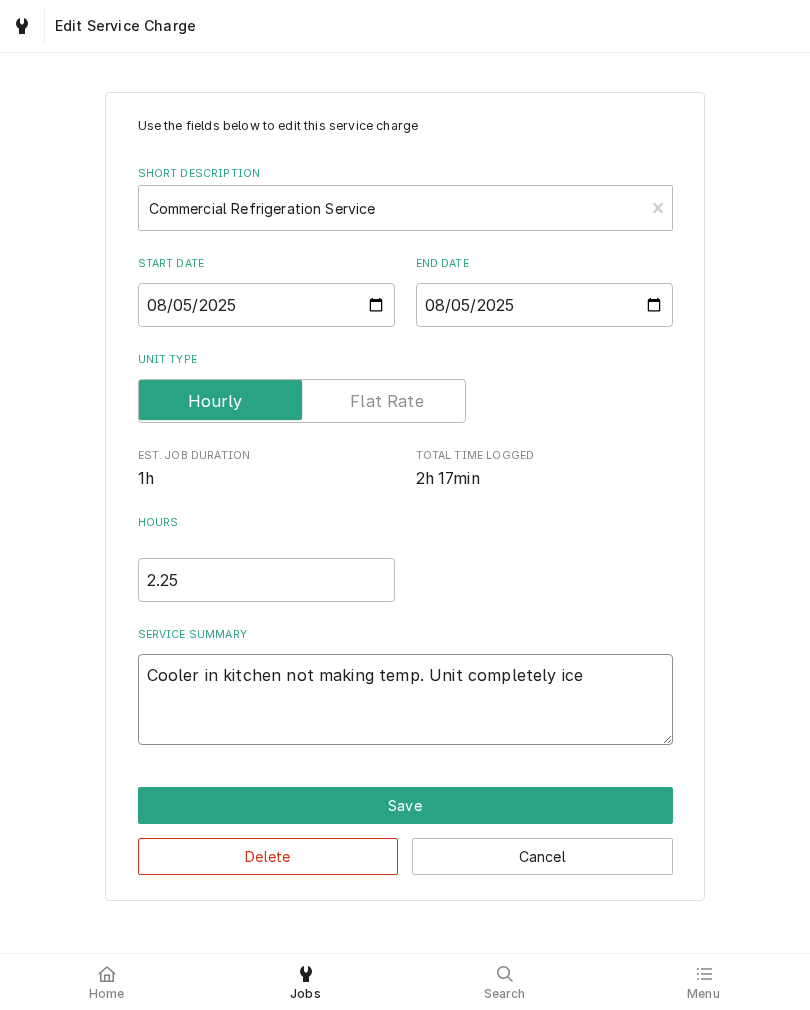 type on "x" 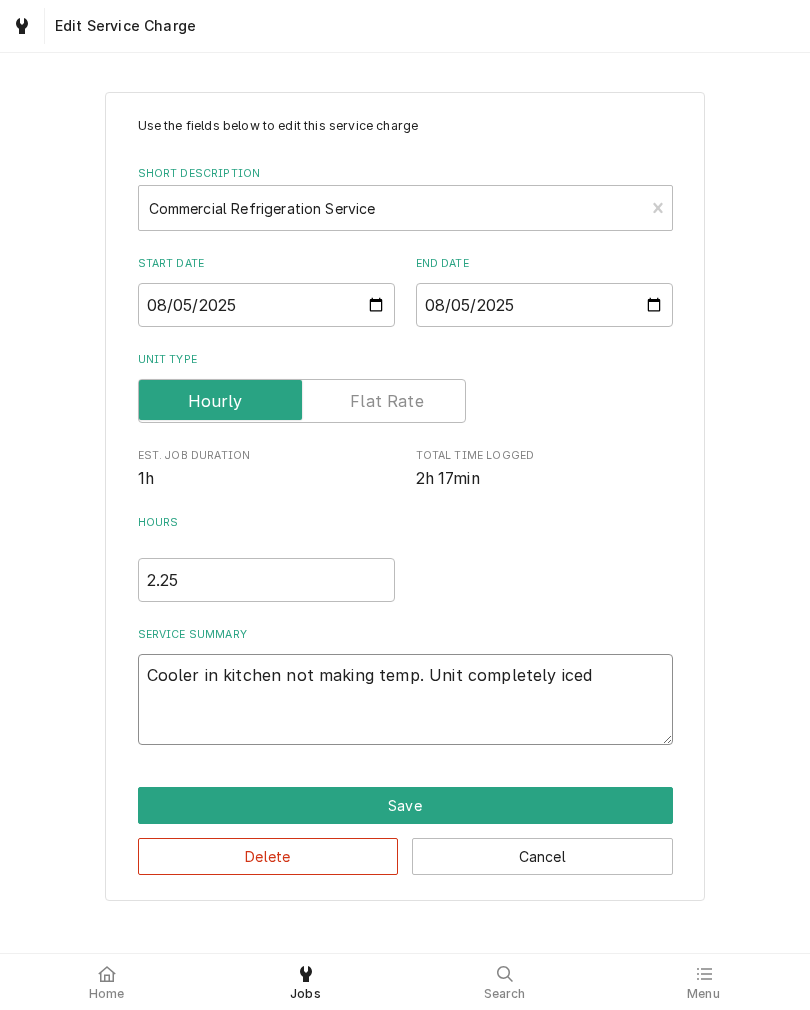 type on "x" 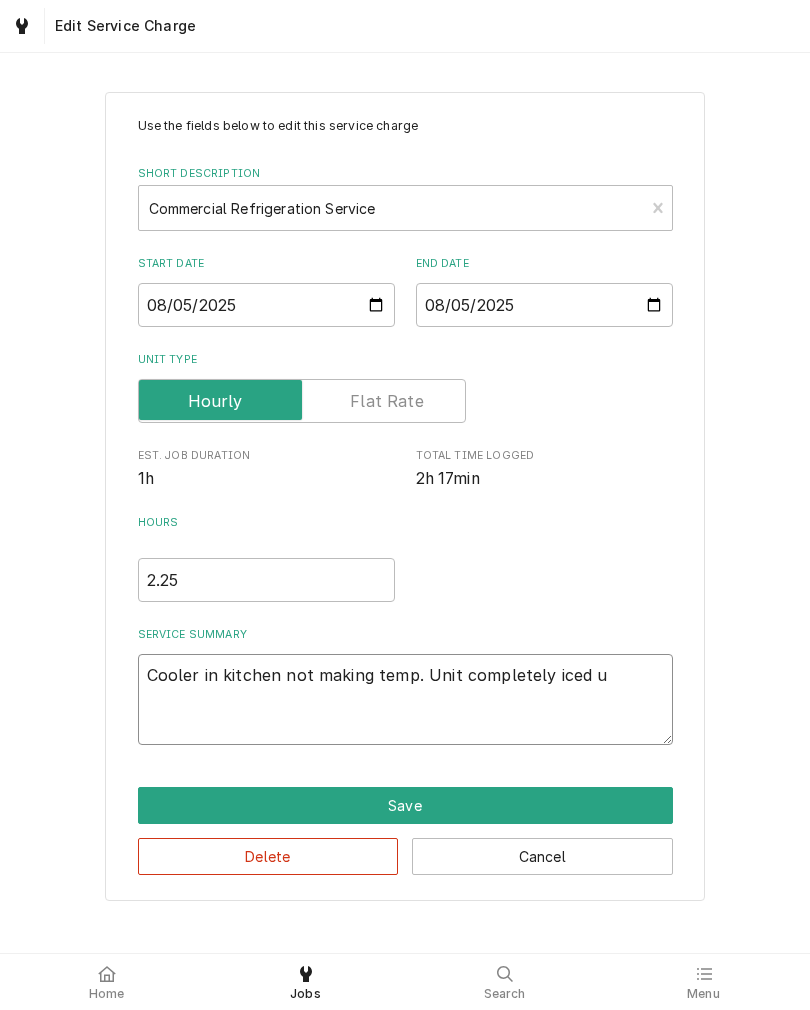type on "x" 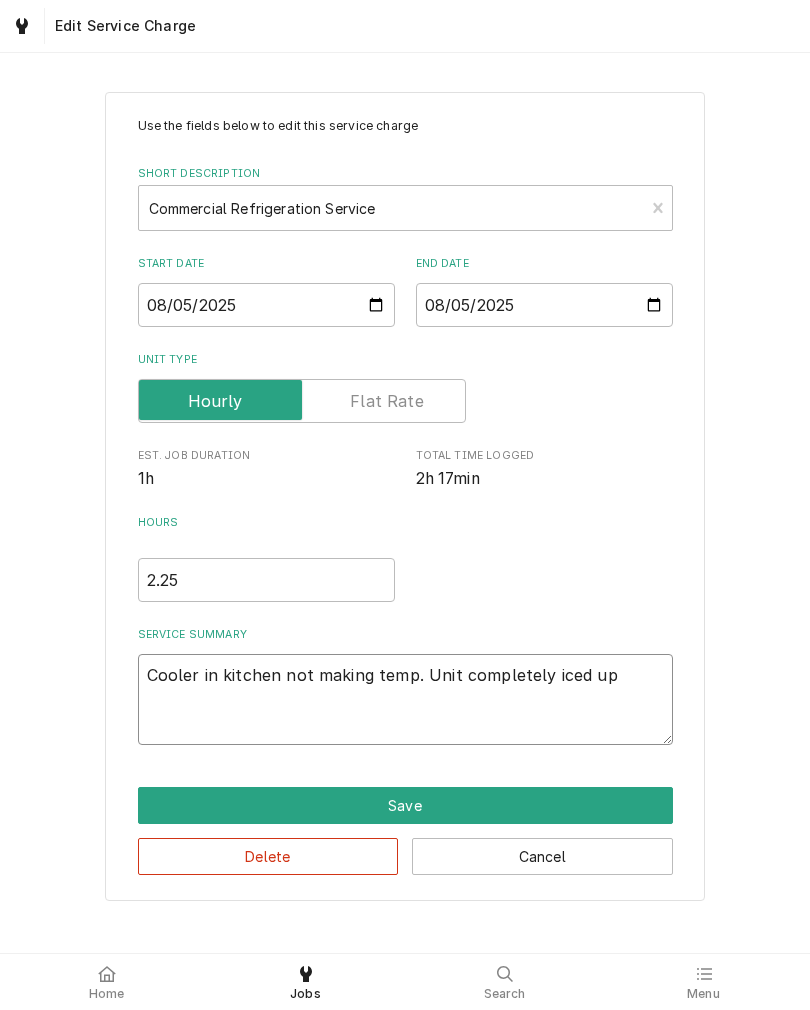 type on "x" 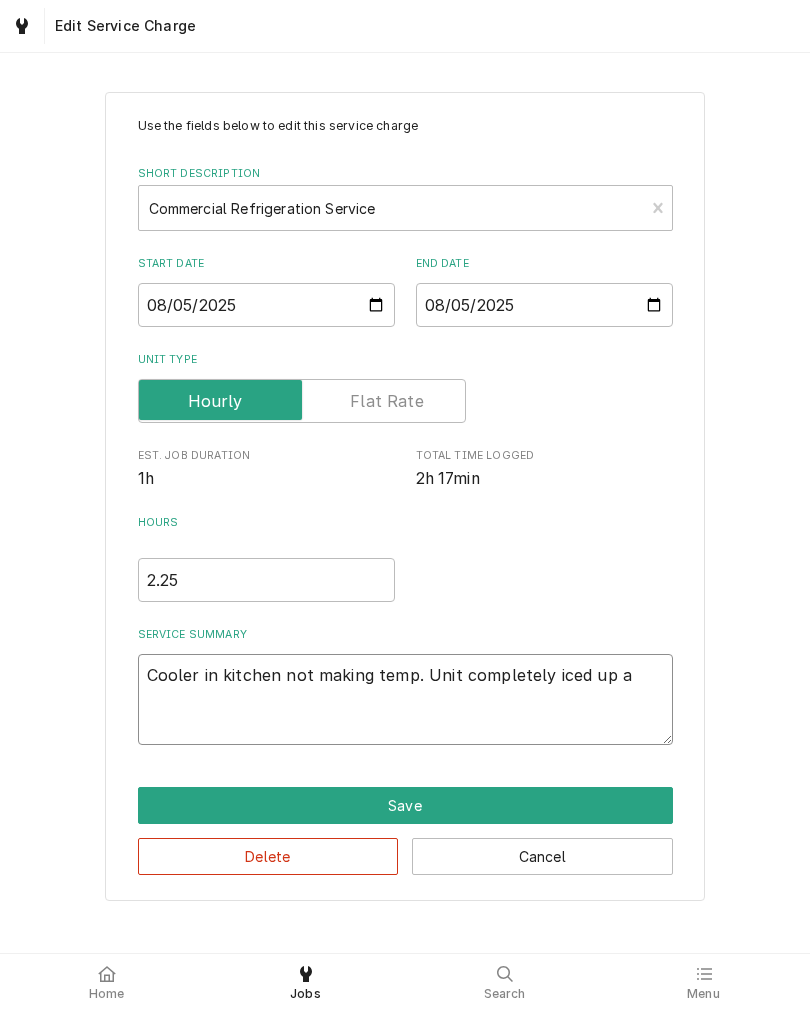 type on "x" 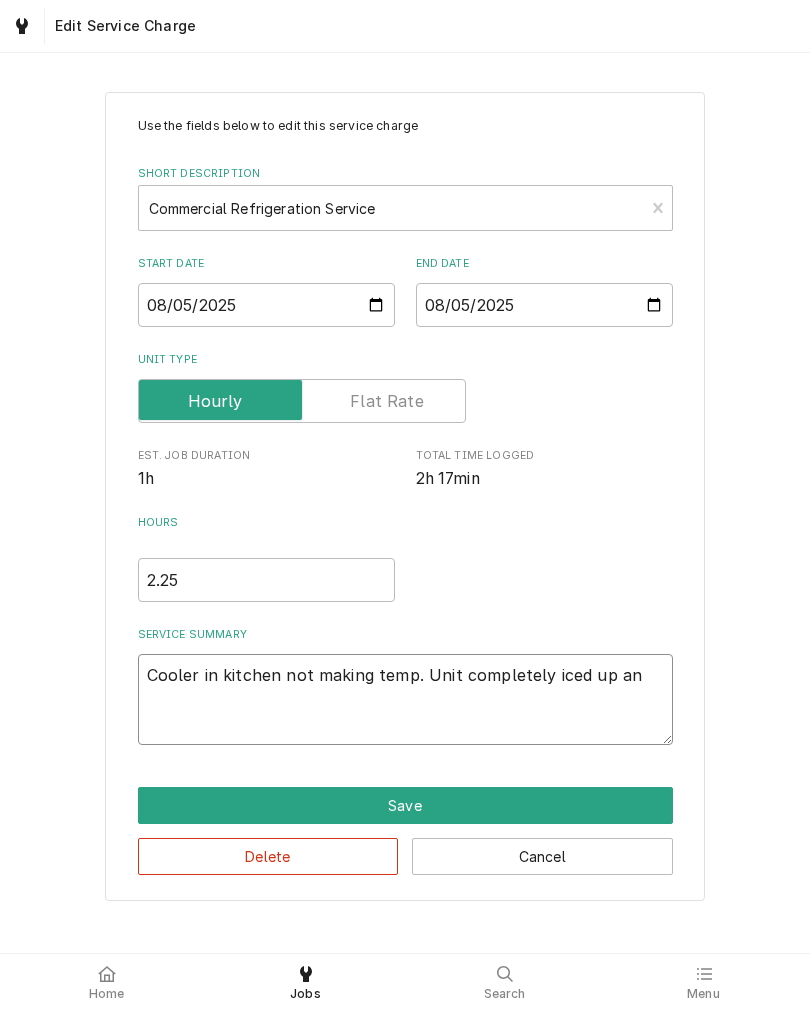 type on "x" 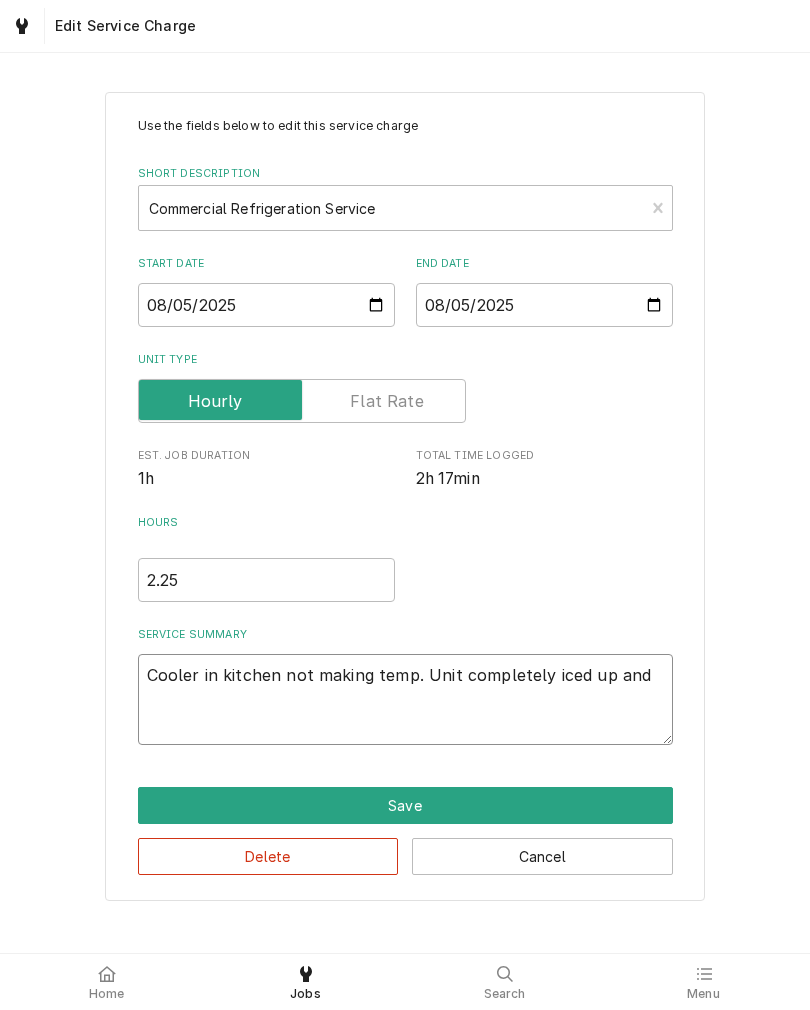 type on "x" 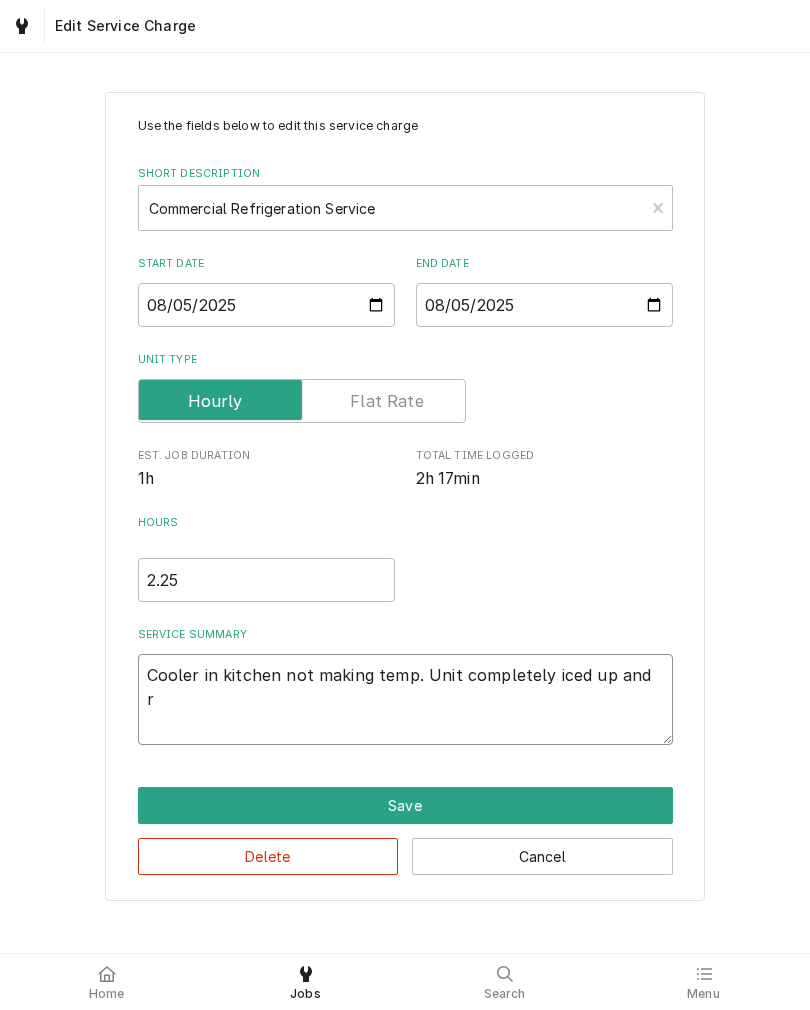 type on "x" 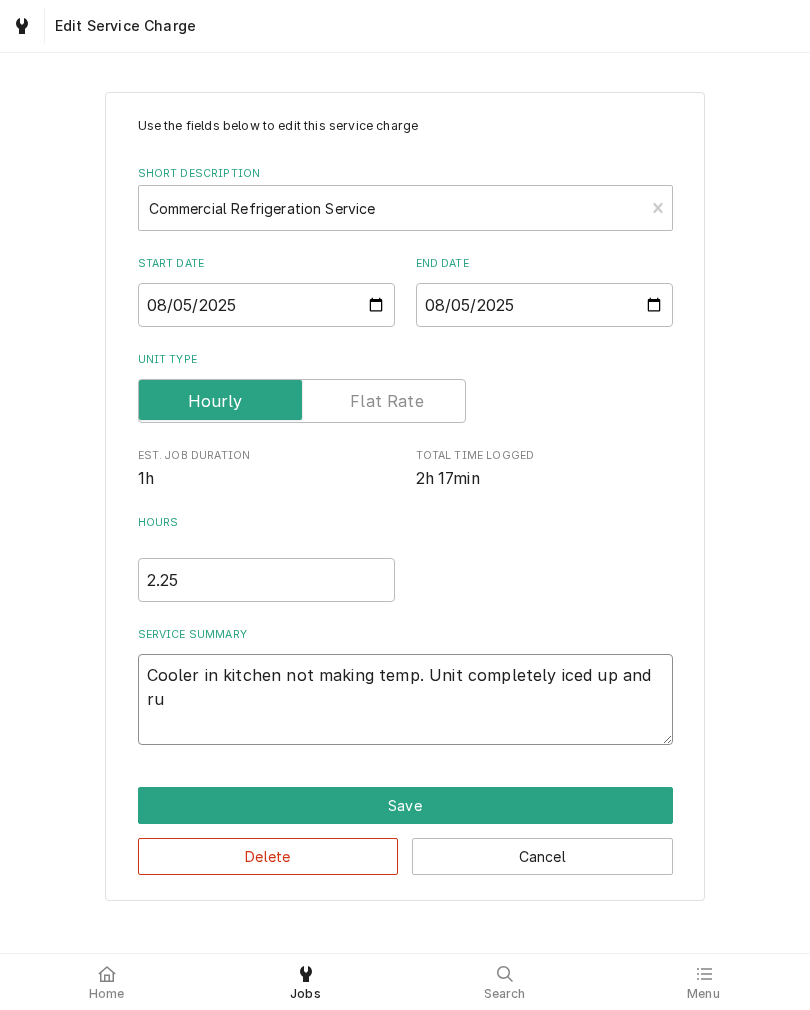 type on "x" 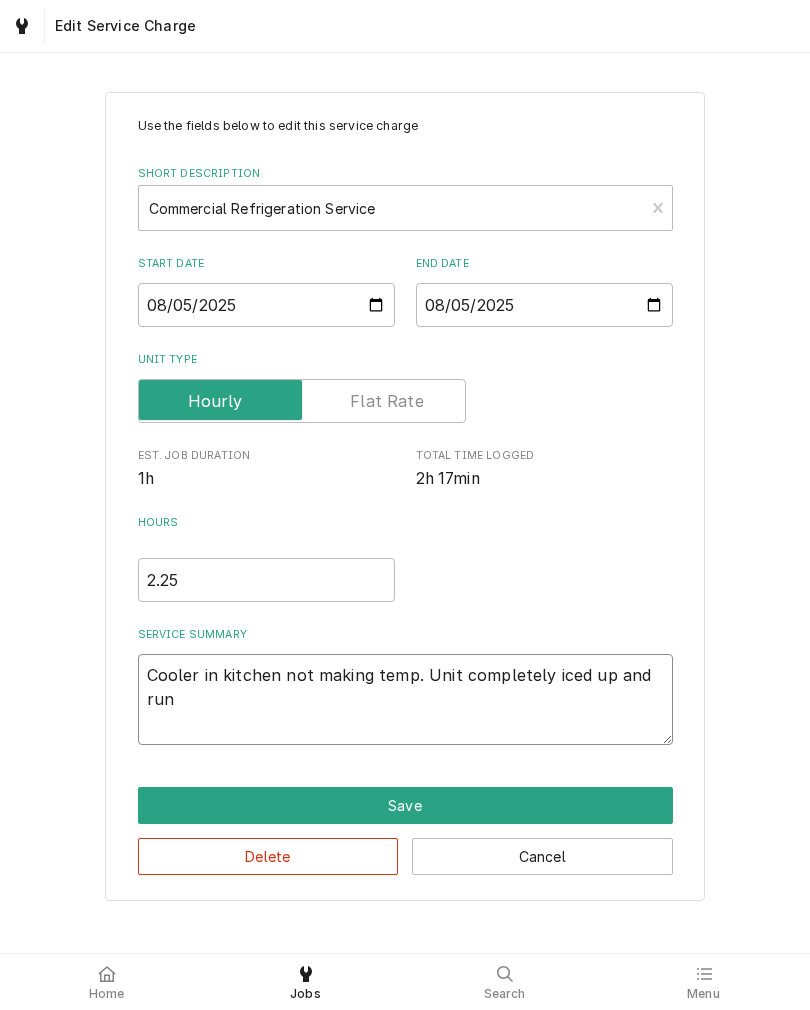 type on "x" 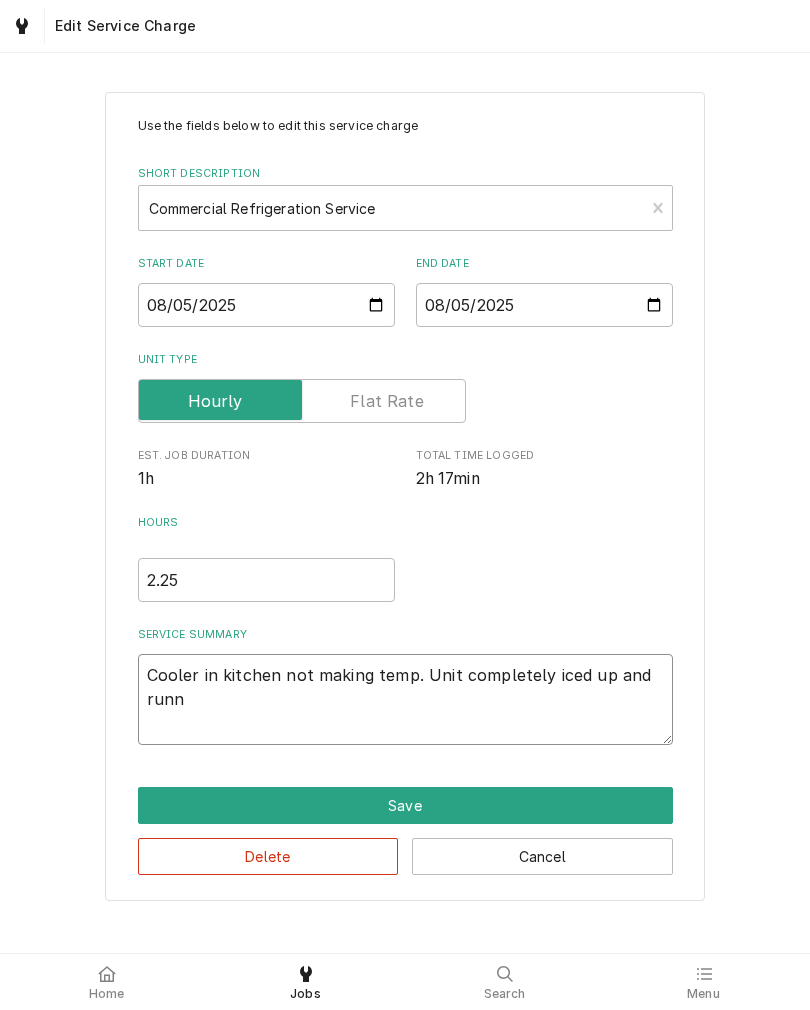 type on "x" 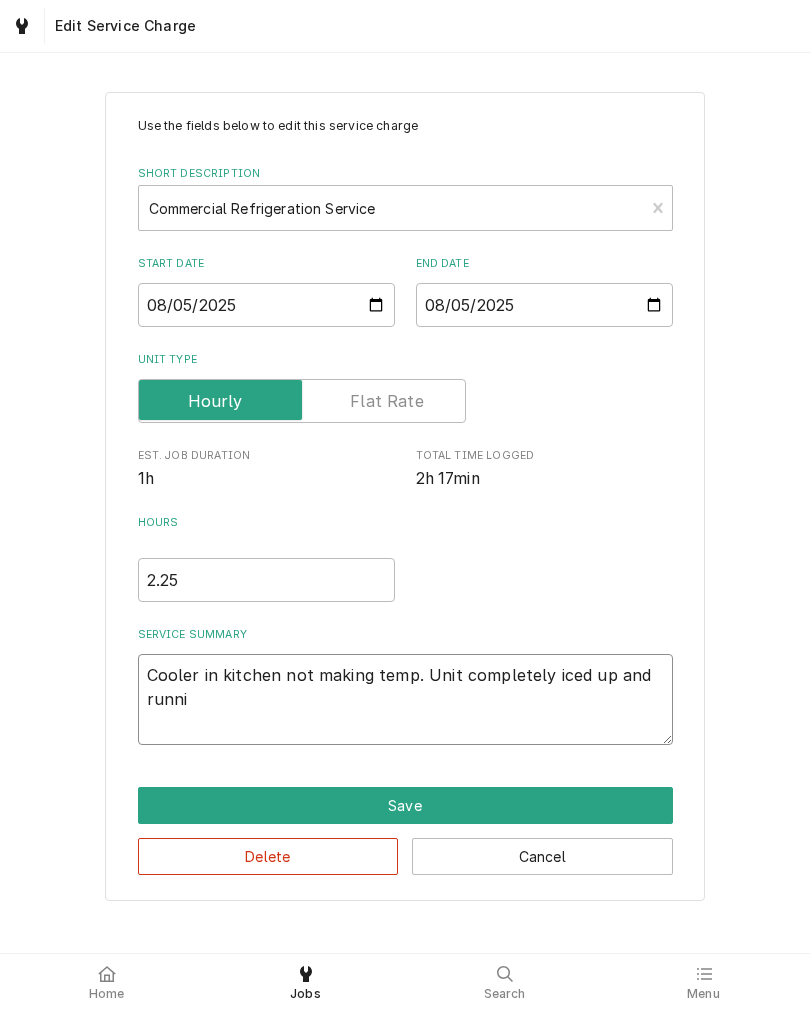 type on "x" 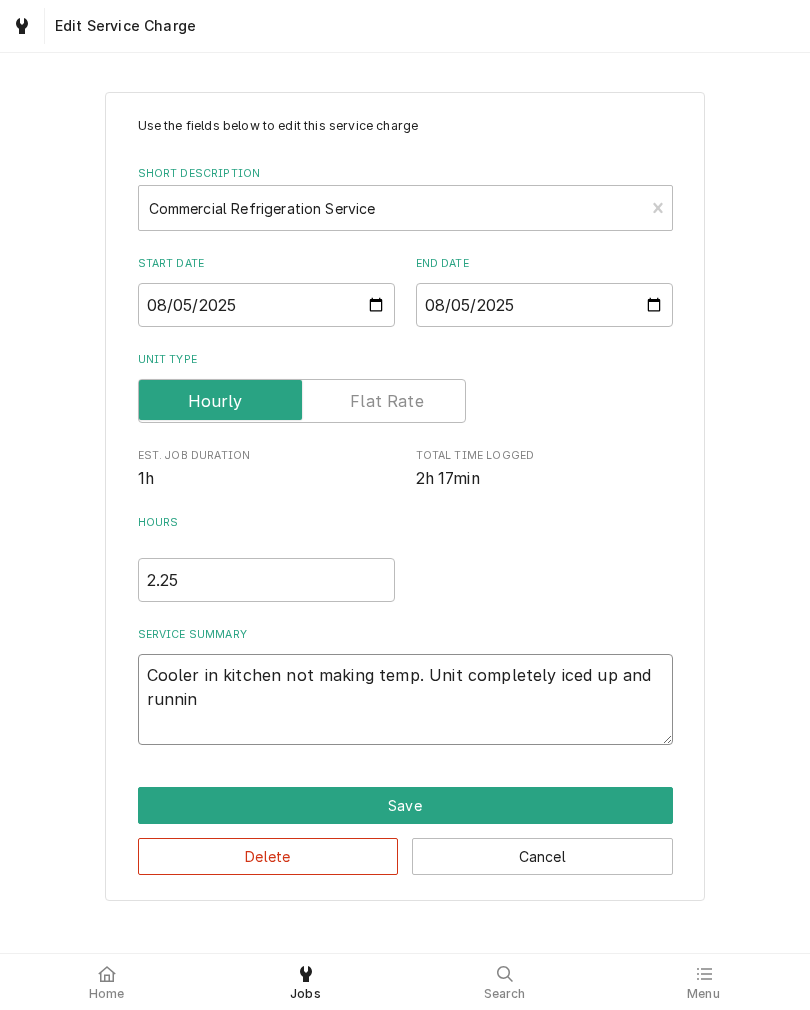 type on "x" 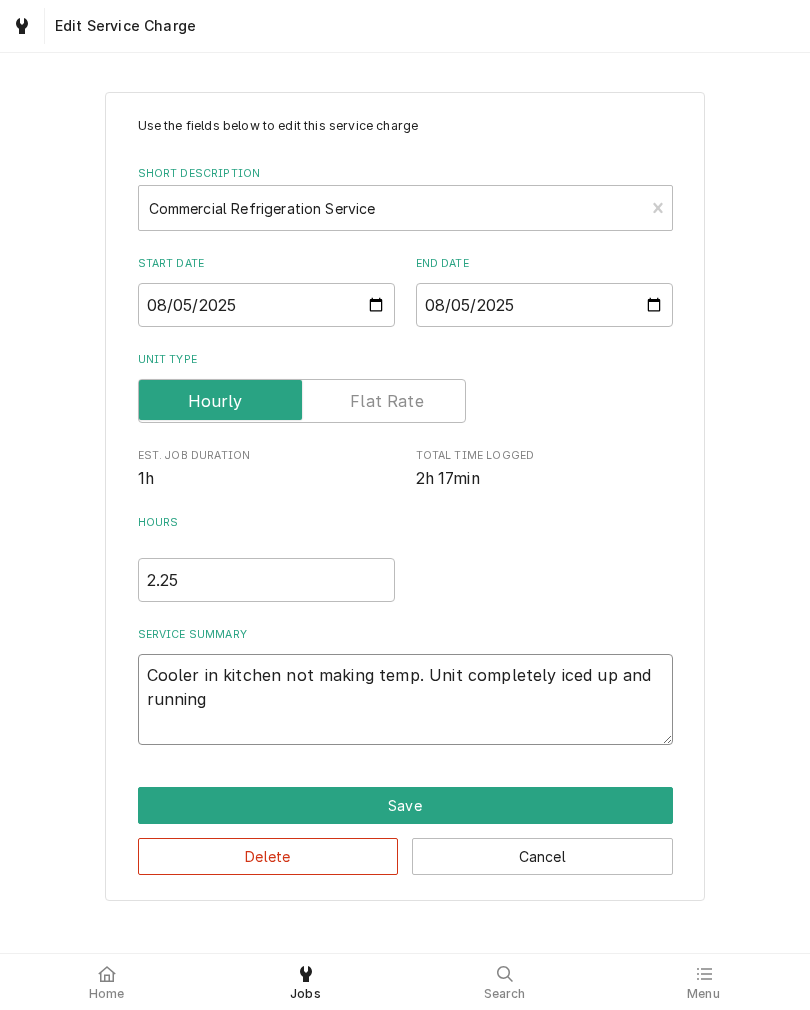 type on "x" 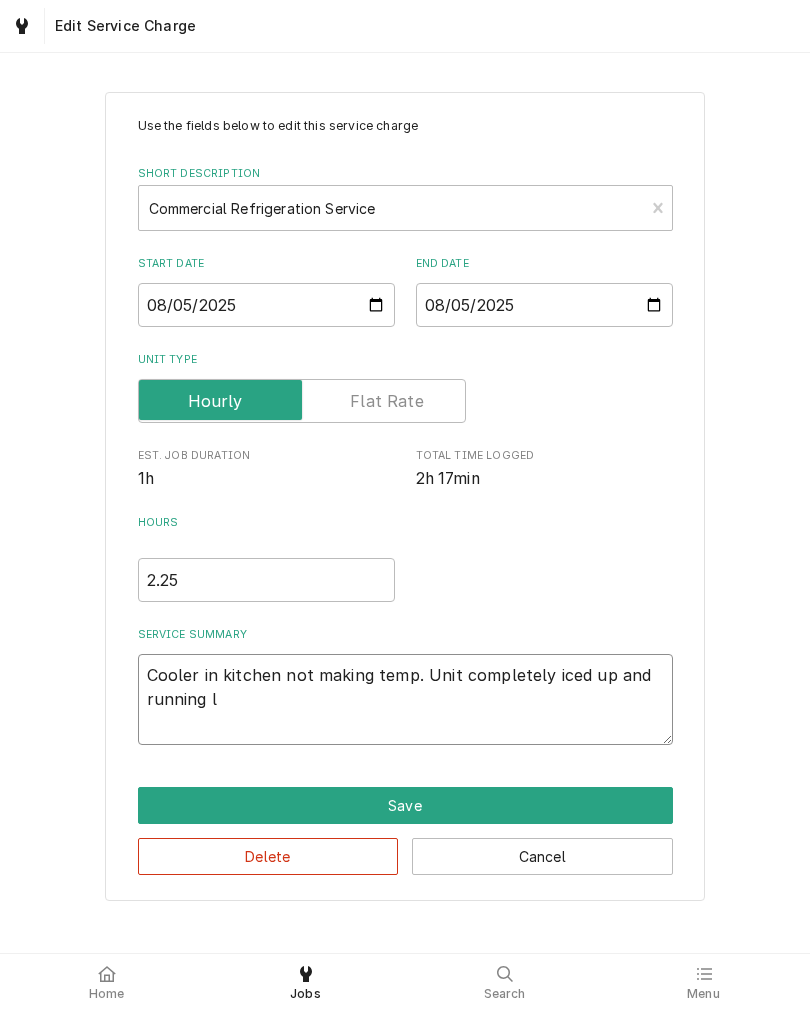 type on "x" 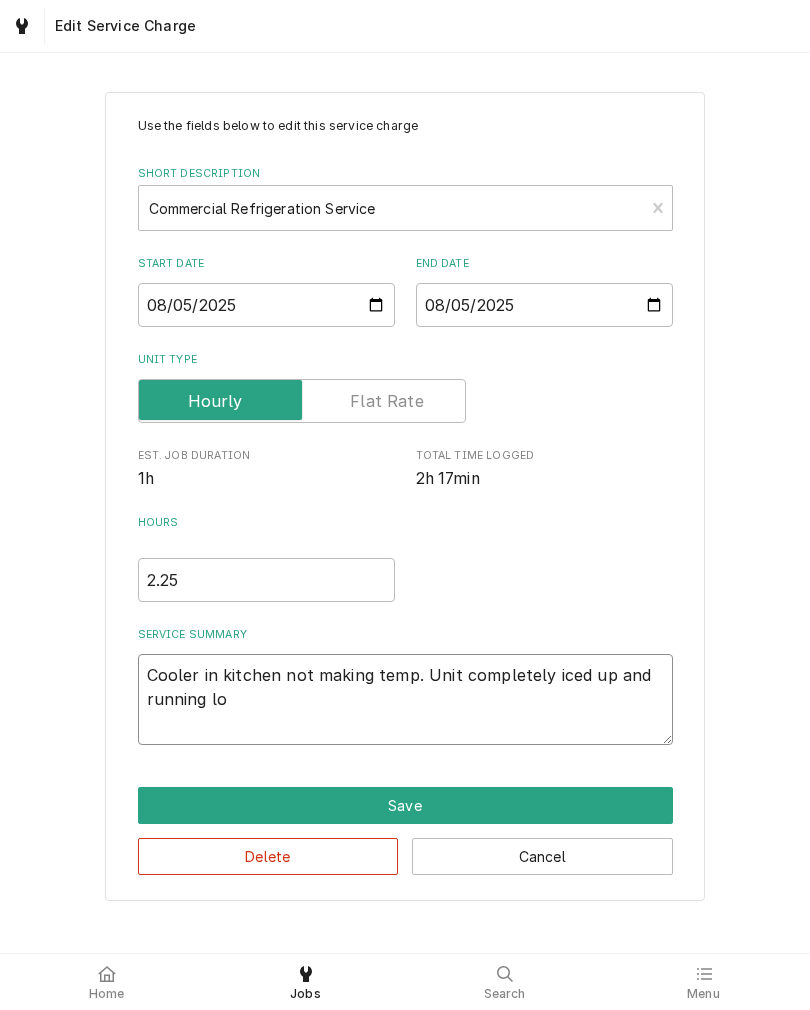 type on "x" 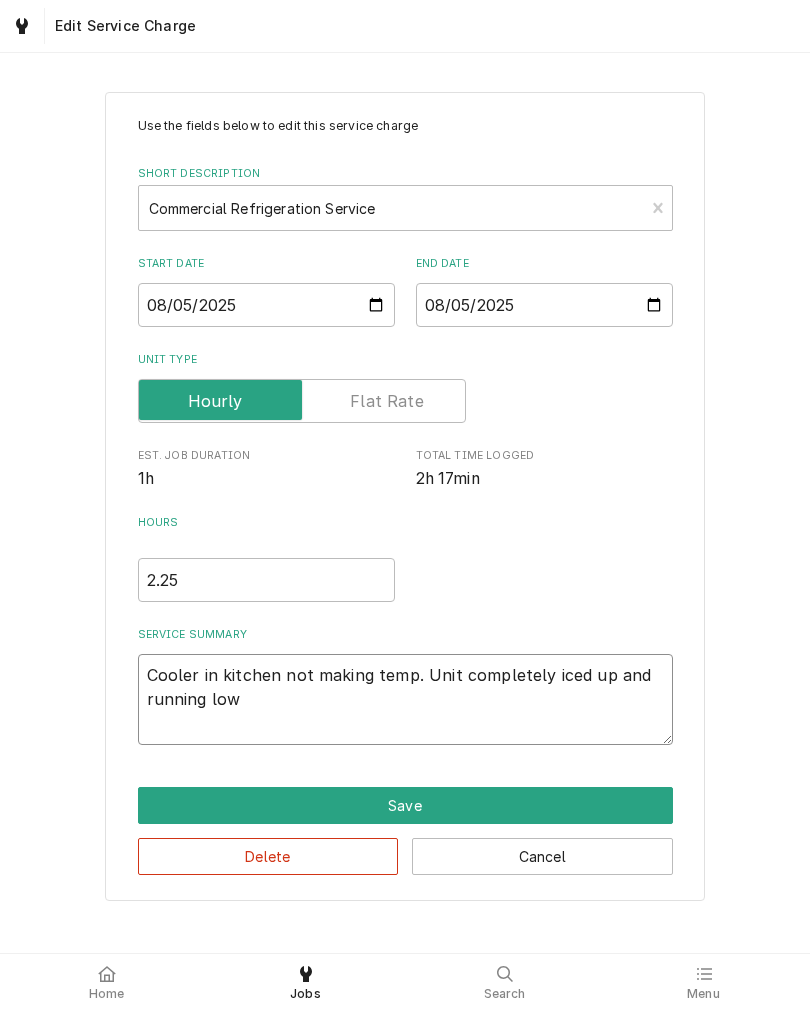type on "x" 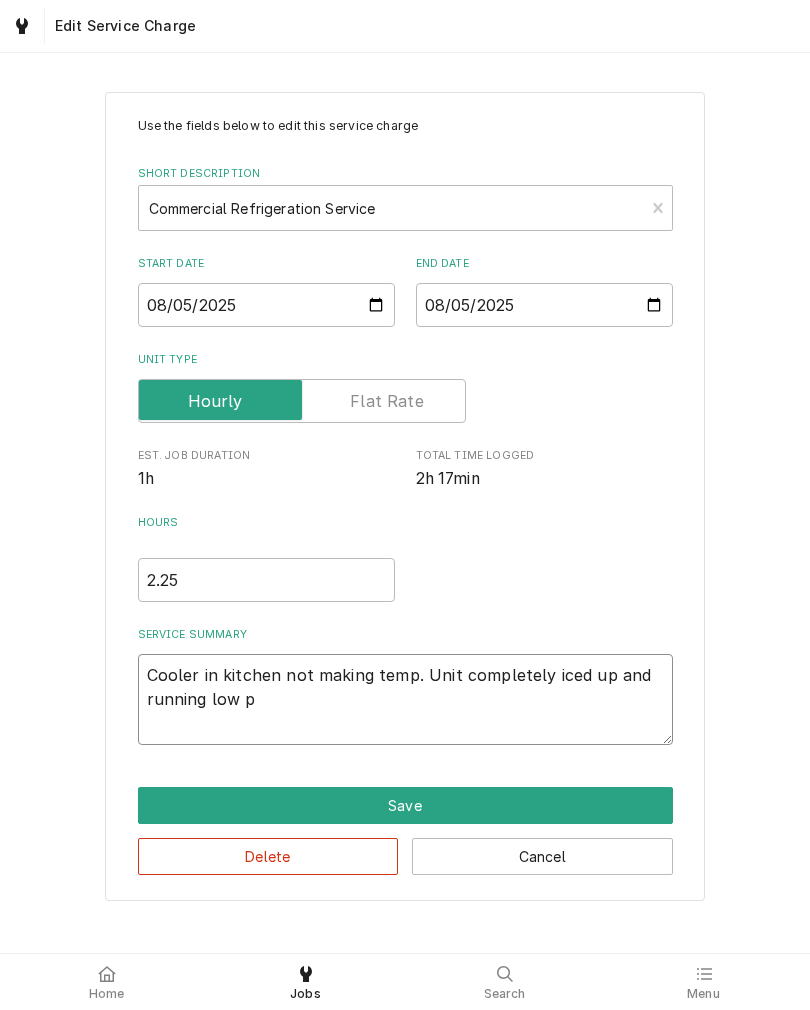 type on "x" 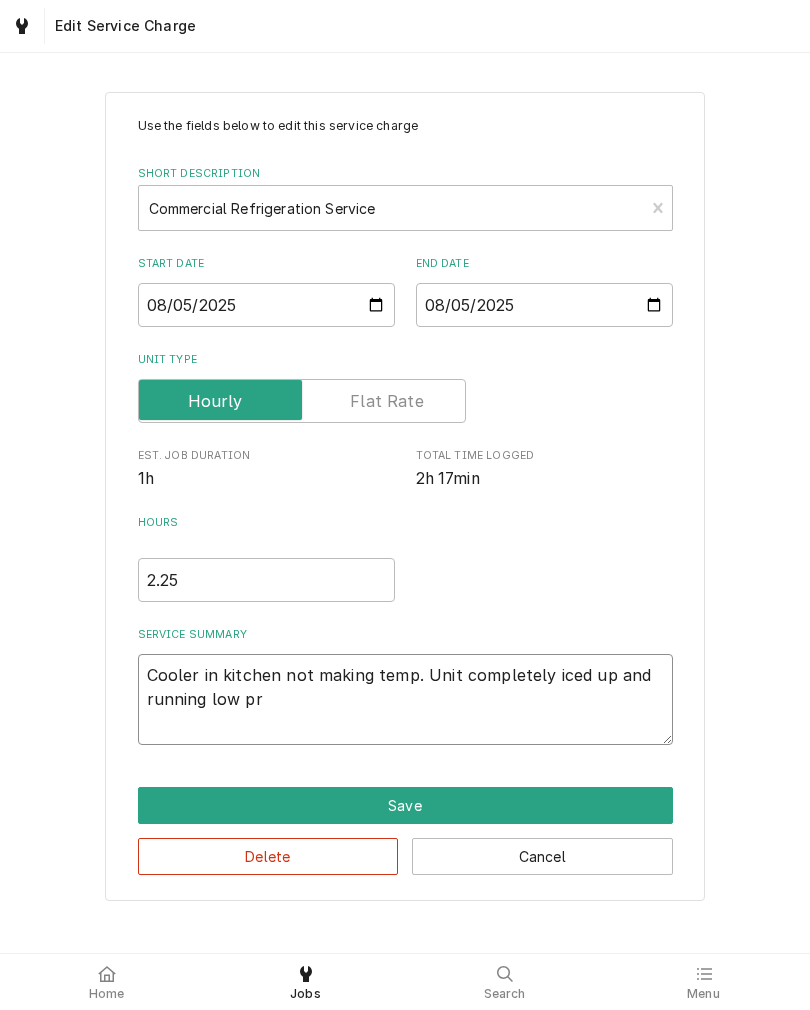 type on "x" 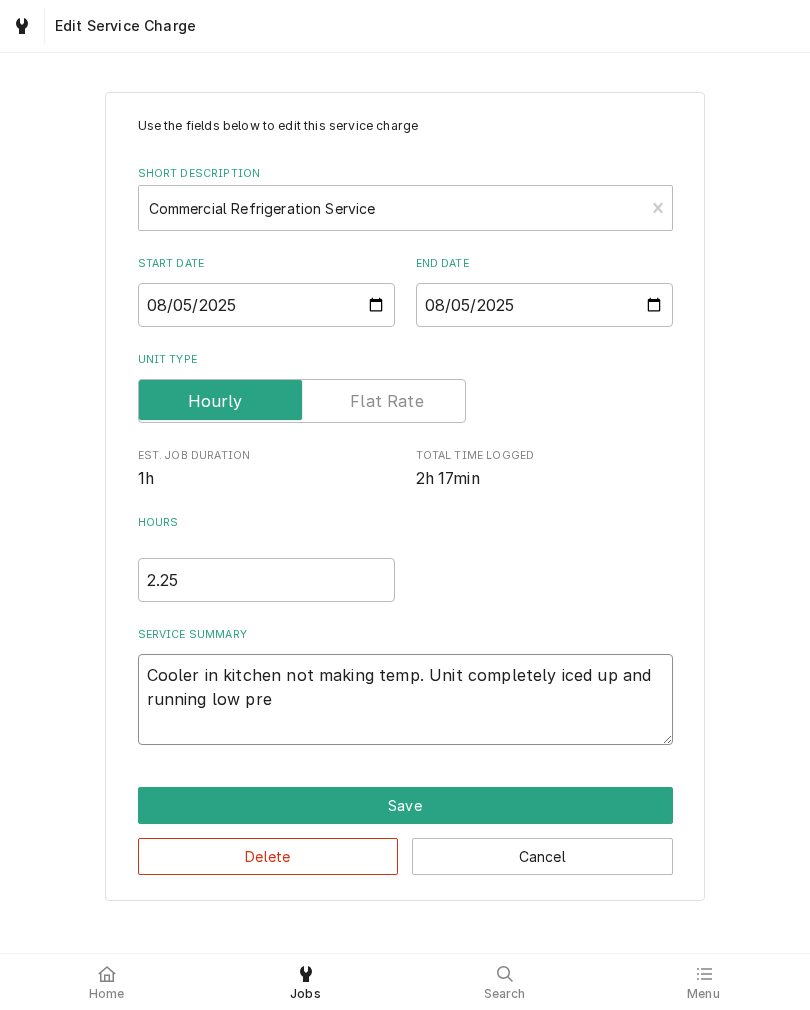 type on "x" 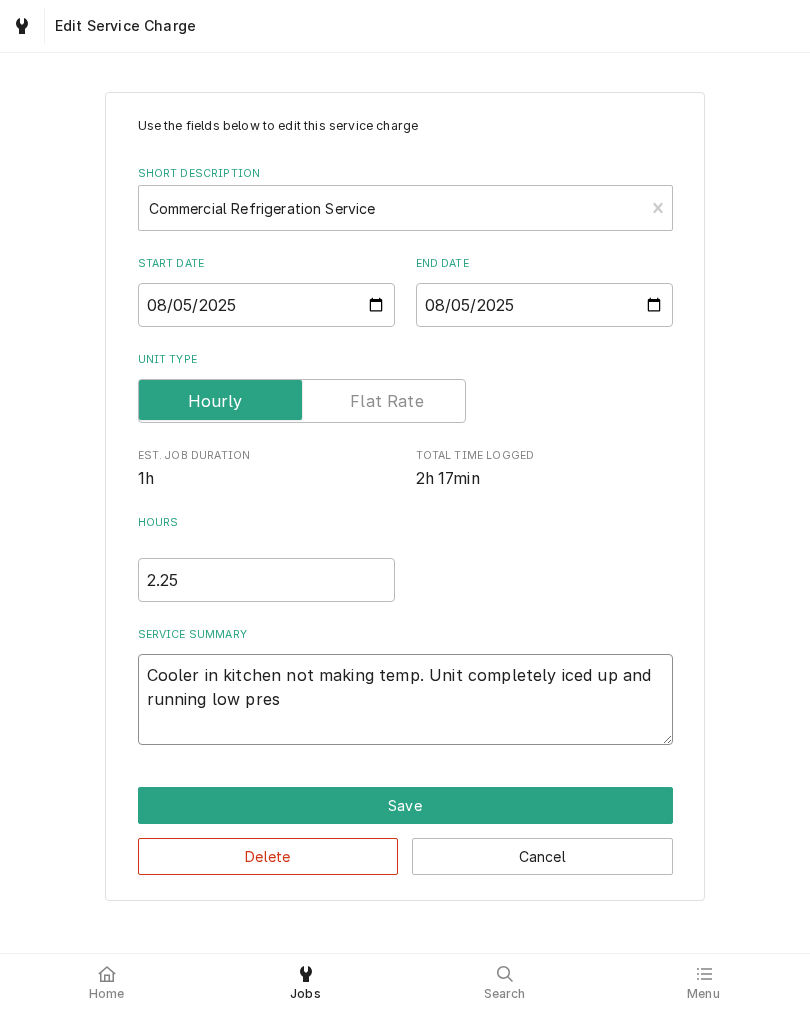 type on "x" 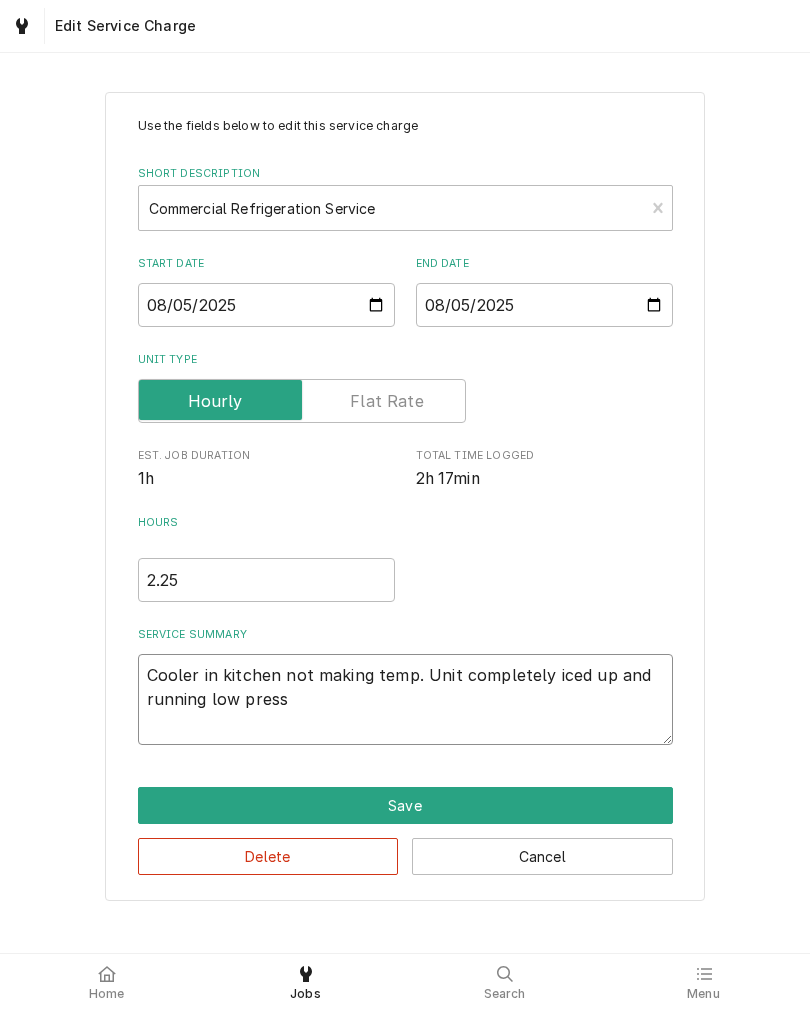 type on "x" 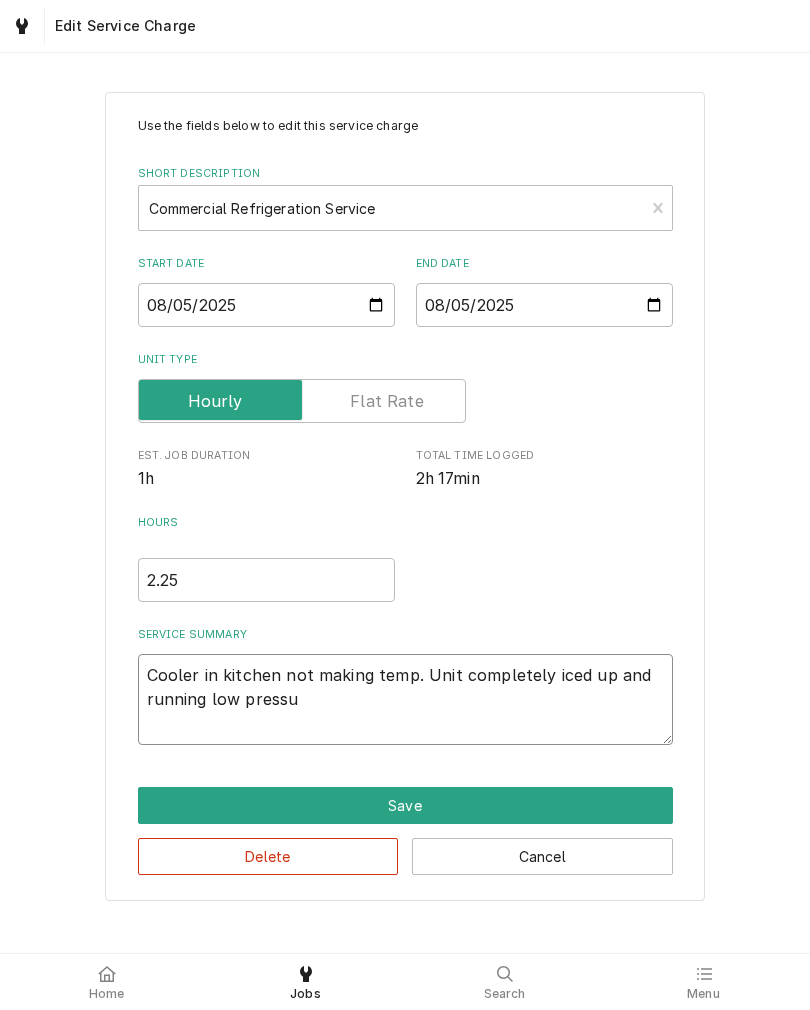 type on "x" 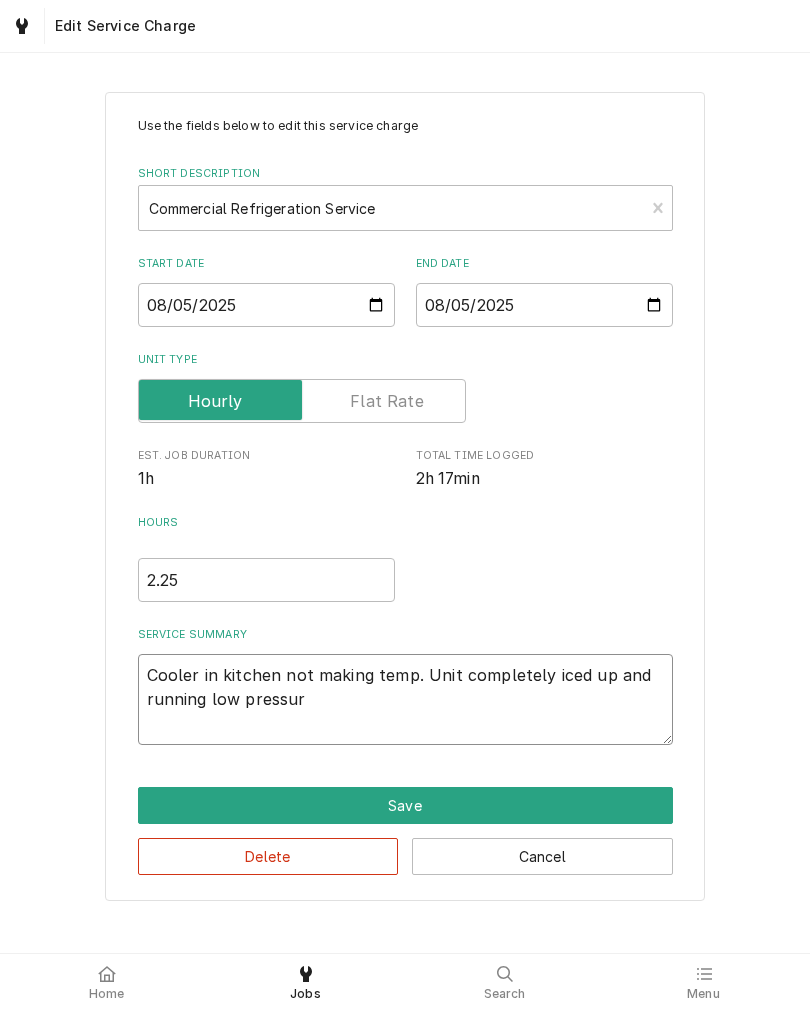 type on "x" 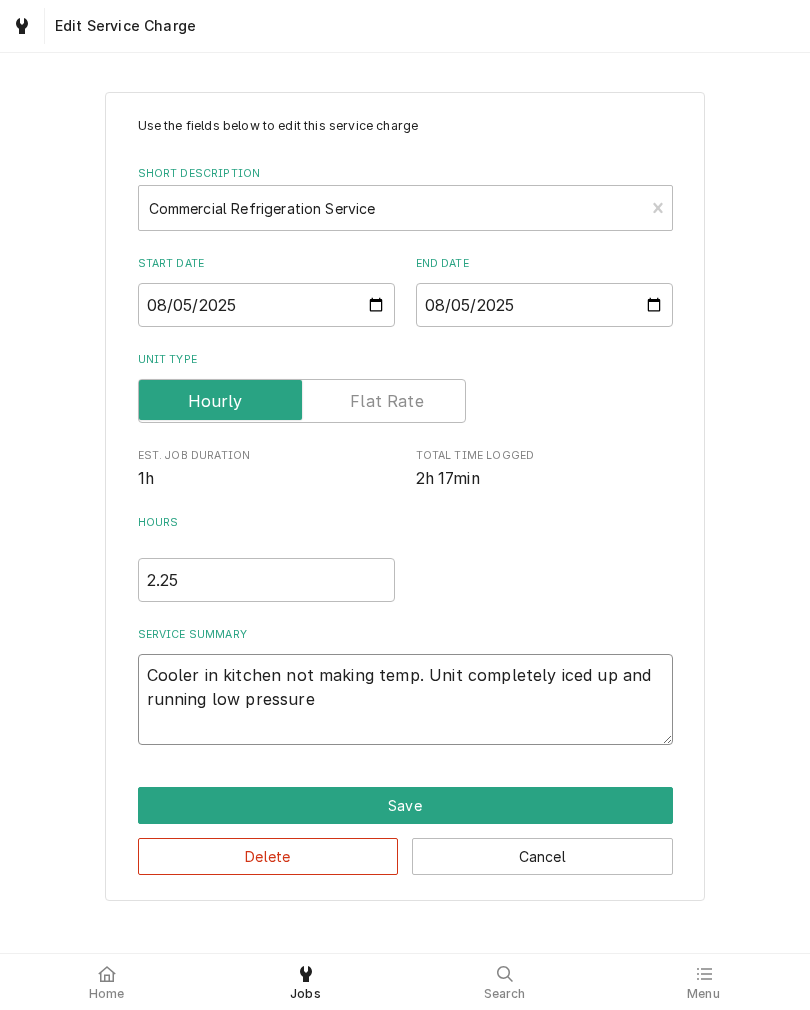 type on "x" 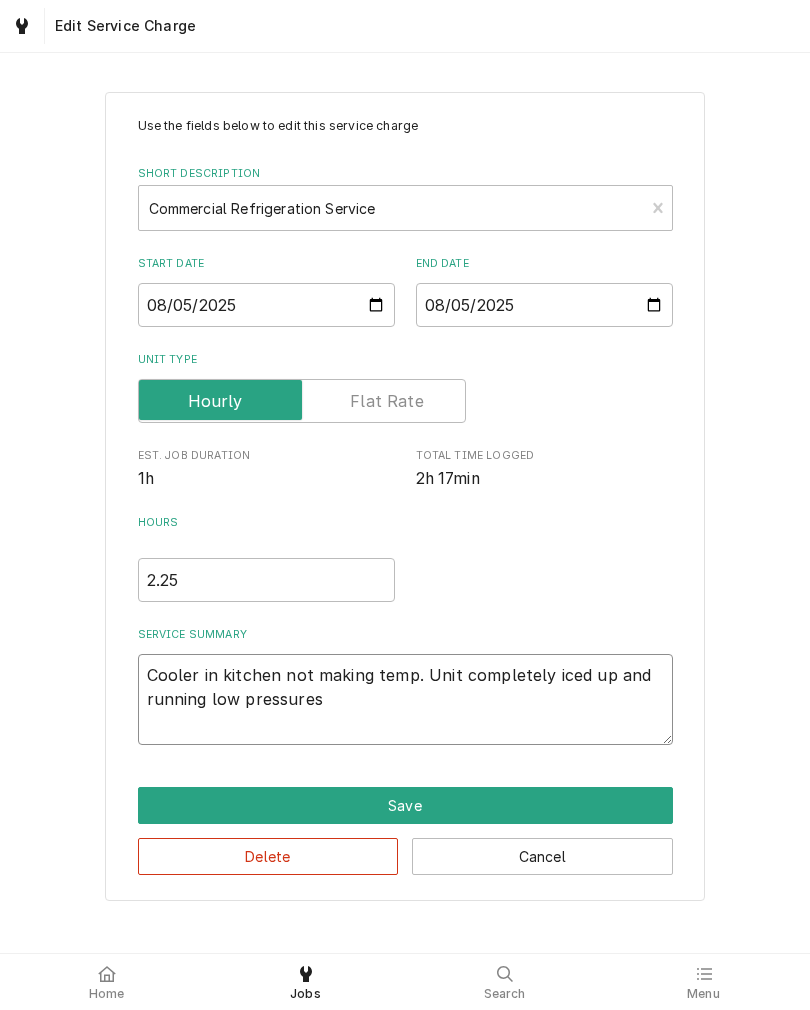 type on "x" 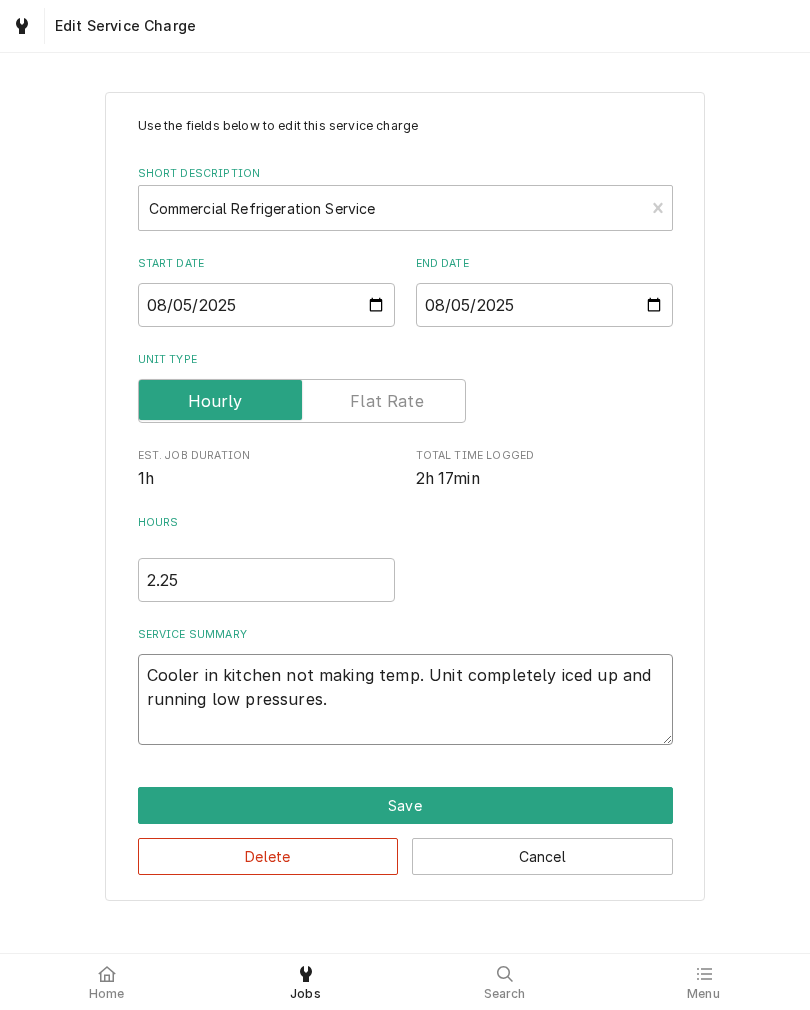 type on "x" 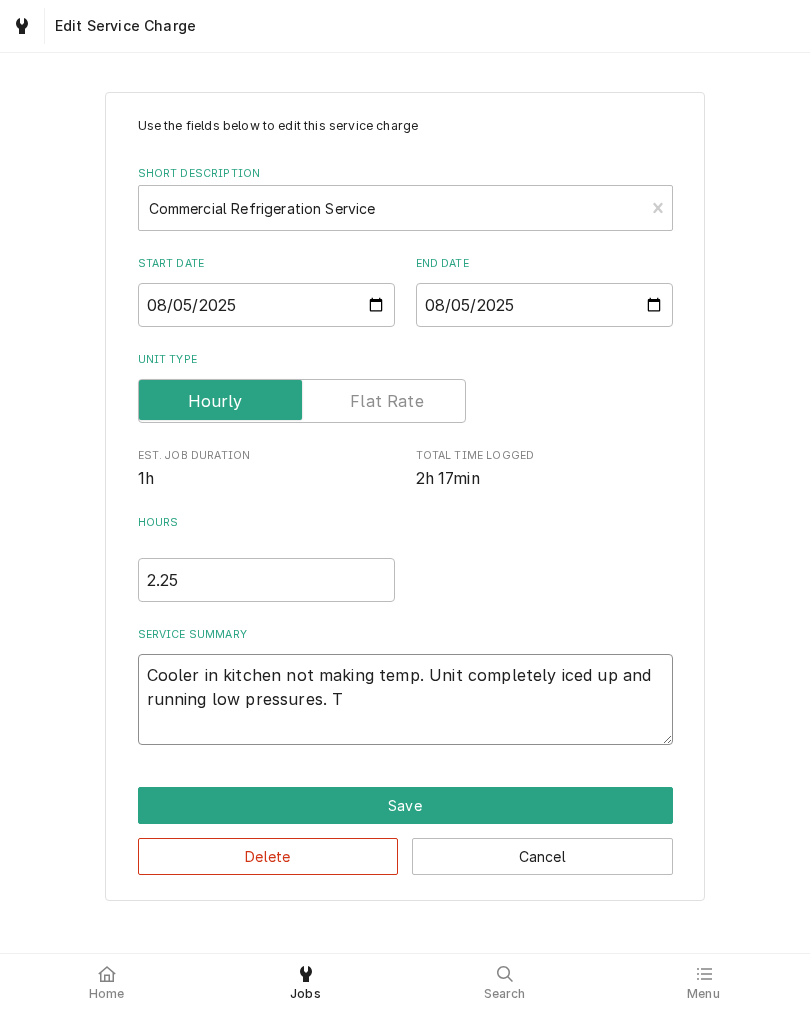 type on "x" 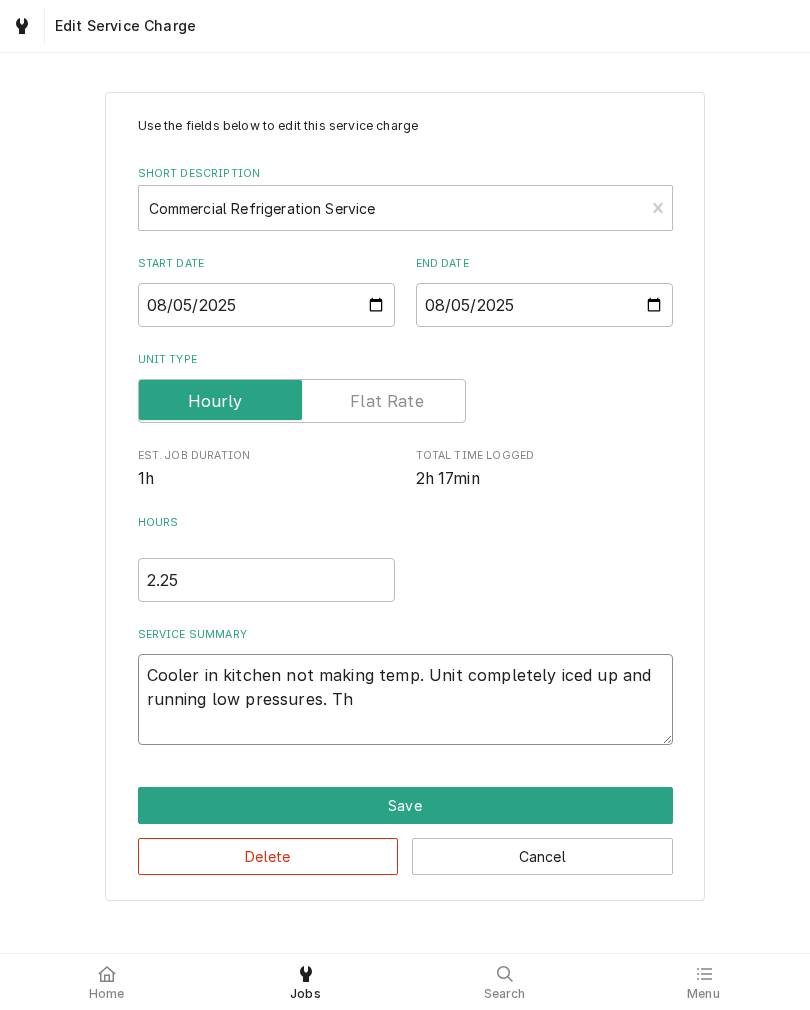 type on "x" 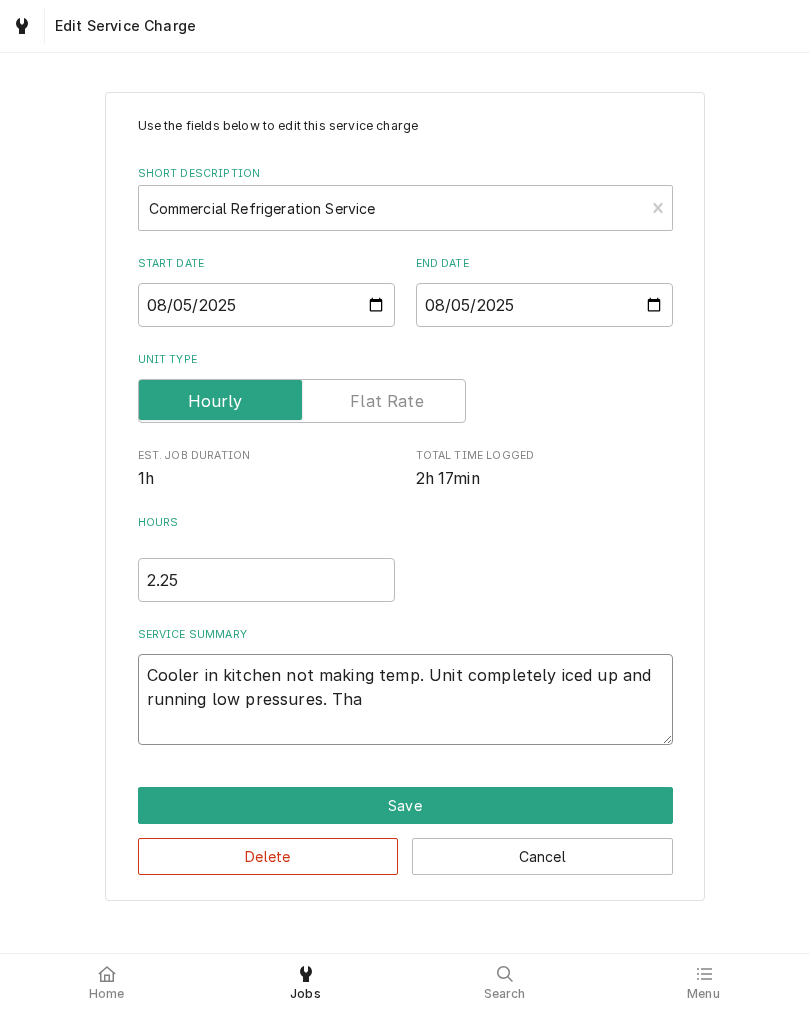 type on "x" 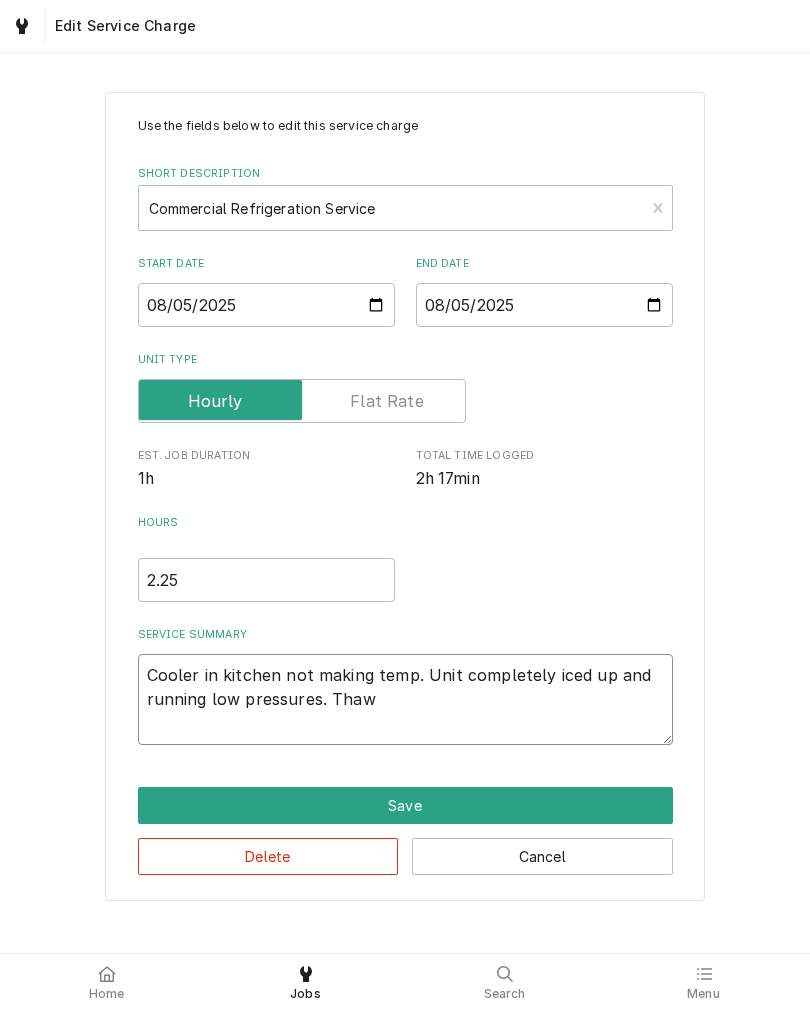 type on "x" 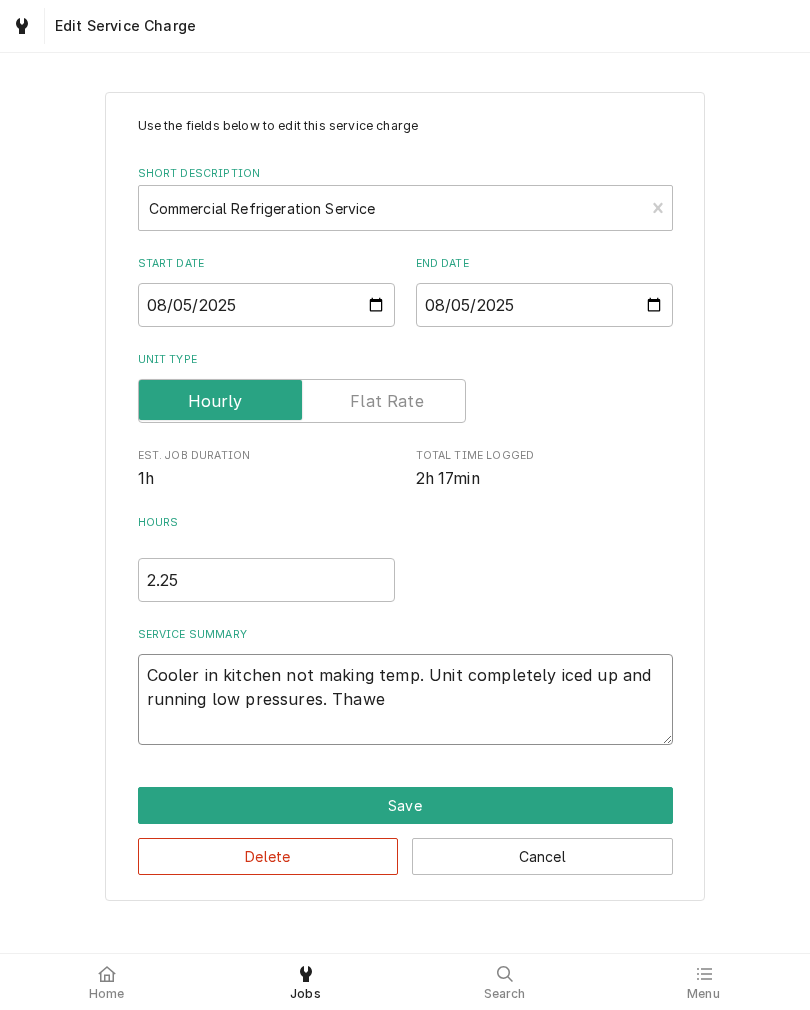type on "x" 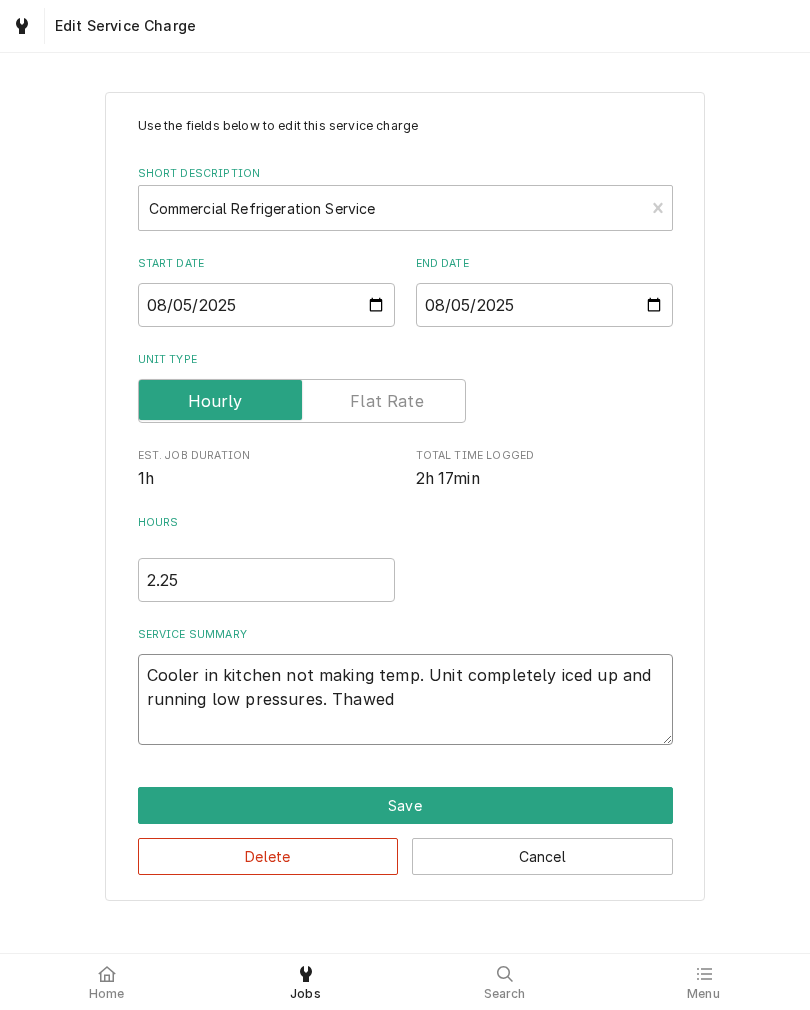 type on "x" 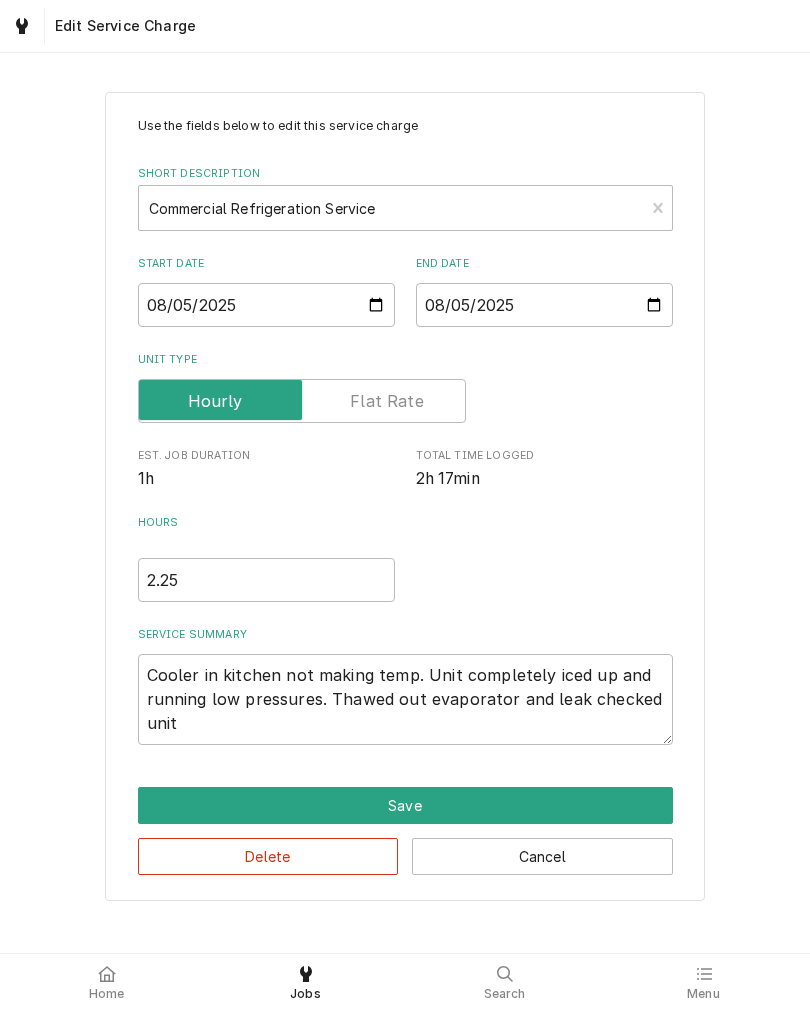 click on "Use the fields below to edit this service charge Short Description Commercial Refrigeration Service Start Date 2025-08-05 End Date 2025-08-05 Unit Type Est. Job Duration 1h Total Time Logged 2h 17min Hours 2.25 Service Summary Cooler in kitchen not making temp. Unit completely iced up and running low pressures. Thawed out evaporator and leak checked unit Save Delete Cancel" at bounding box center (405, 496) 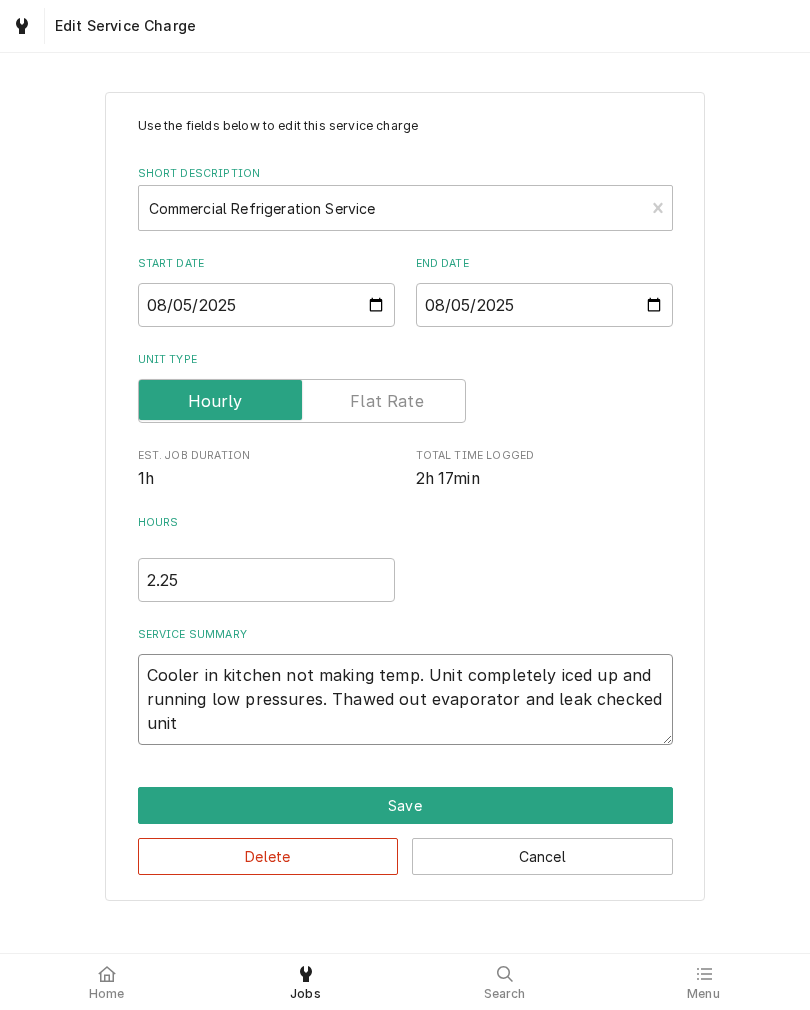 click on "Cooler in kitchen not making temp. Unit completely iced up and running low pressures. Thawed out evaporator and leak checked unit" at bounding box center (405, 699) 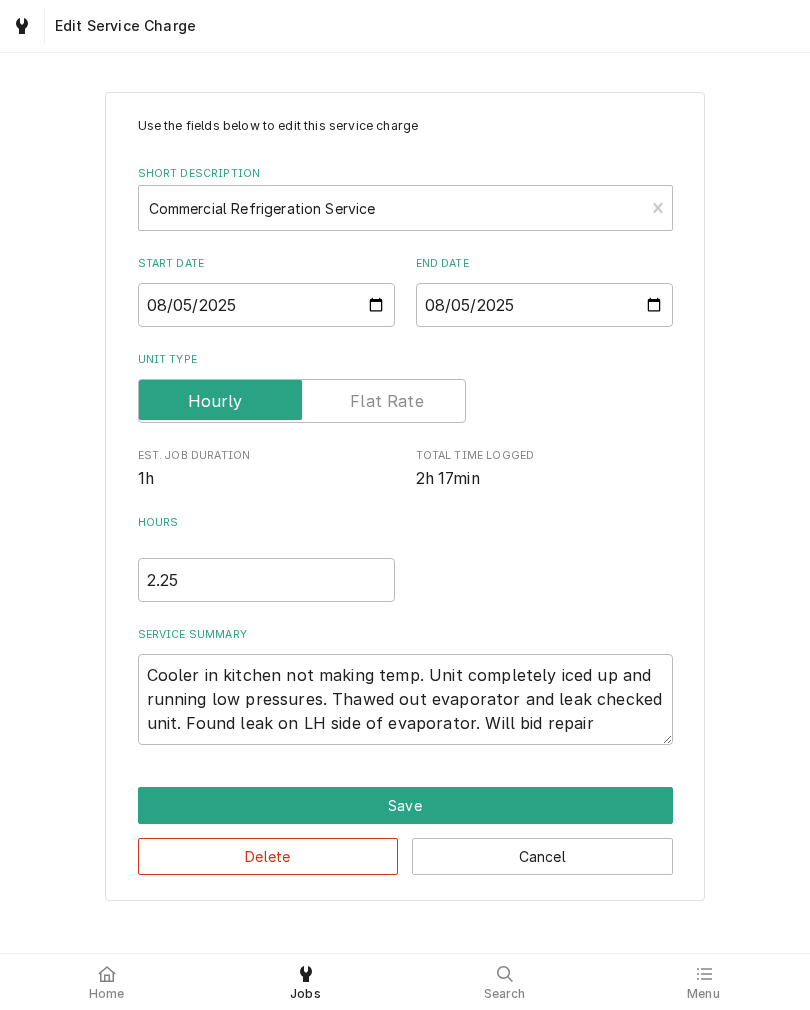 click on "Use the fields below to edit this service charge Short Description Commercial Refrigeration Service Start Date 2025-08-05 End Date 2025-08-05 Unit Type Est. Job Duration 1h Total Time Logged 2h 17min Hours 2.25 Service Summary Cooler in kitchen not making temp. Unit completely iced up and running low pressures. Thawed out evaporator and leak checked unit. Found leak on LH side of evaporator. Will bid repair Save Delete Cancel" at bounding box center [405, 496] 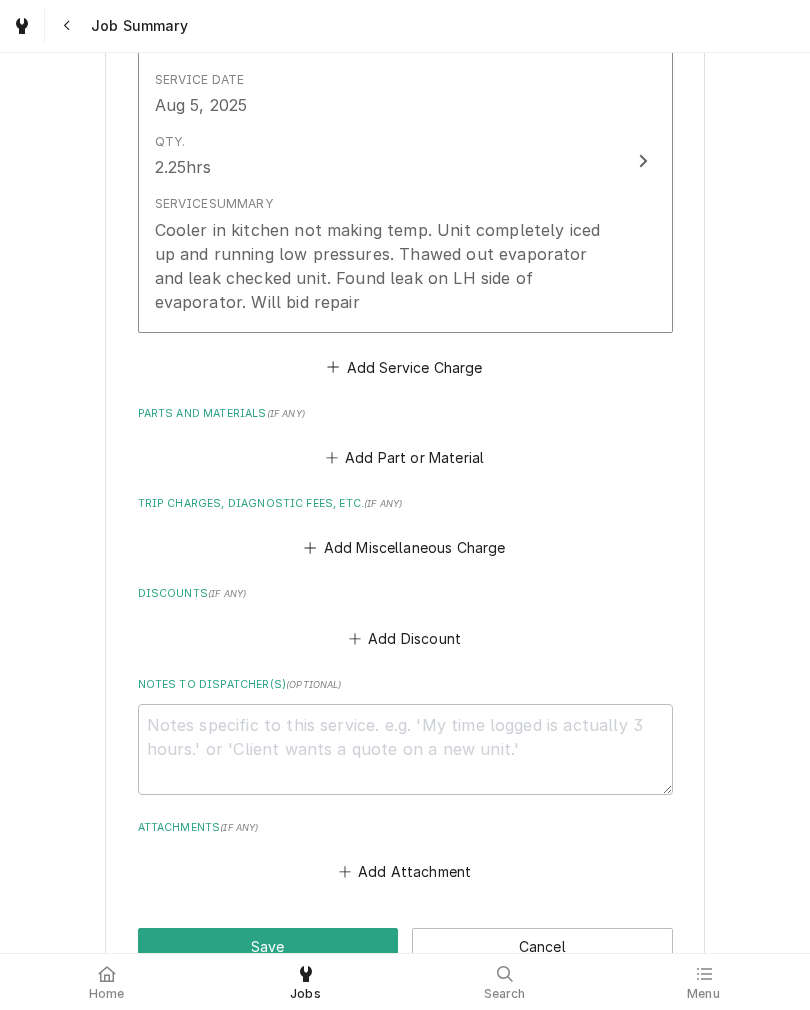 scroll, scrollTop: 598, scrollLeft: 0, axis: vertical 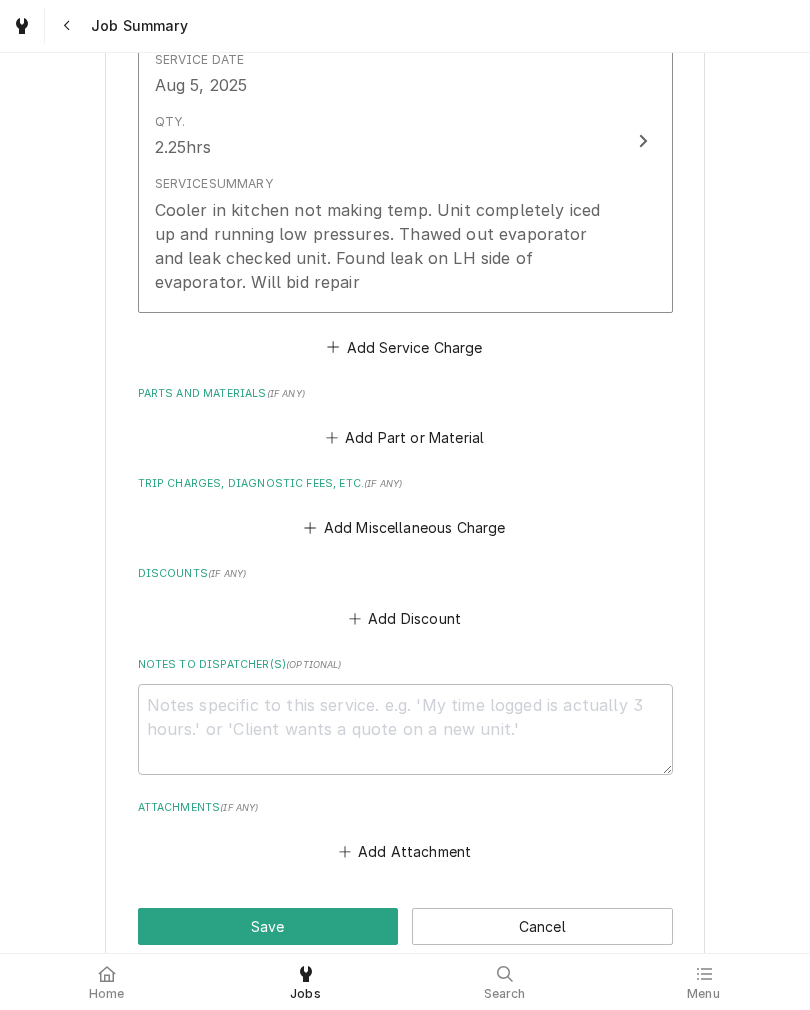 click on "Add Miscellaneous Charge" at bounding box center (405, 528) 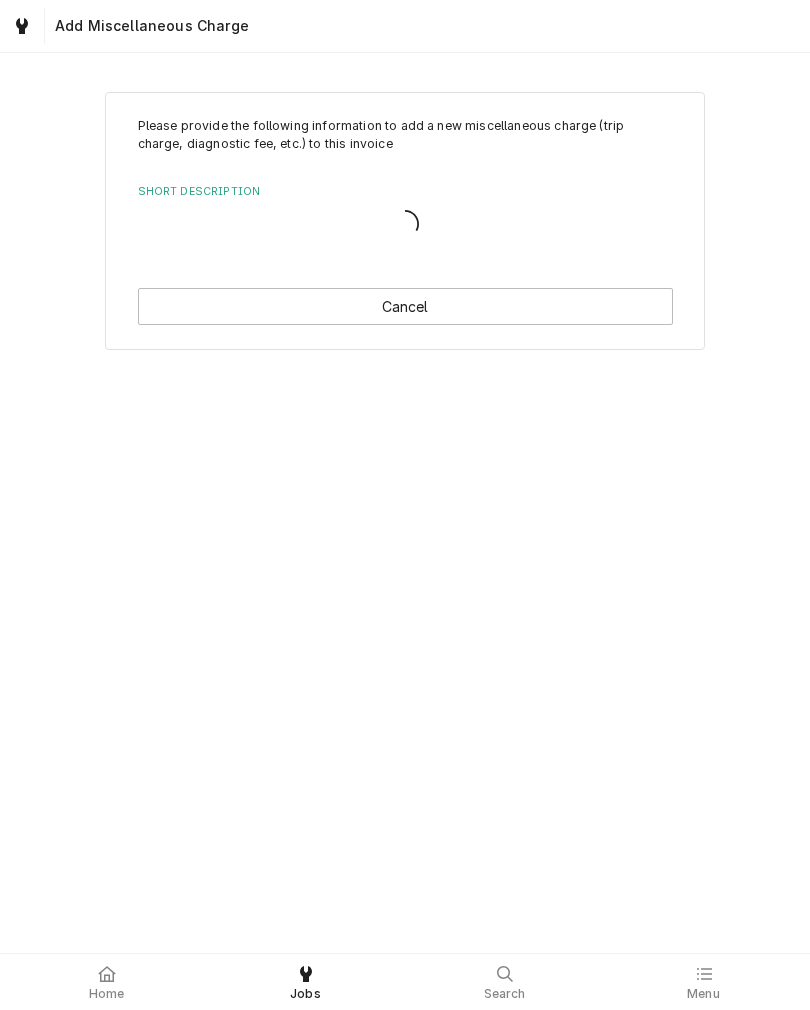 scroll, scrollTop: 0, scrollLeft: 0, axis: both 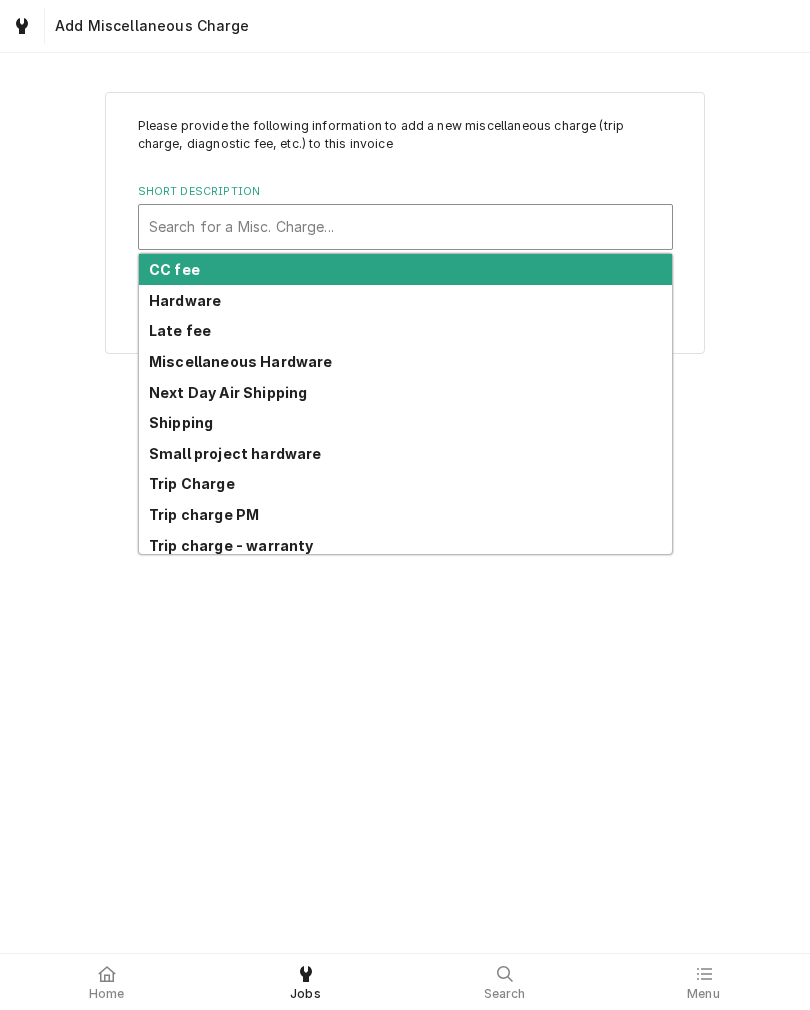 click on "Trip Charge" at bounding box center [405, 484] 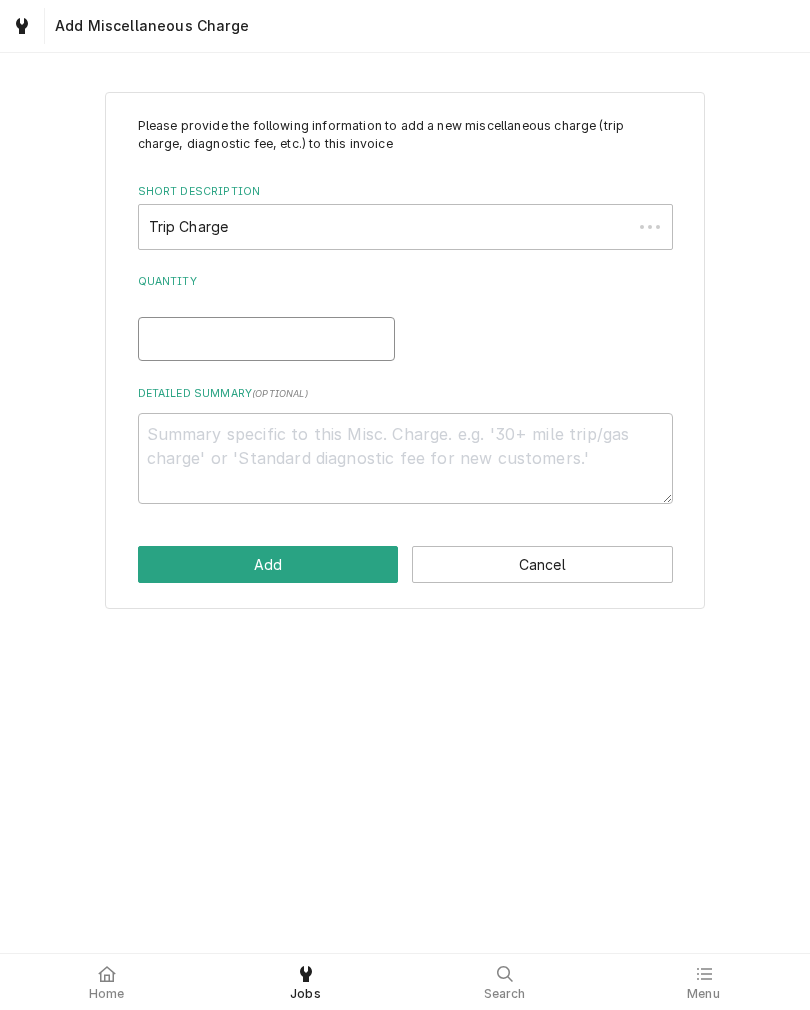 click on "Quantity" at bounding box center [266, 339] 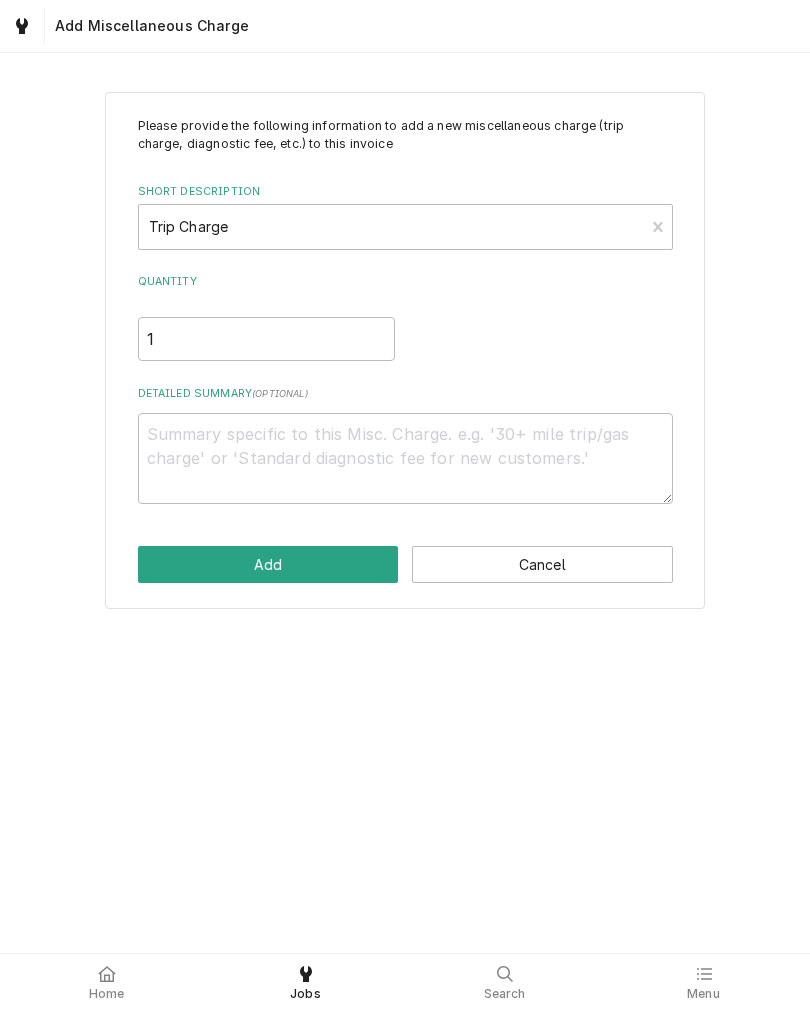 click on "Add" at bounding box center [268, 564] 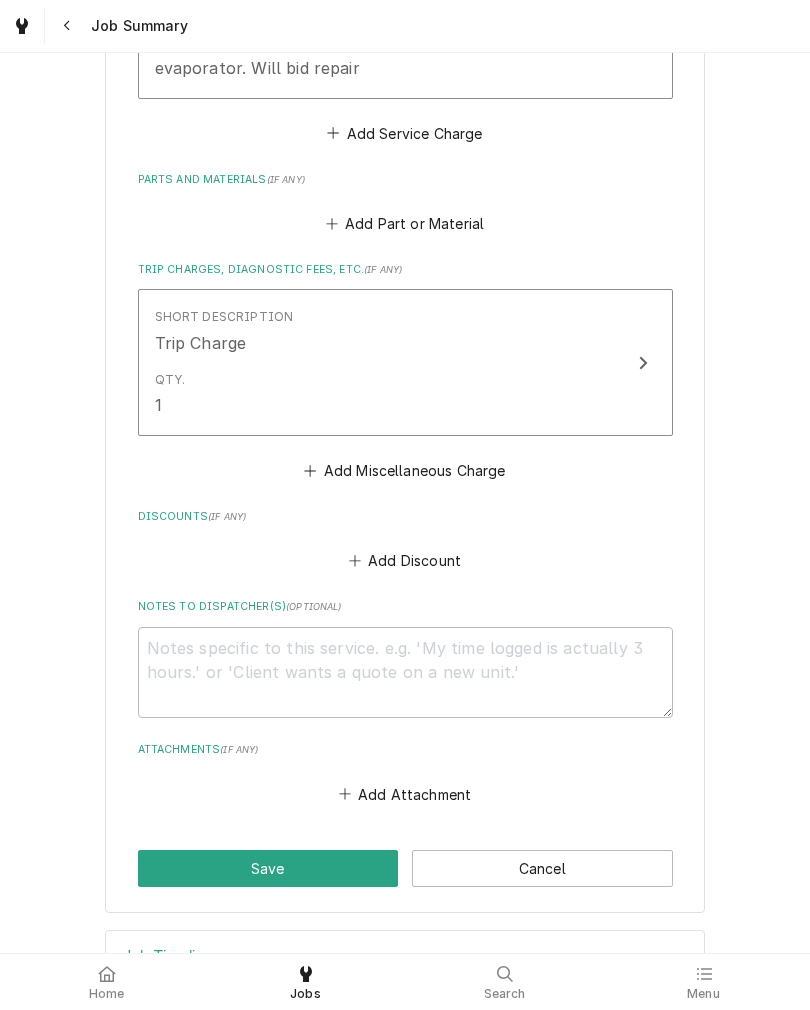 scroll, scrollTop: 816, scrollLeft: 0, axis: vertical 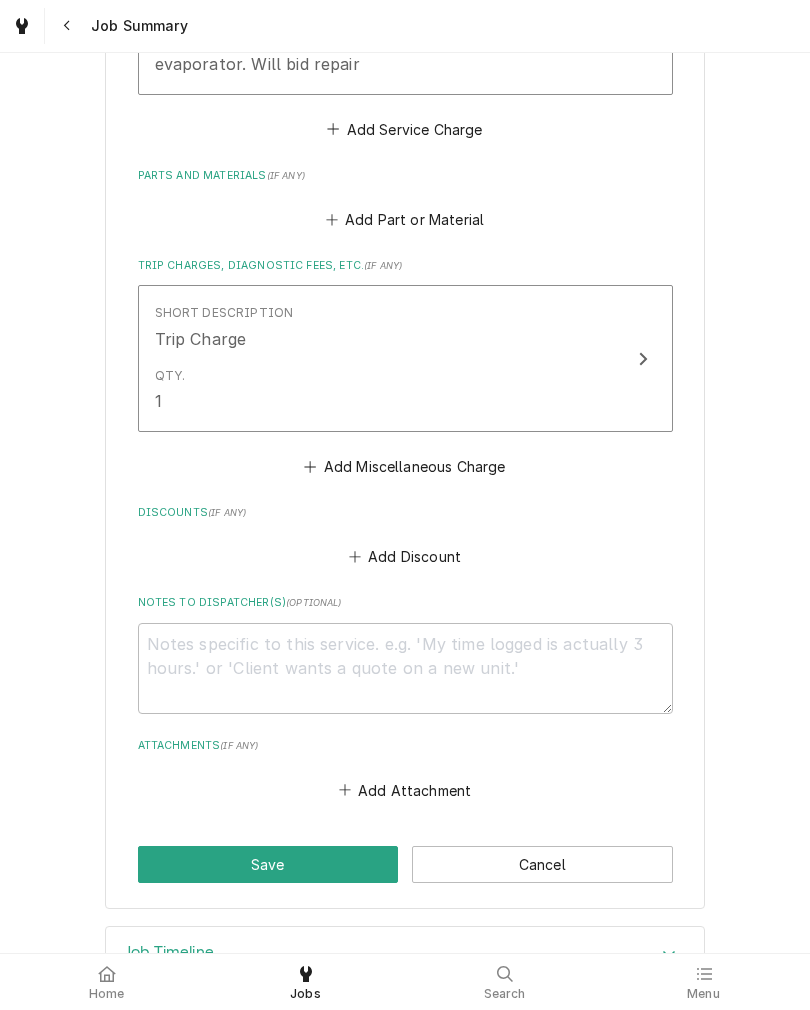 click on "Save" at bounding box center [268, 864] 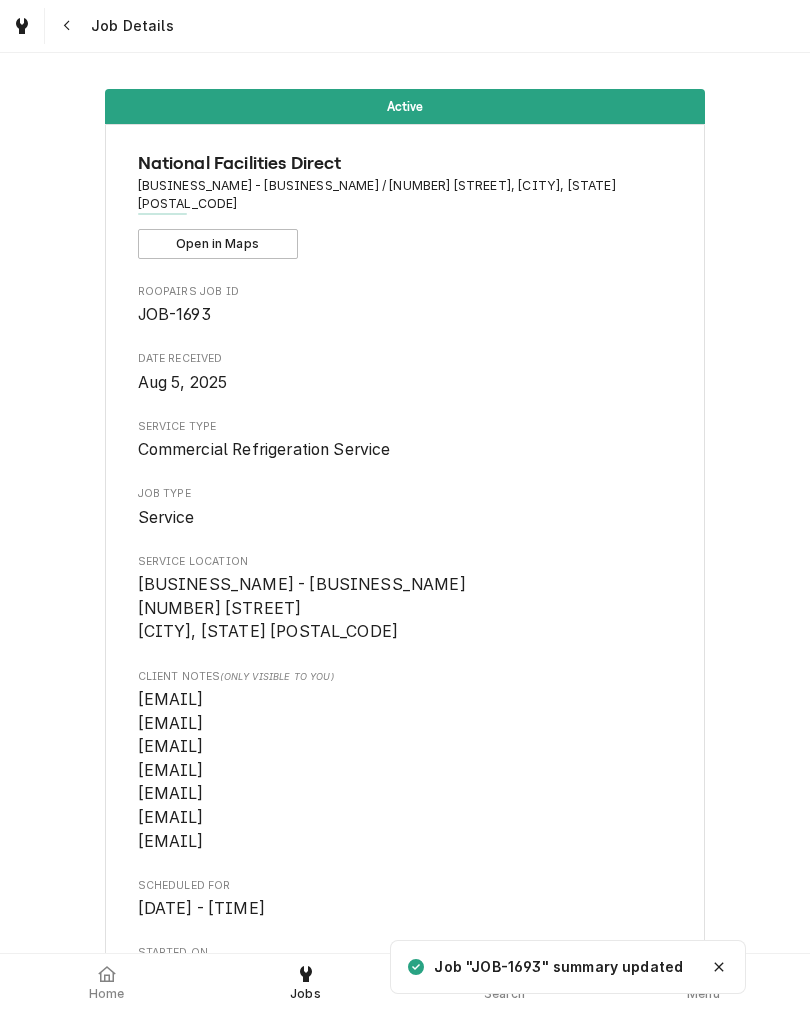 scroll, scrollTop: 0, scrollLeft: 0, axis: both 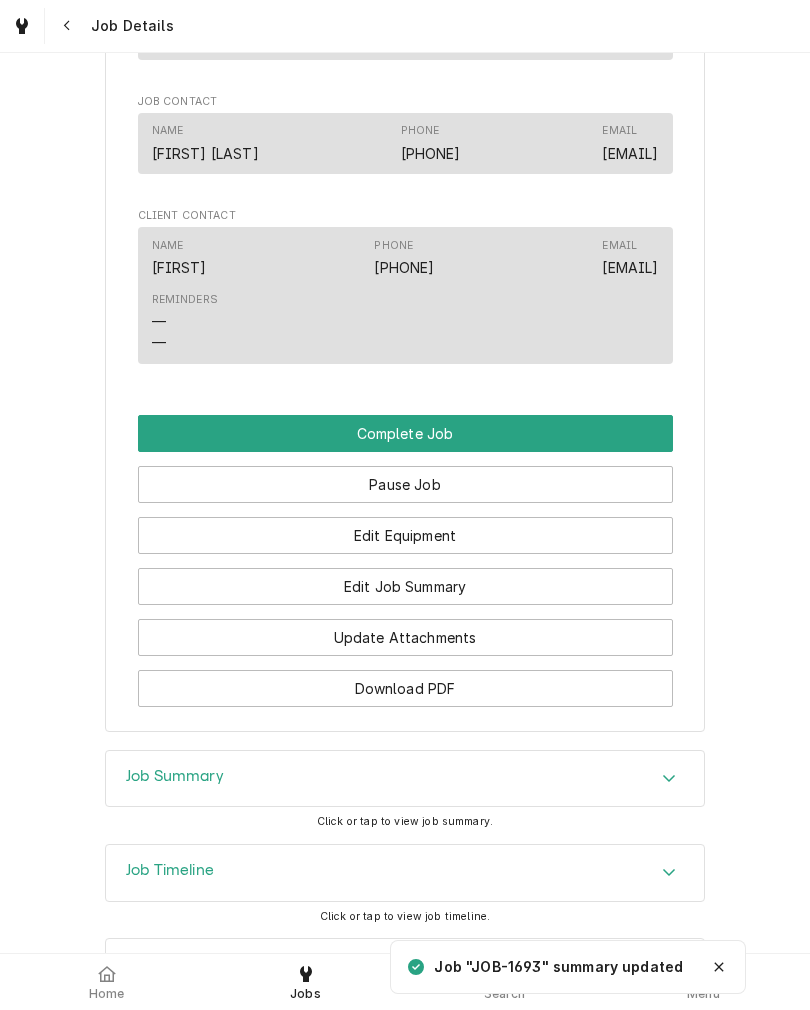 click on "Edit Equipment" at bounding box center (405, 535) 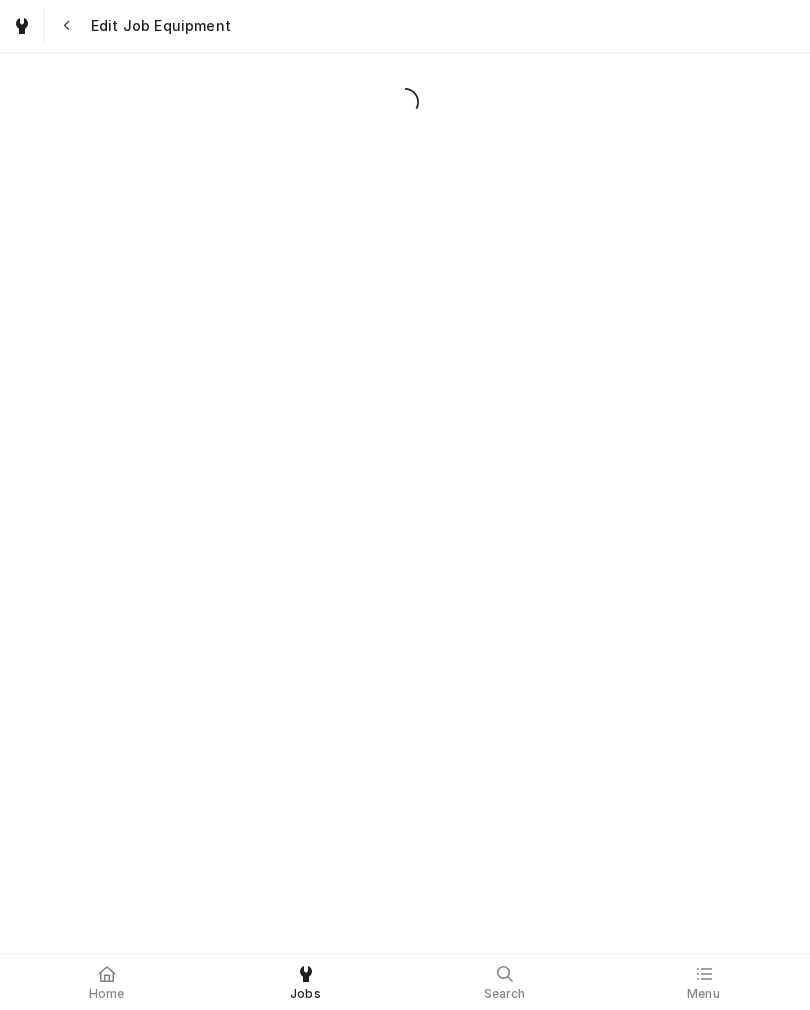 scroll, scrollTop: 0, scrollLeft: 0, axis: both 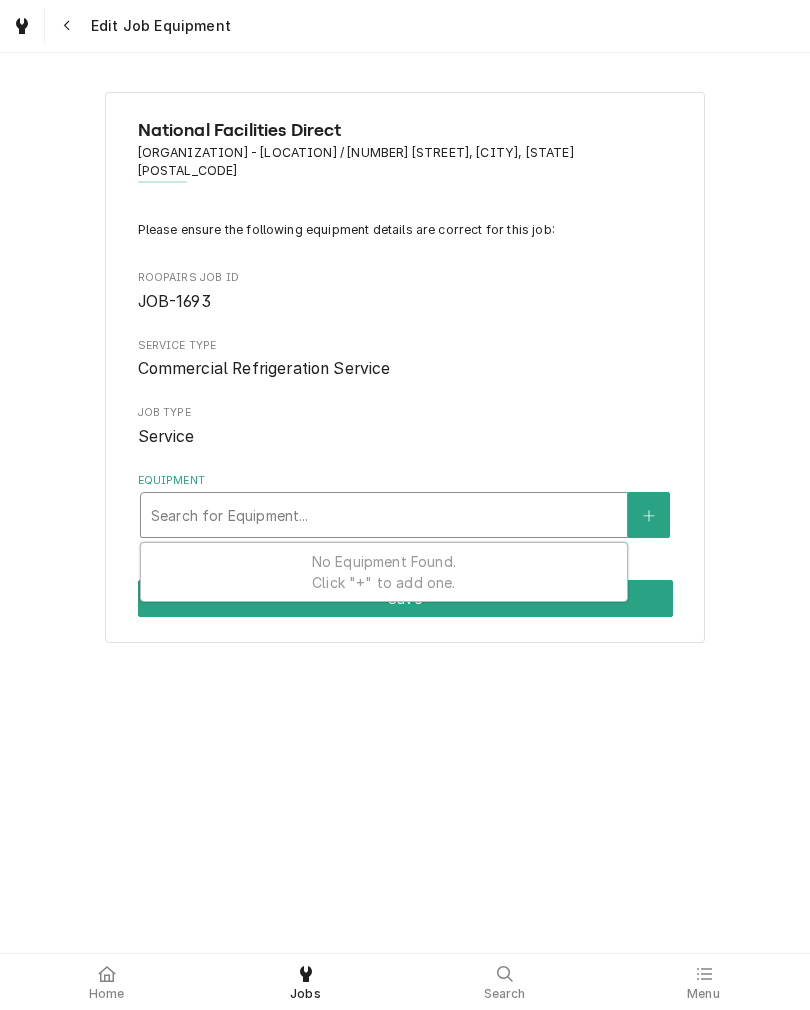 click at bounding box center [649, 515] 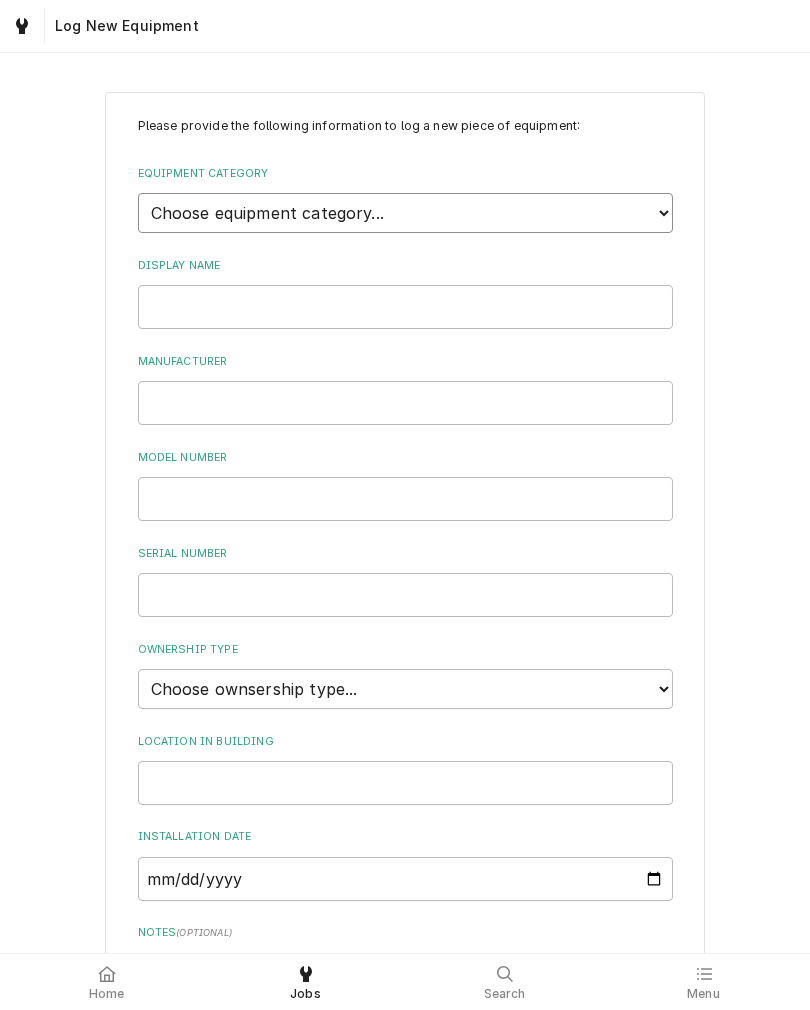 click on "Choose equipment category... Ice Machines Refrigeration Beverage Equipment Worktable, Shelf, and Transport Cart HVAC Water Filtration" at bounding box center [405, 213] 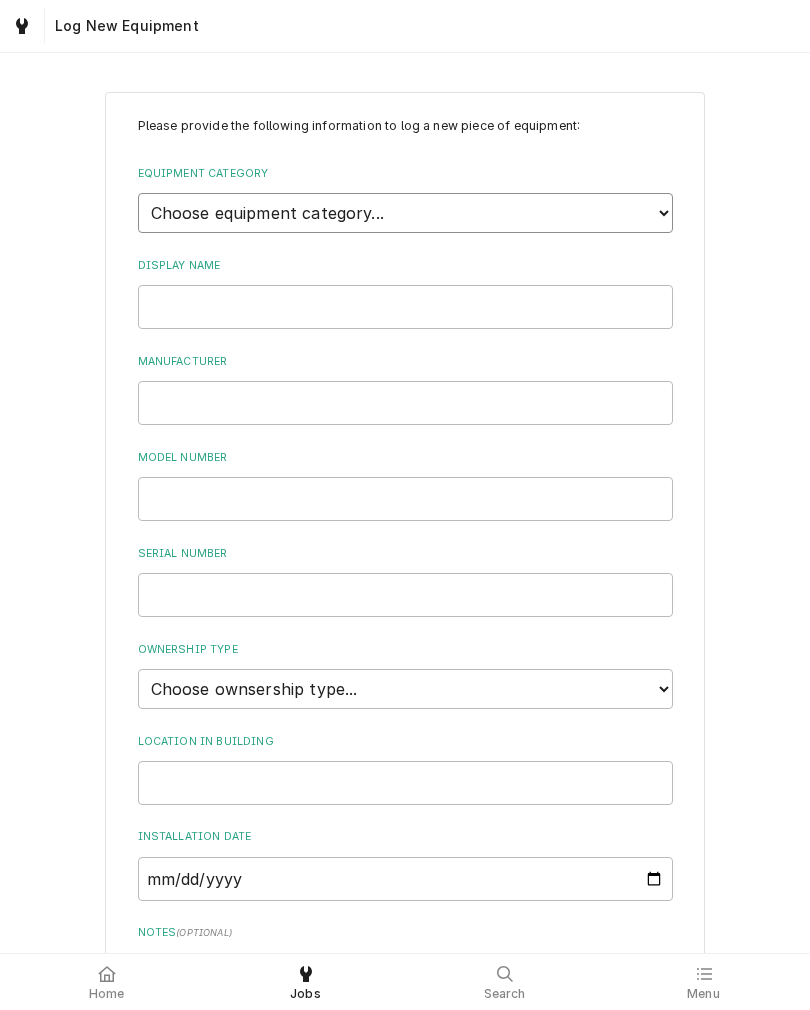 select on "8" 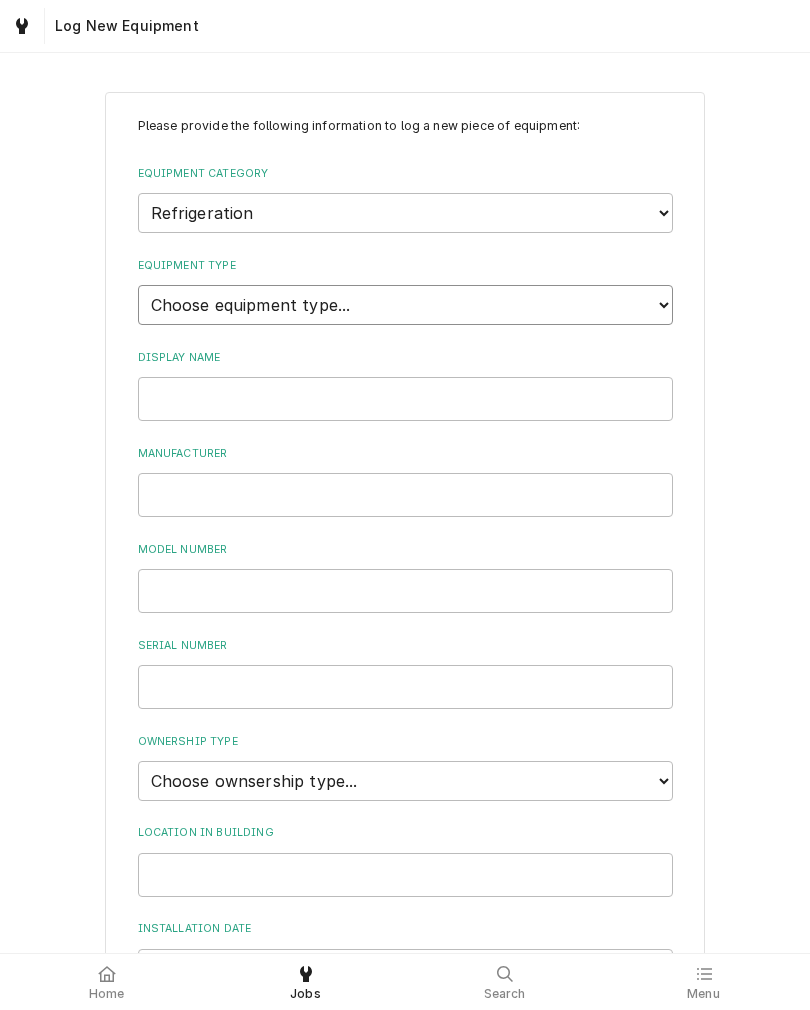 click on "Choose equipment type... Bar Refrigeration Blast Chiller Chef Base Freezer Chef Base Refrigerator Combination Refrigerator and Freezer Condensing Unit Ice Cream Equipment Prep Table Reach-In Freezer Reach-In Refrigerator Refrigerated Merchandiser Undercounter Freezer Undercounter Refrigerator Walk-In Cooler Walk-In Freezer" at bounding box center [405, 305] 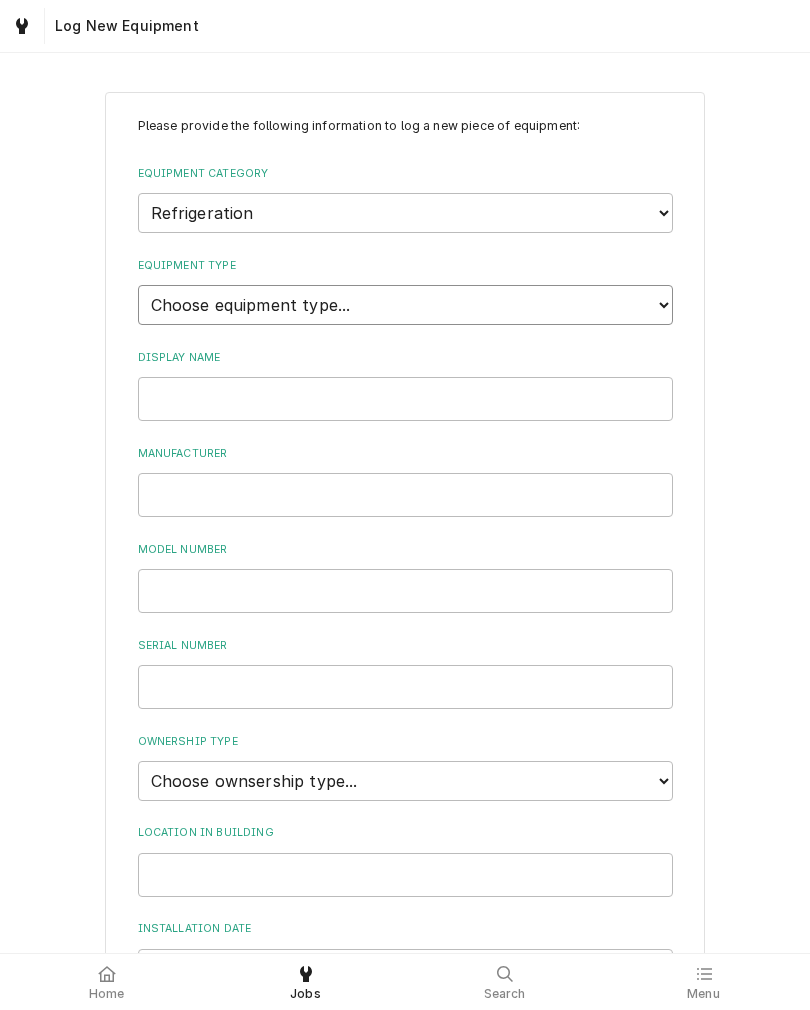 select on "71" 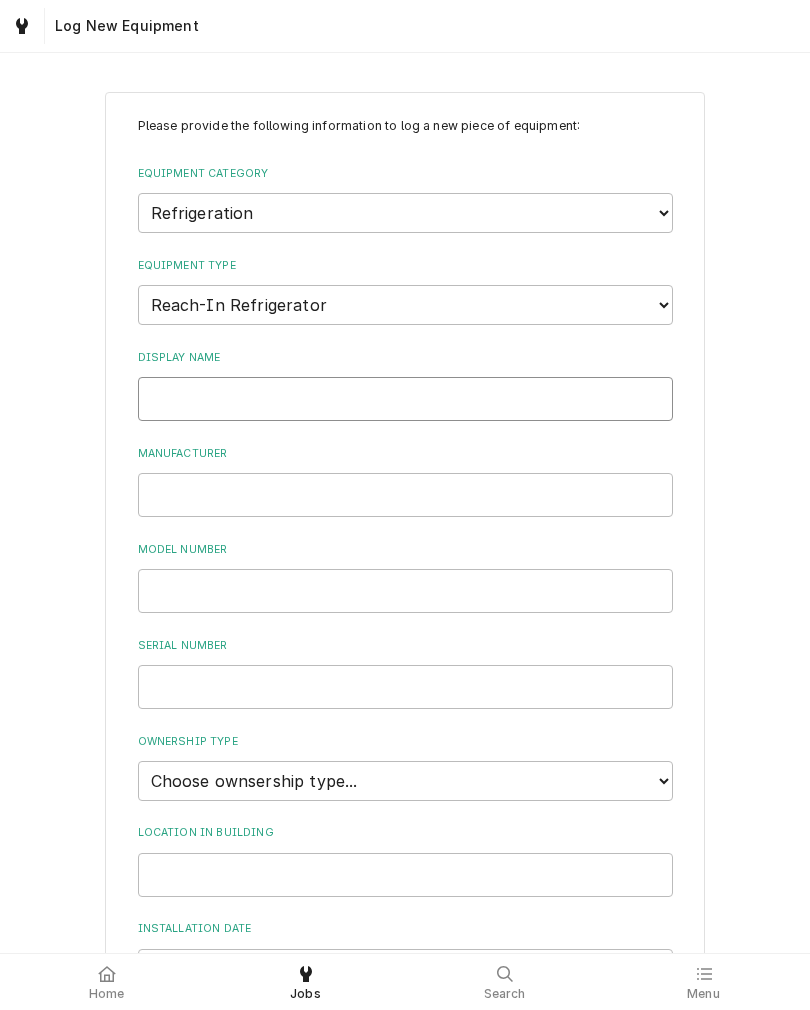 click on "Display Name" at bounding box center (405, 399) 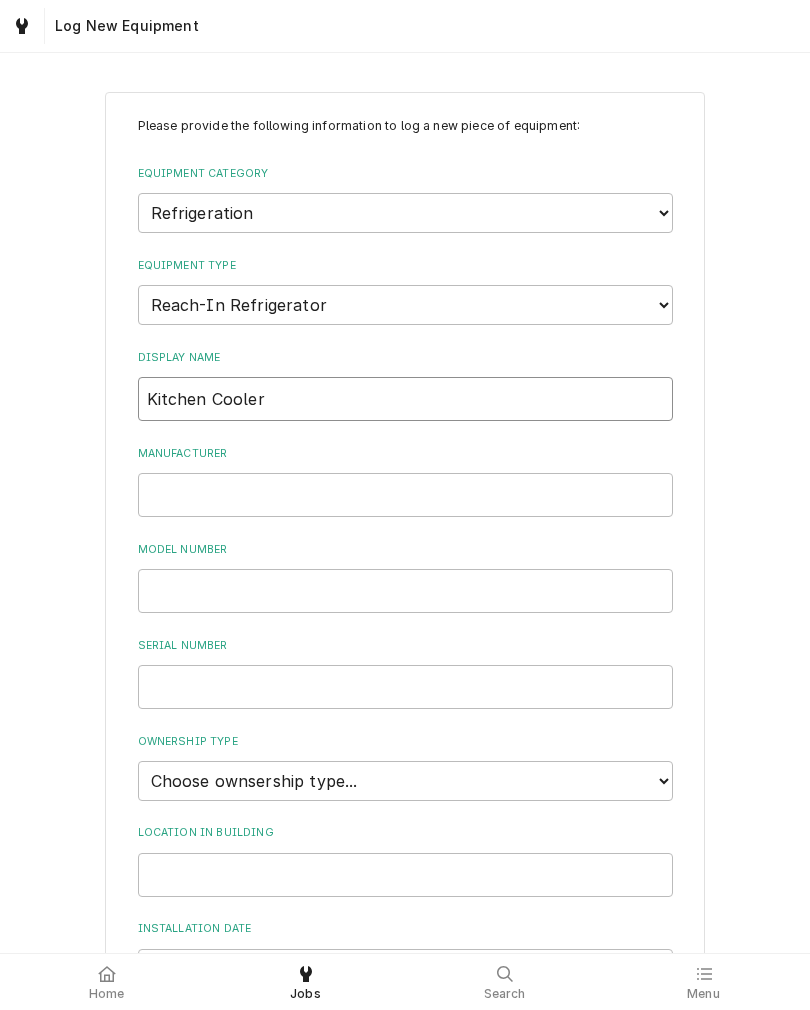 type on "Kitchen Cooler" 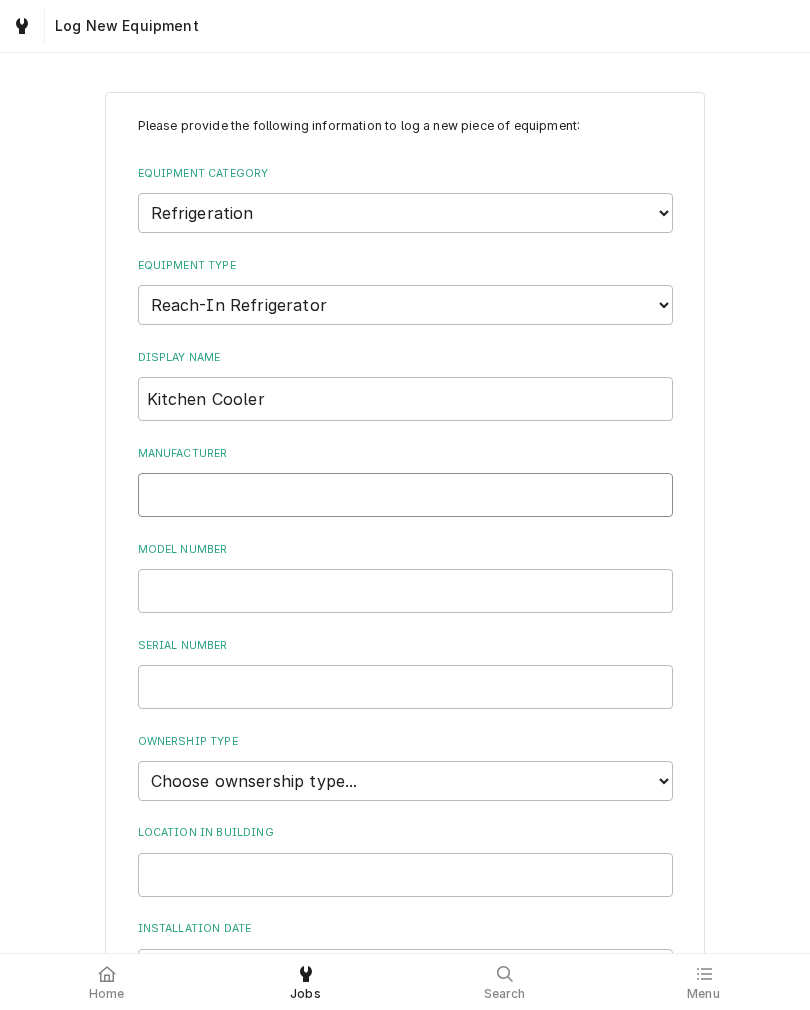 click on "Manufacturer" at bounding box center [405, 495] 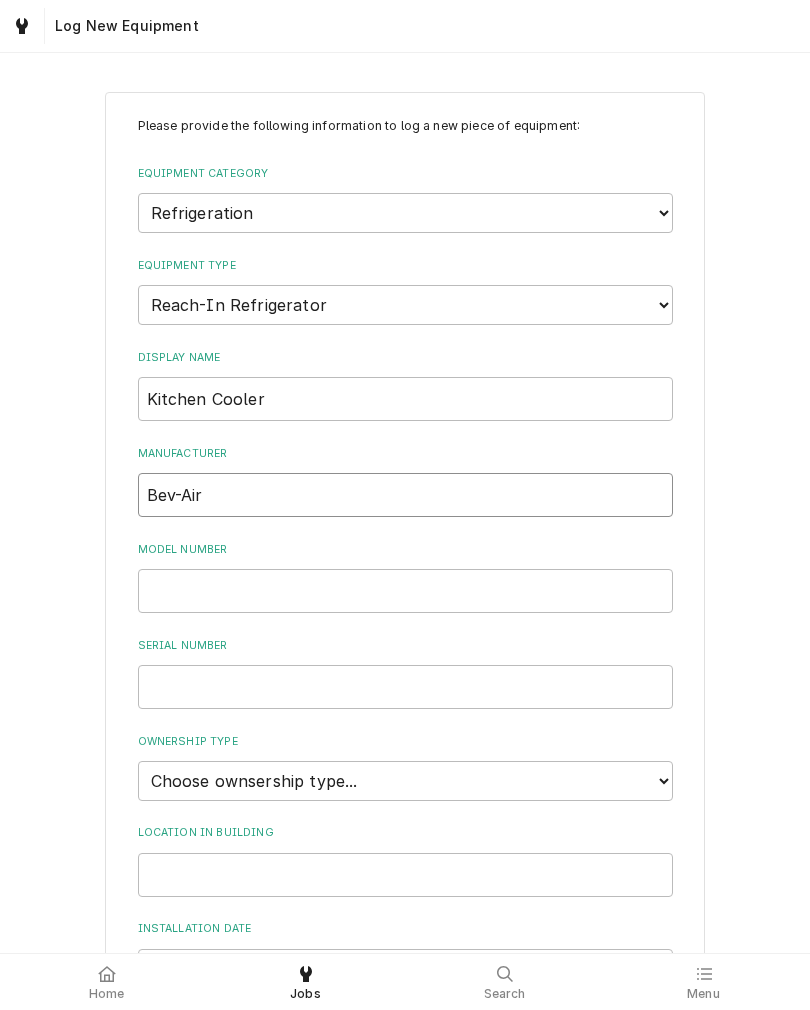 type on "Bev-Air" 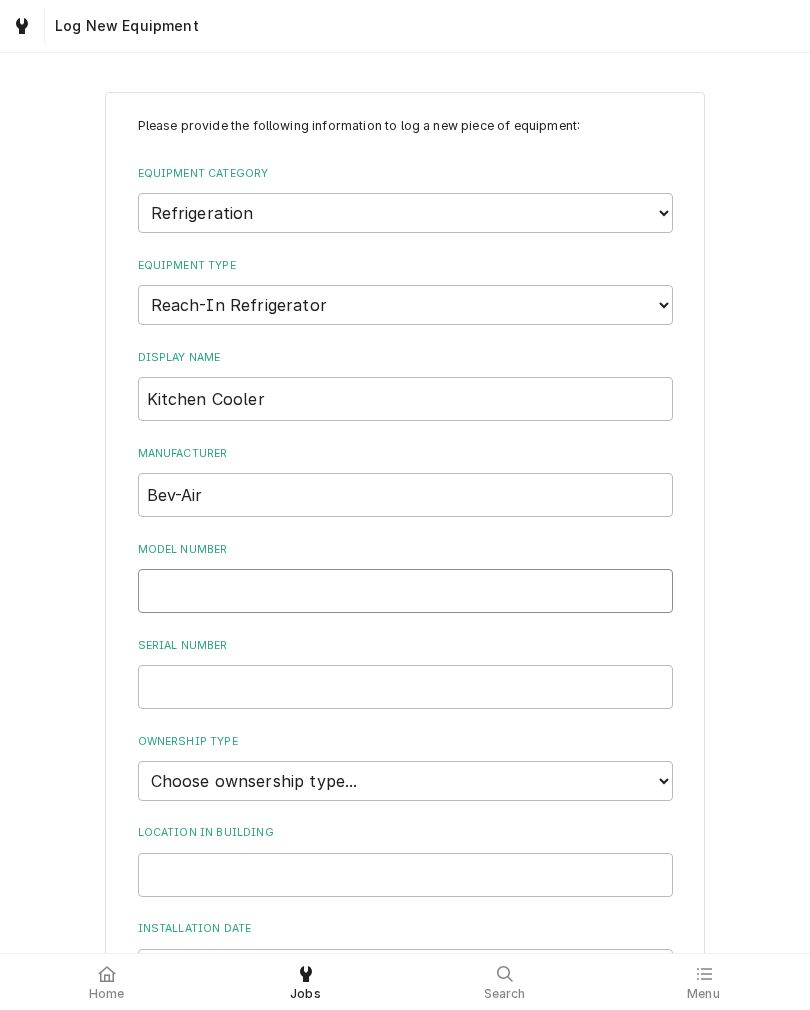 click on "Model Number" at bounding box center (405, 591) 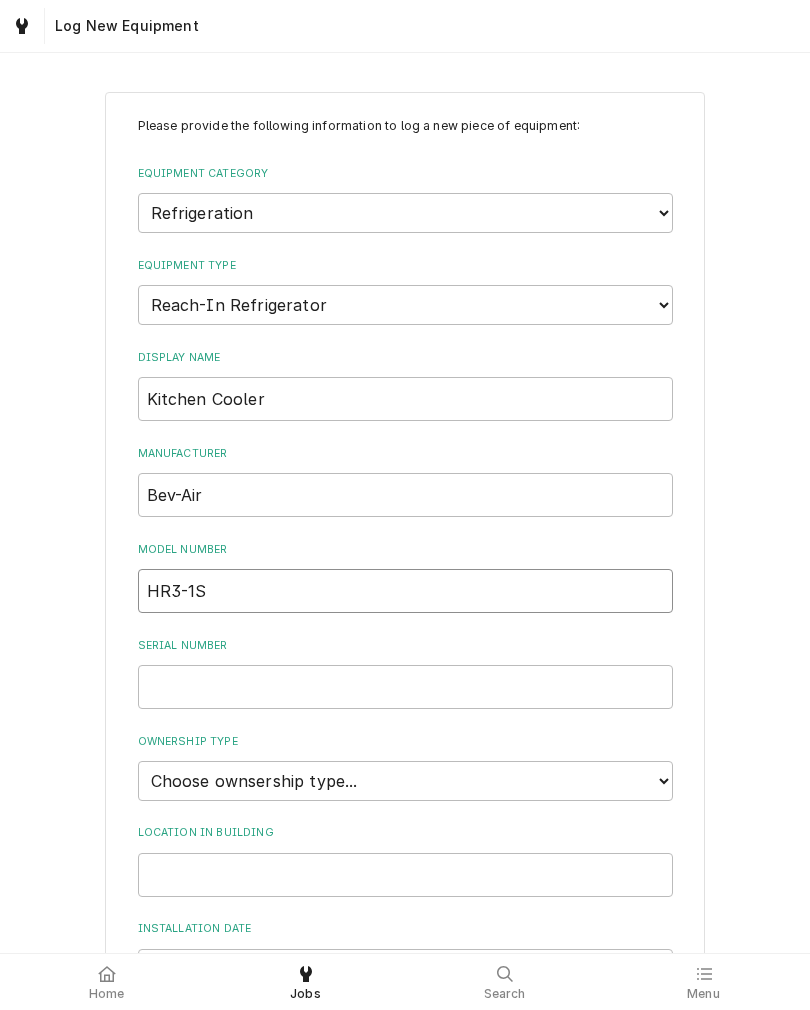 type on "HR3-1S" 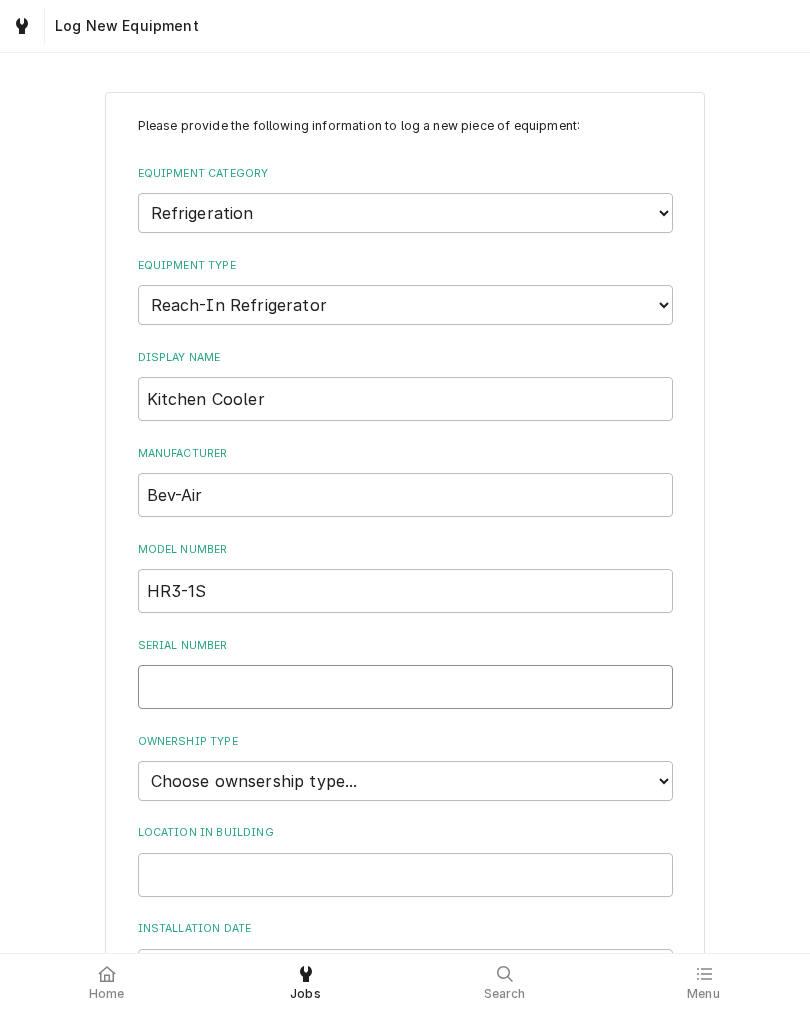 click on "Serial Number" at bounding box center (405, 687) 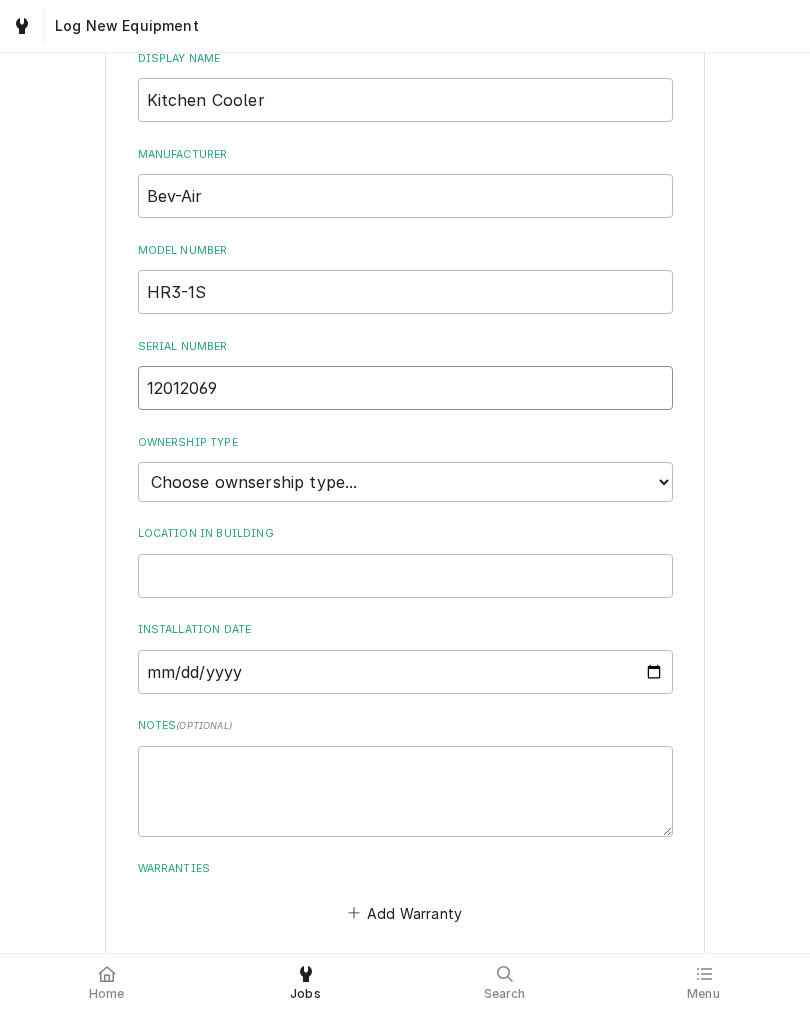 scroll, scrollTop: 297, scrollLeft: 0, axis: vertical 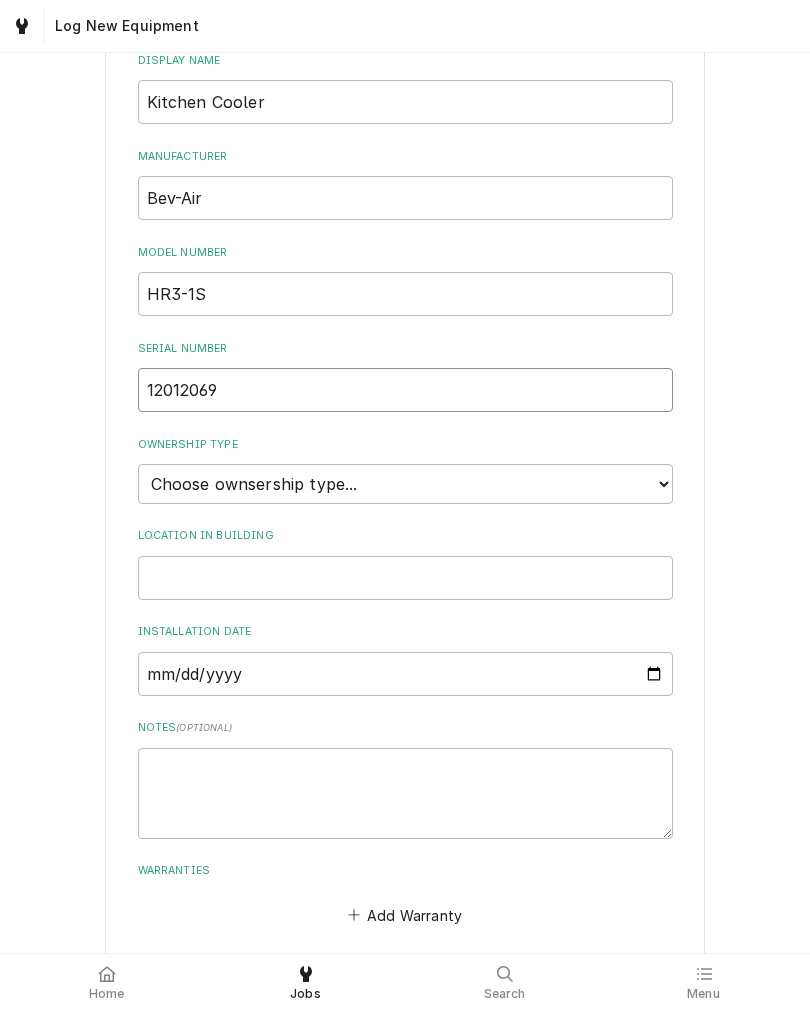 type on "12012069" 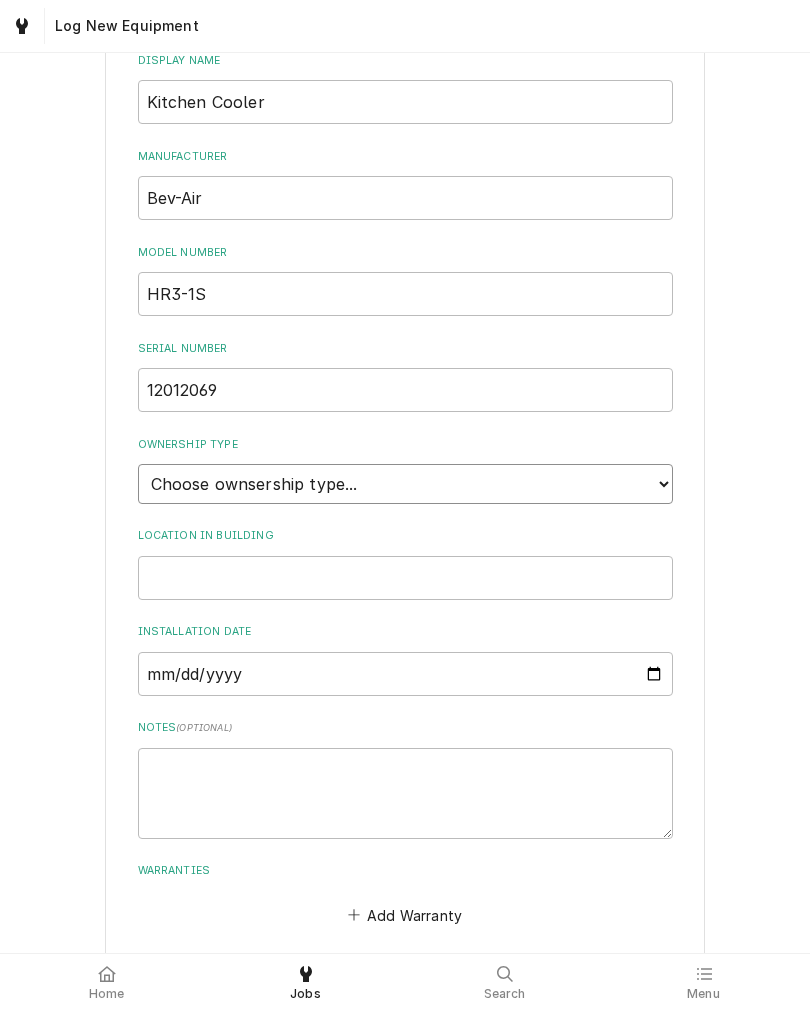 click on "Choose ownsership type... Unknown Owned Leased Rented" at bounding box center (405, 484) 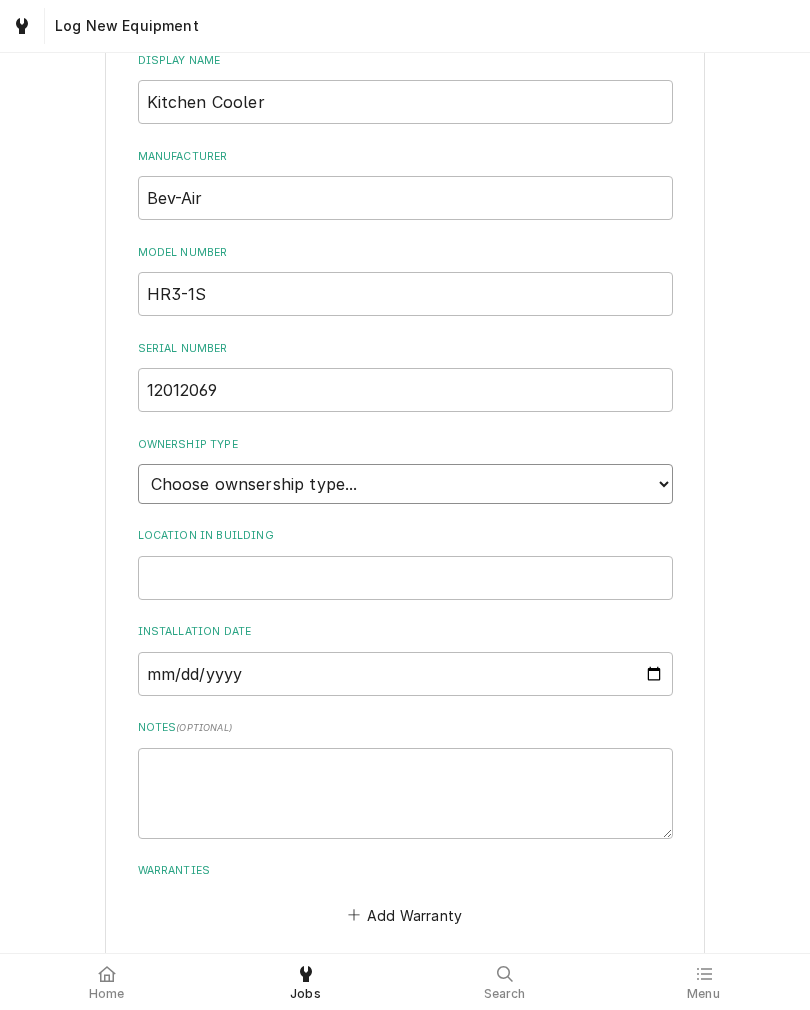 select on "1" 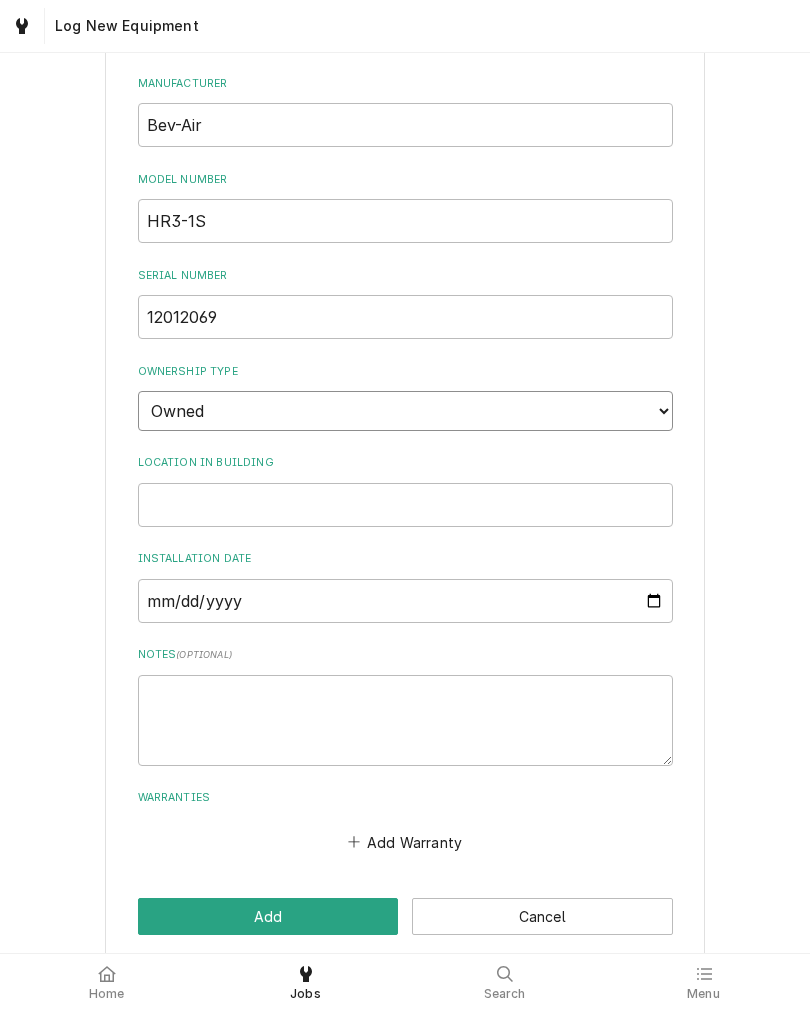 scroll, scrollTop: 369, scrollLeft: 0, axis: vertical 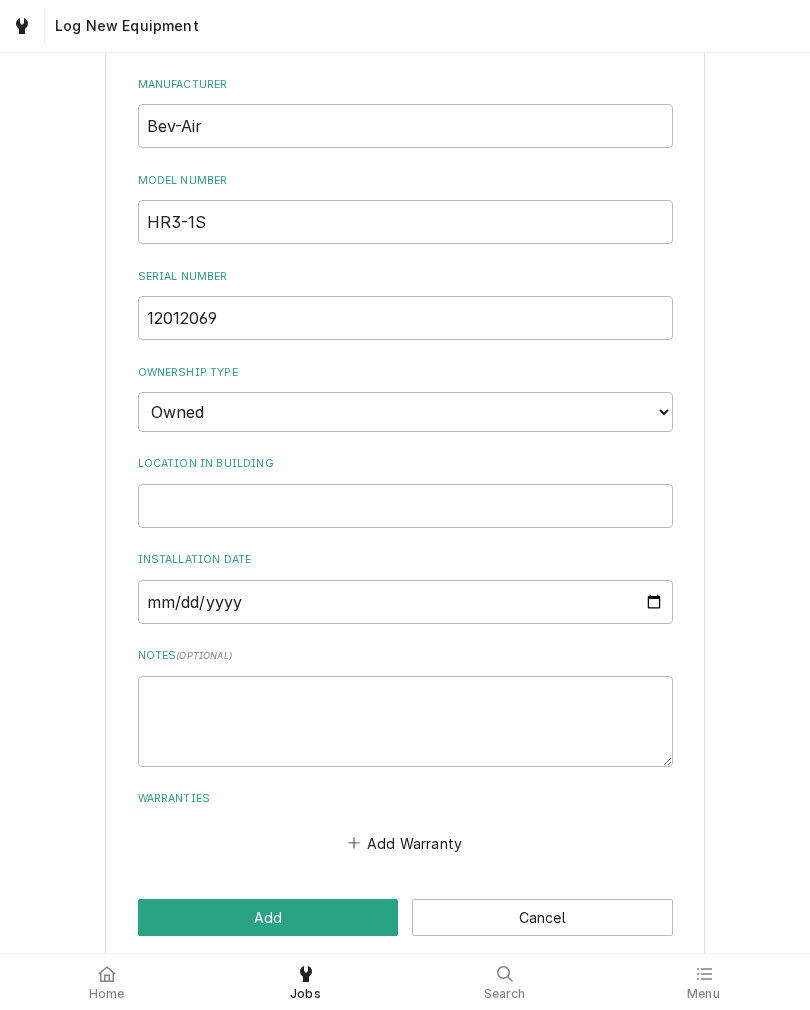 click on "Add" at bounding box center [268, 917] 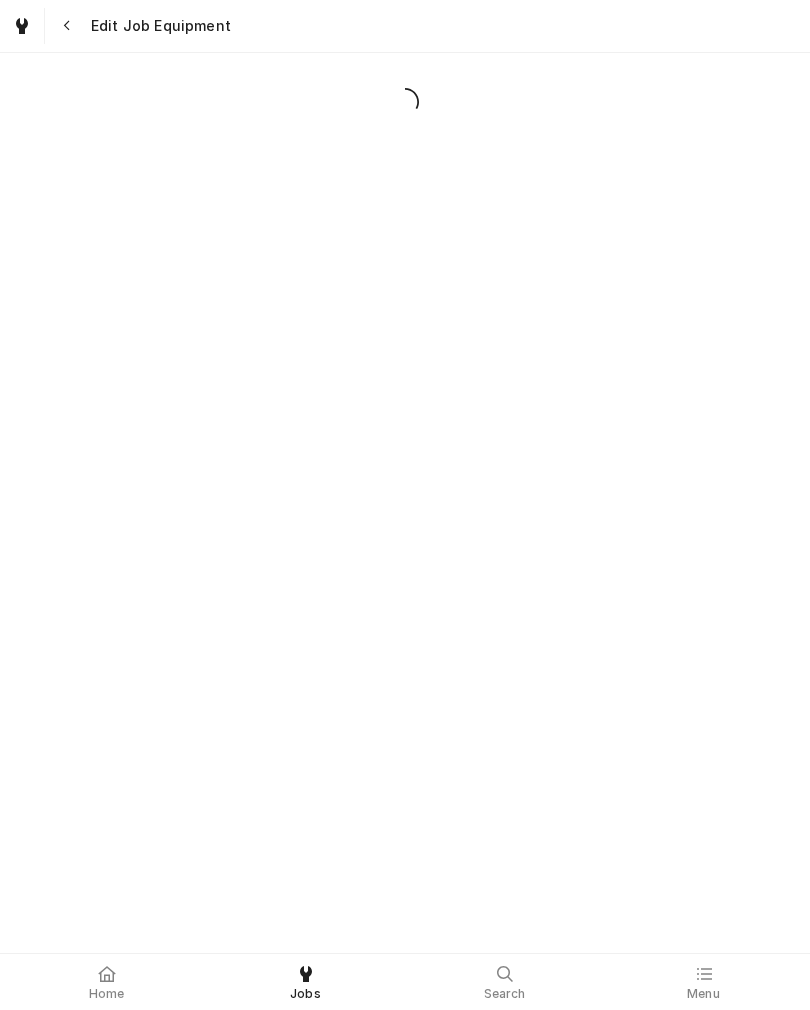 scroll, scrollTop: 0, scrollLeft: 0, axis: both 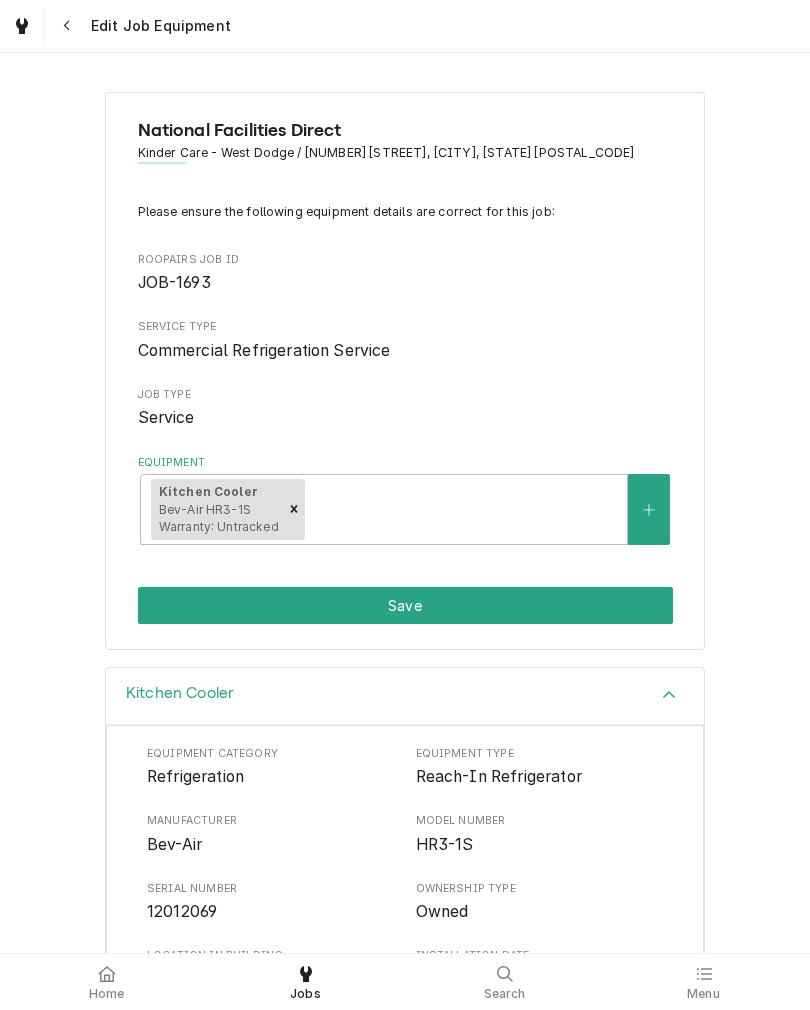 click on "Save" at bounding box center [405, 605] 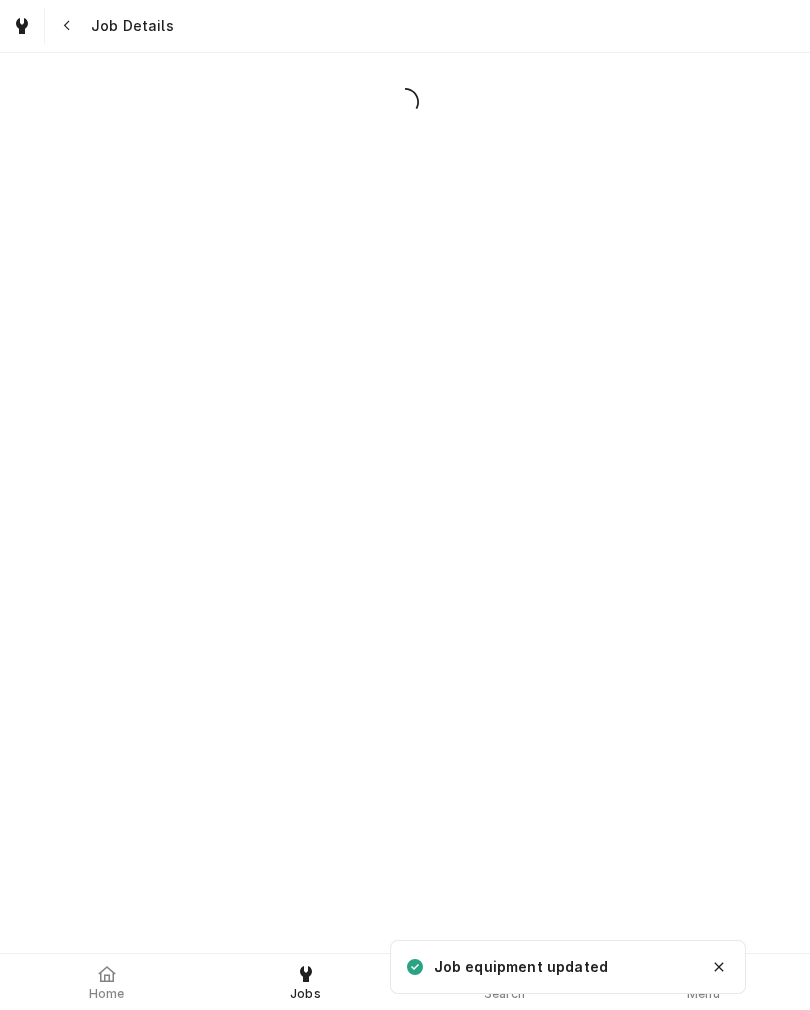 scroll, scrollTop: 0, scrollLeft: 0, axis: both 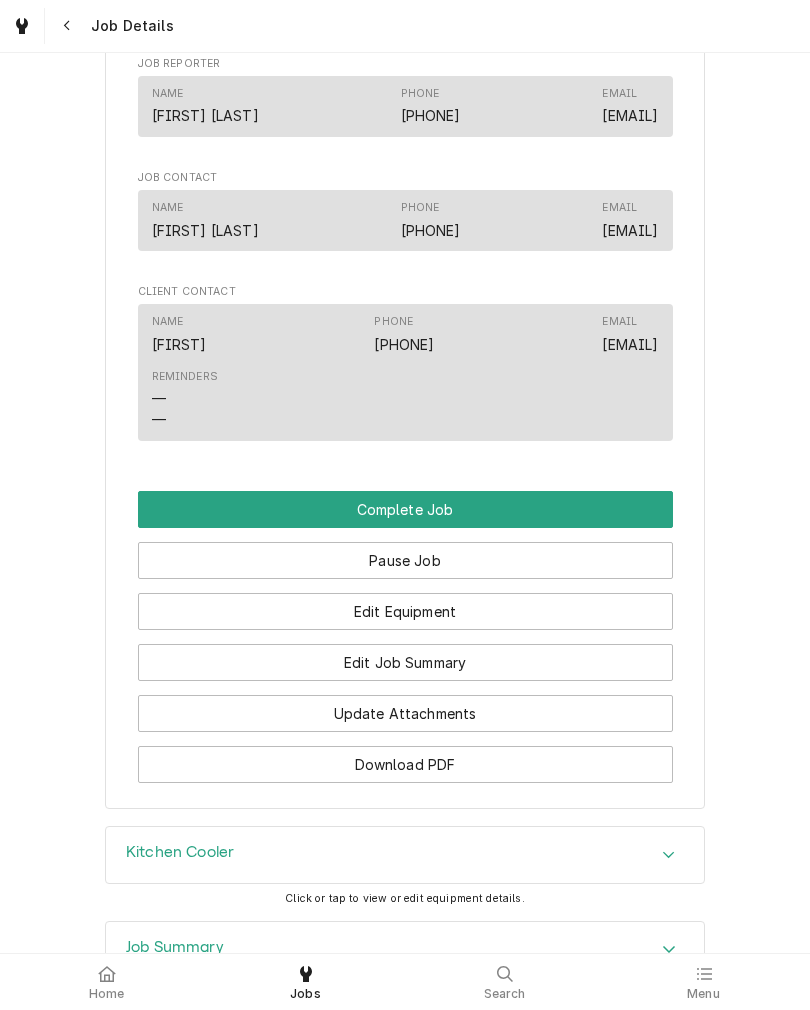 click on "Jobs" at bounding box center [305, 982] 